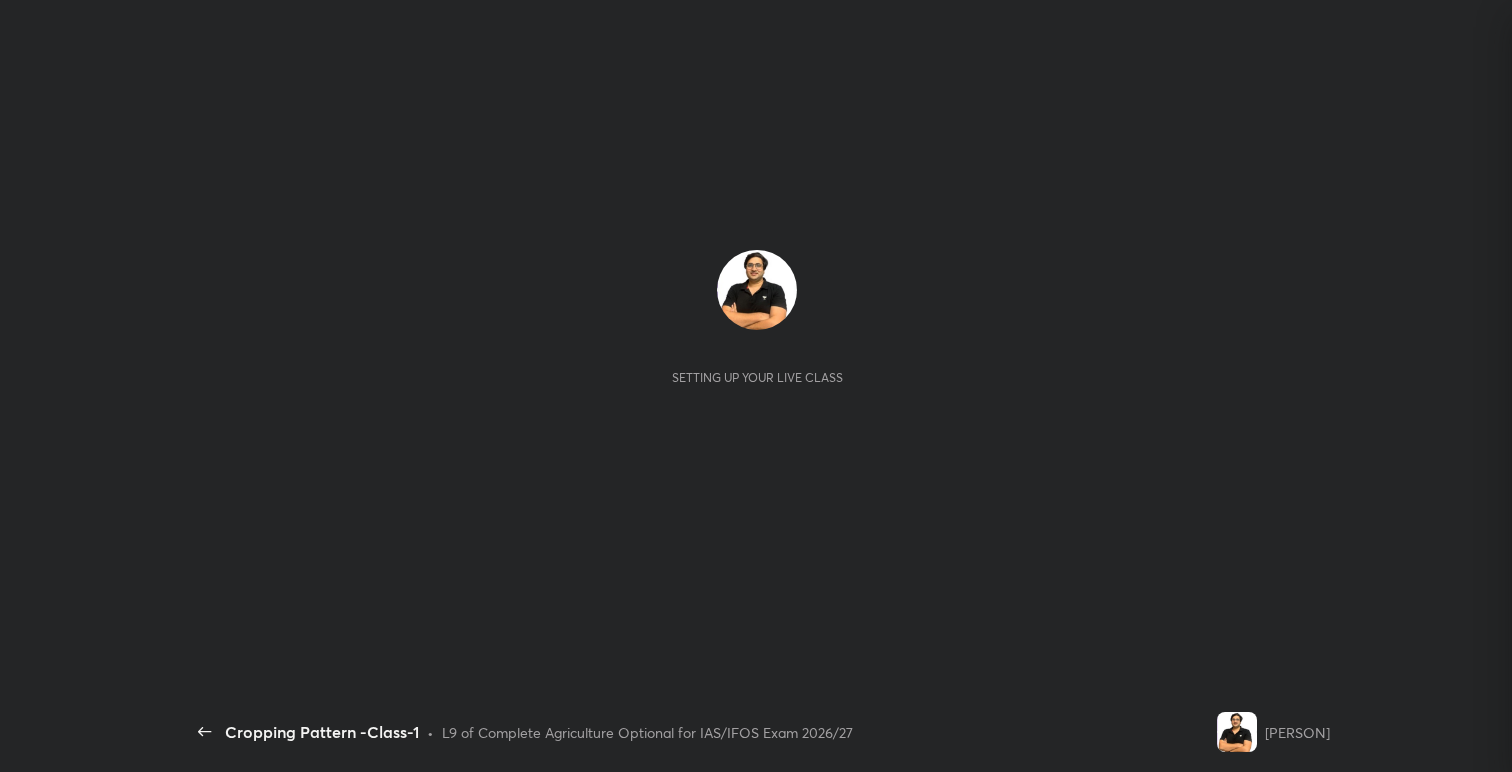 scroll, scrollTop: 0, scrollLeft: 0, axis: both 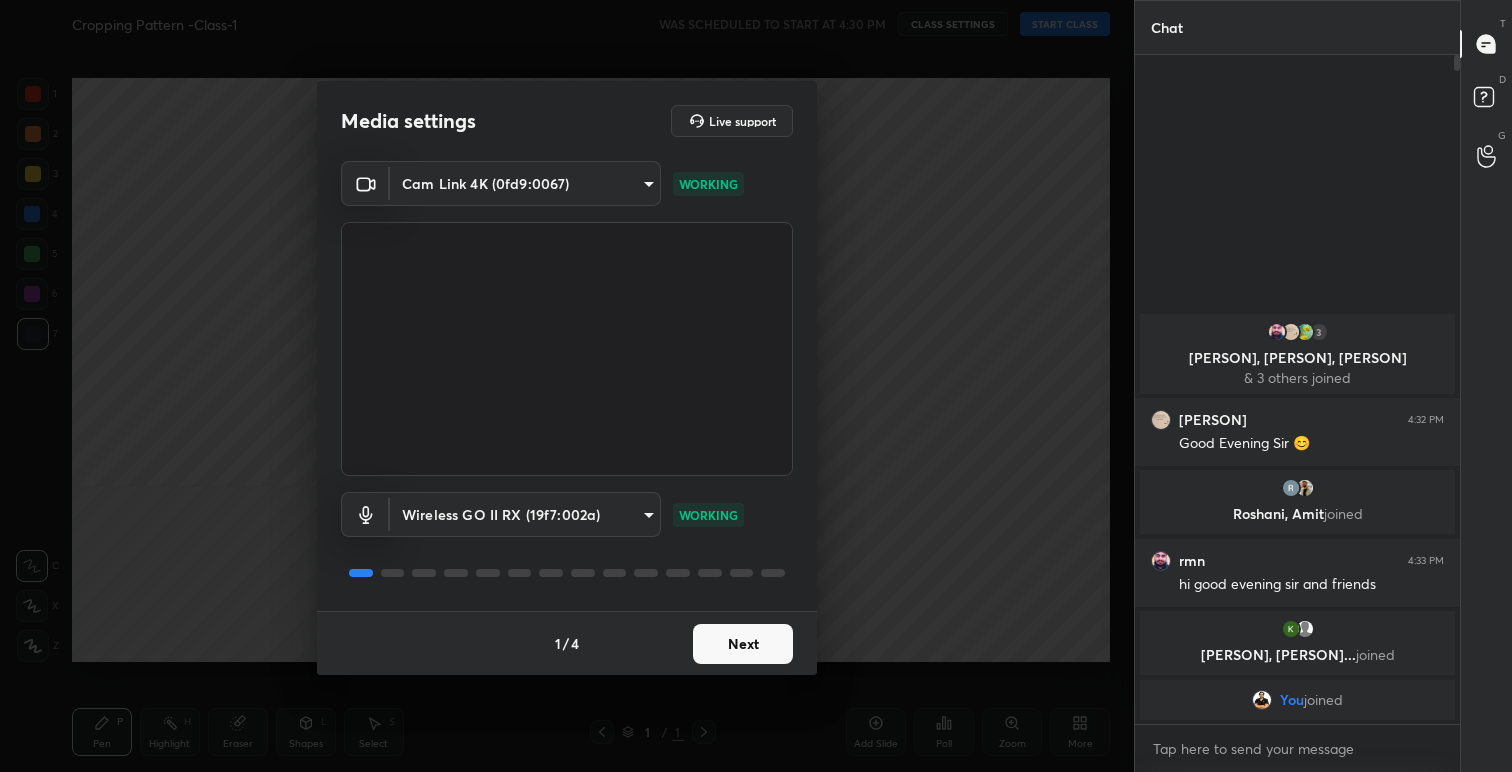 click on "Next" at bounding box center (743, 644) 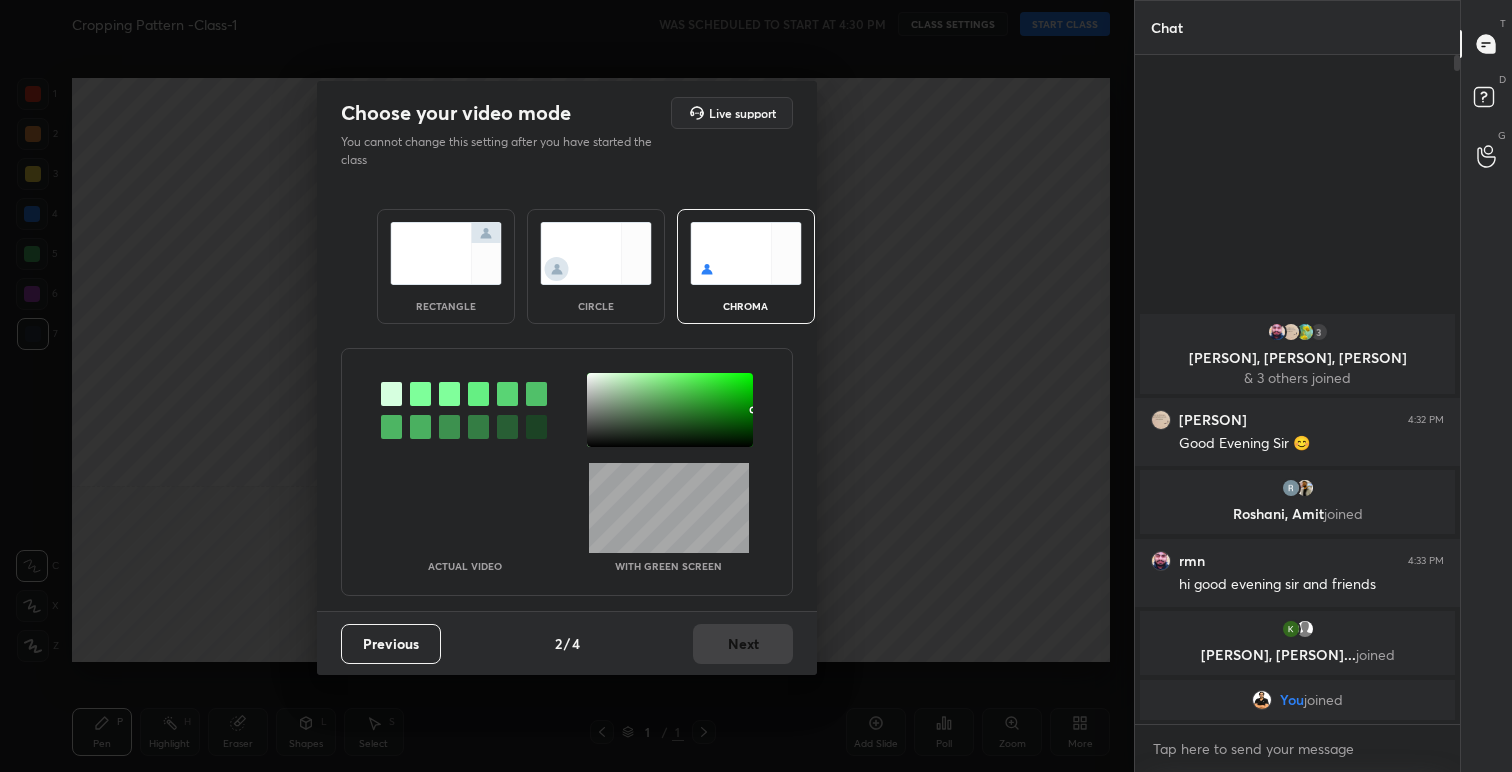click at bounding box center [446, 253] 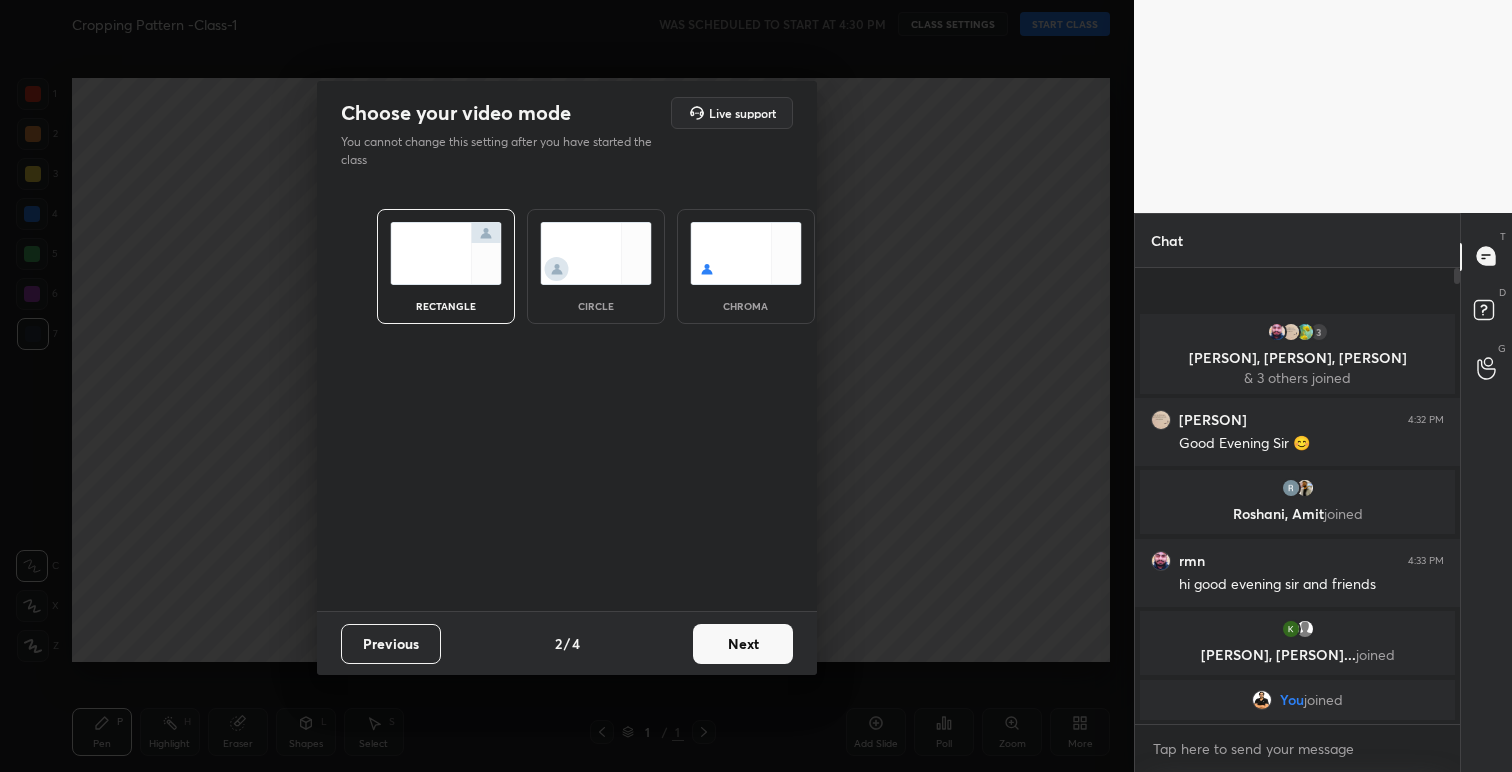 click on "Next" at bounding box center (743, 644) 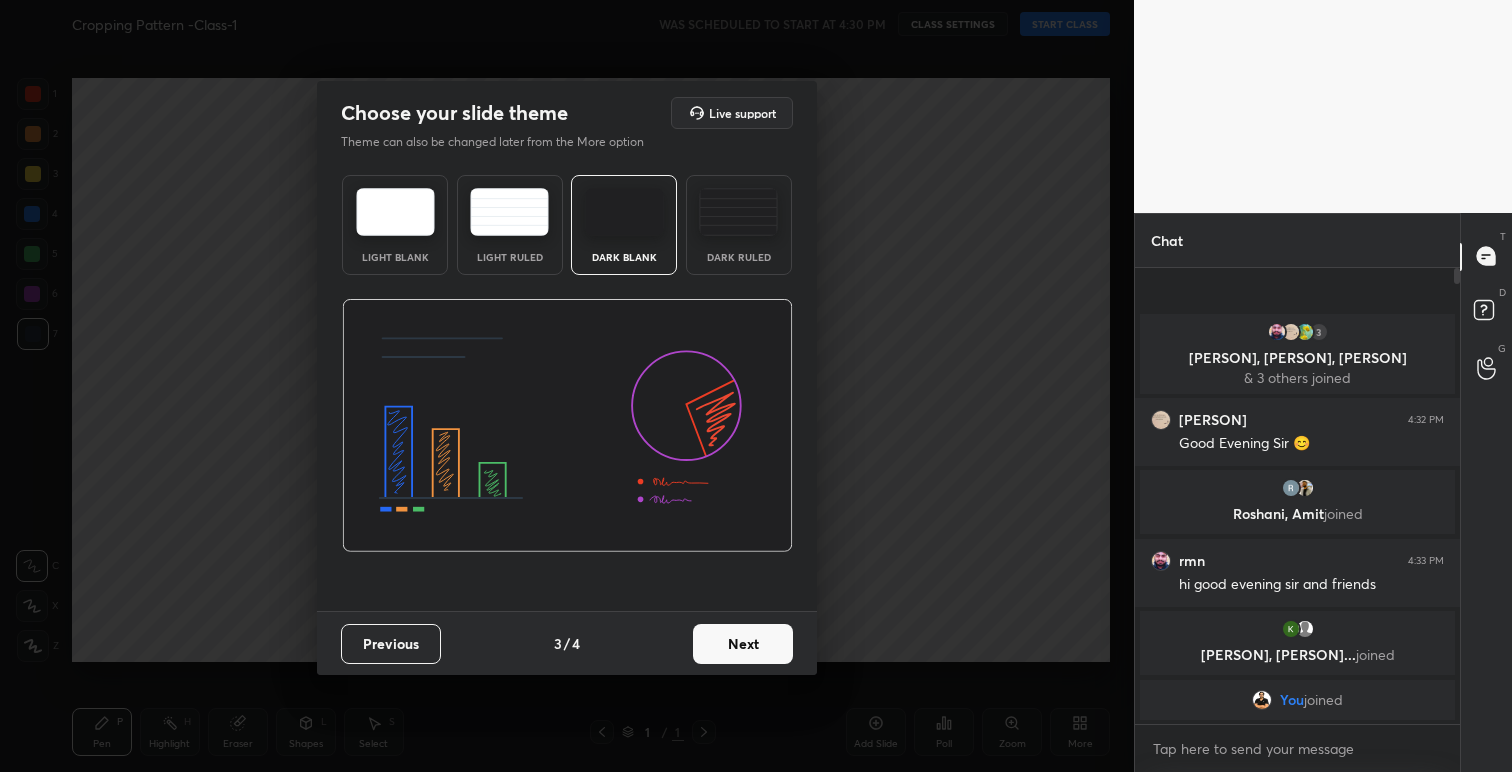 click at bounding box center [395, 212] 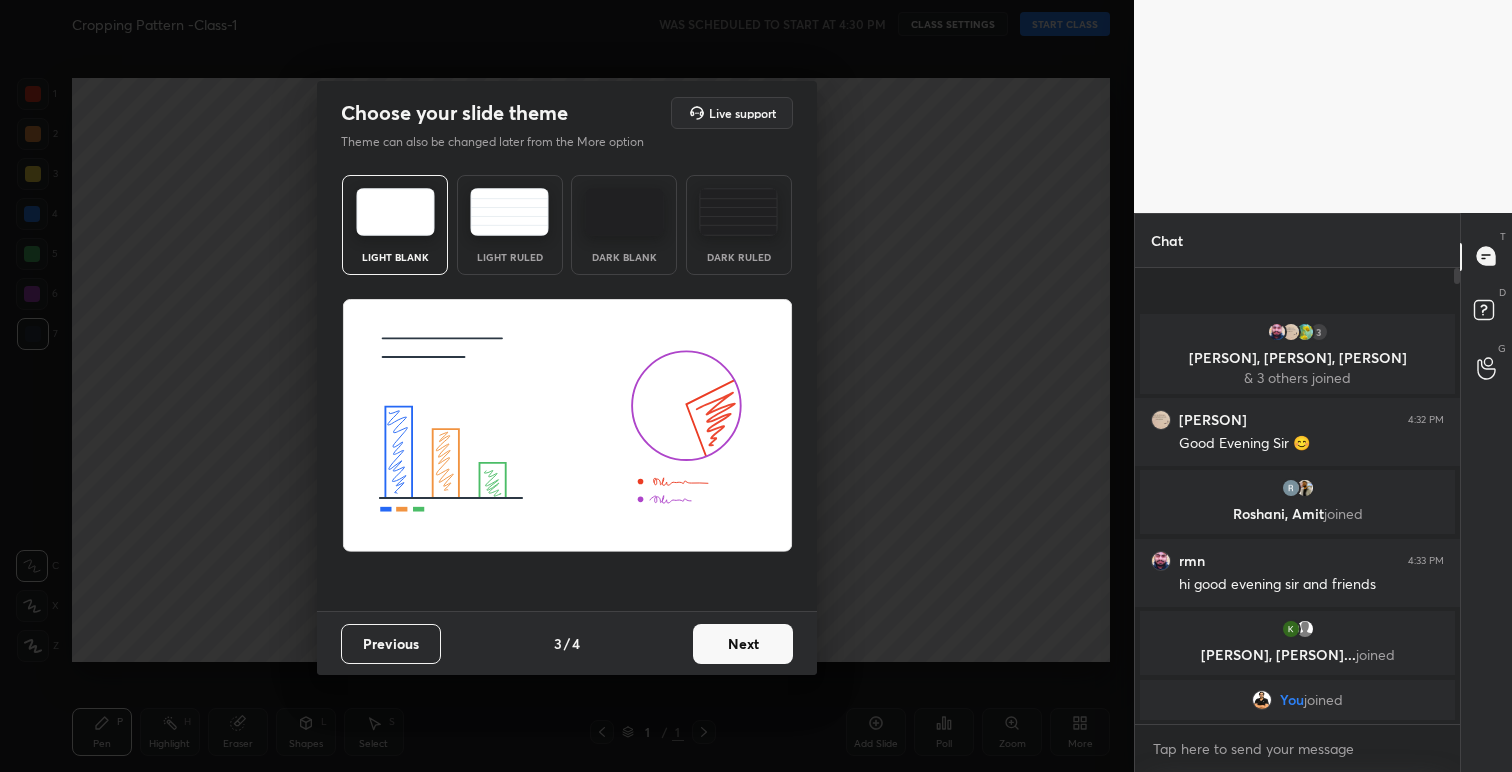 click on "Next" at bounding box center [743, 644] 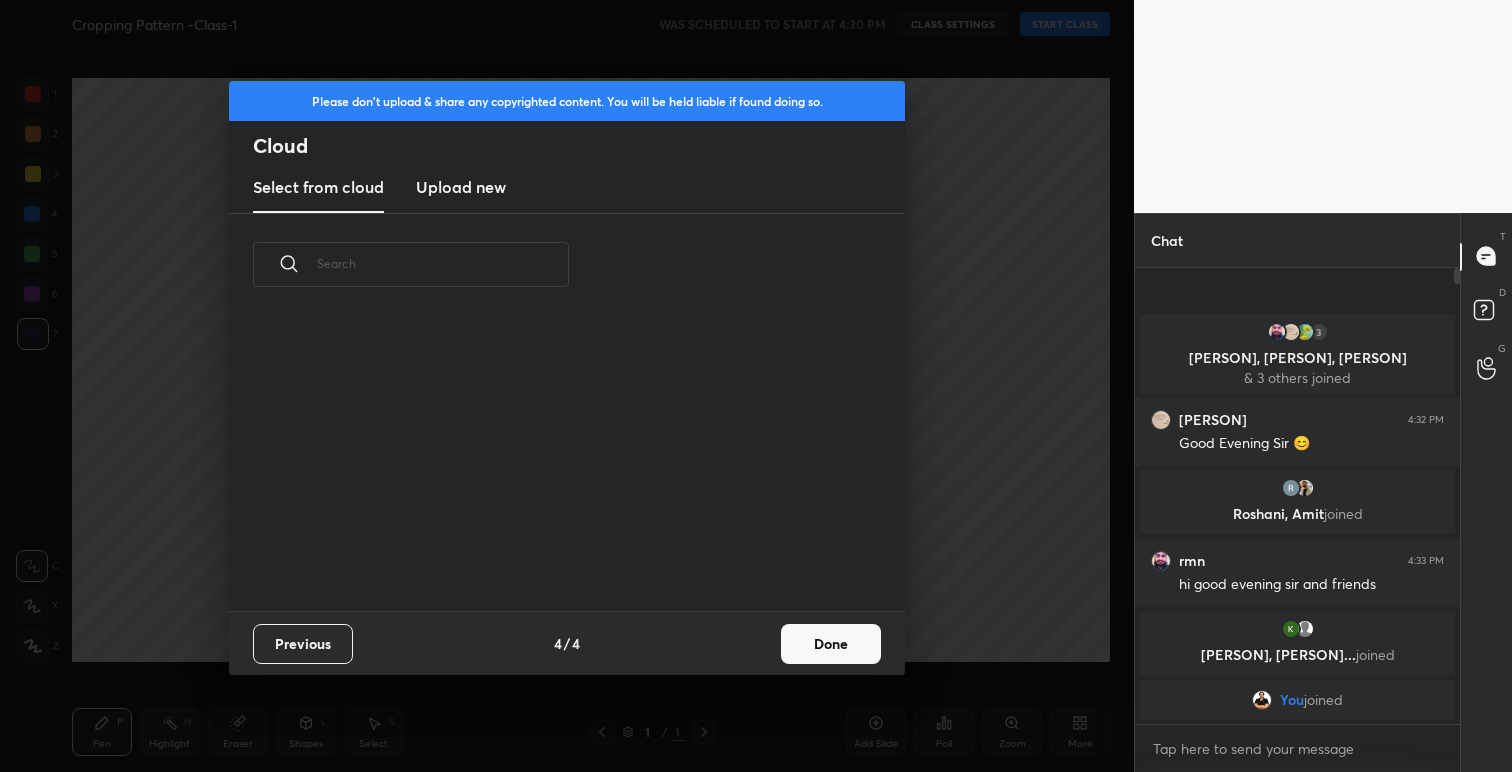scroll, scrollTop: 295, scrollLeft: 642, axis: both 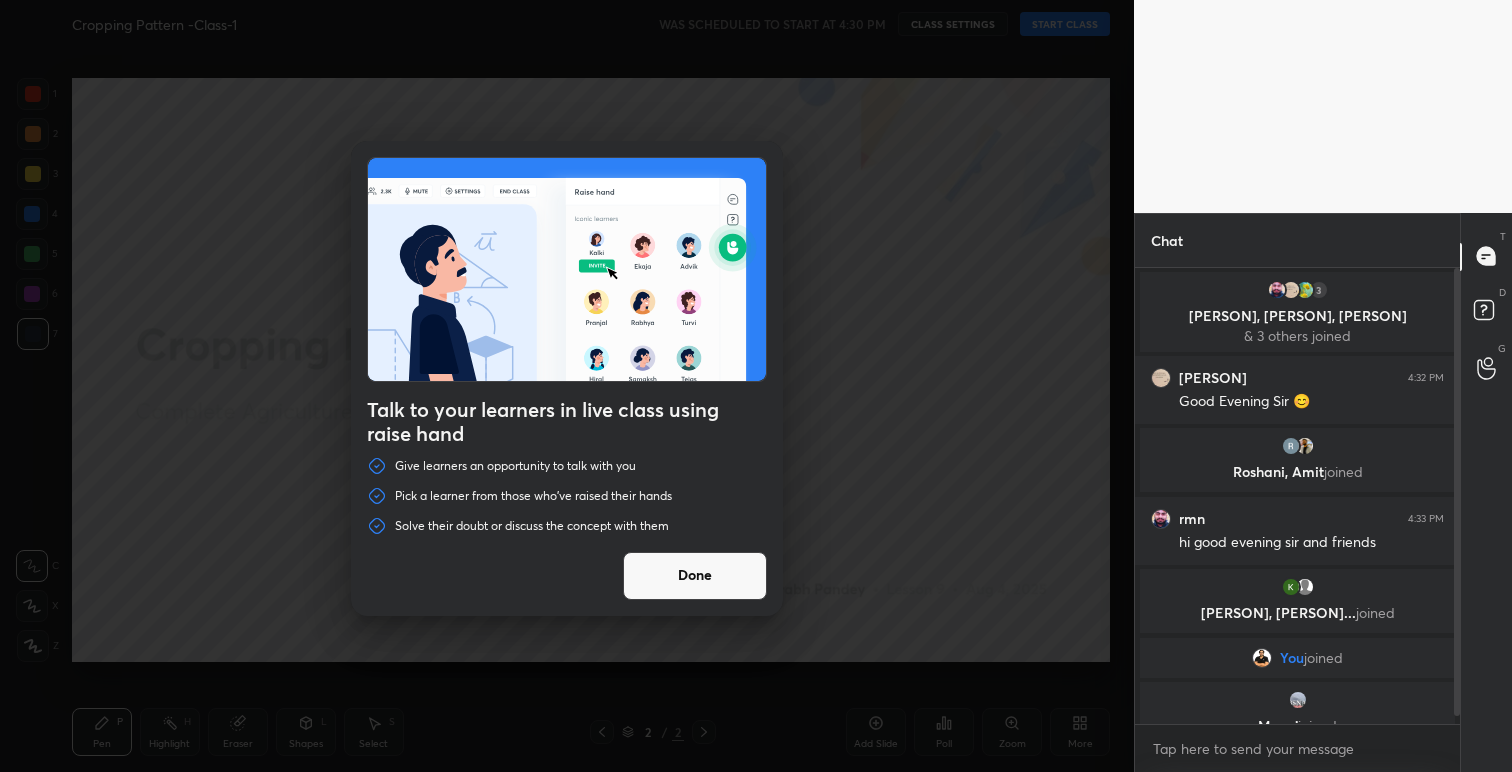 click on "Done" at bounding box center (695, 576) 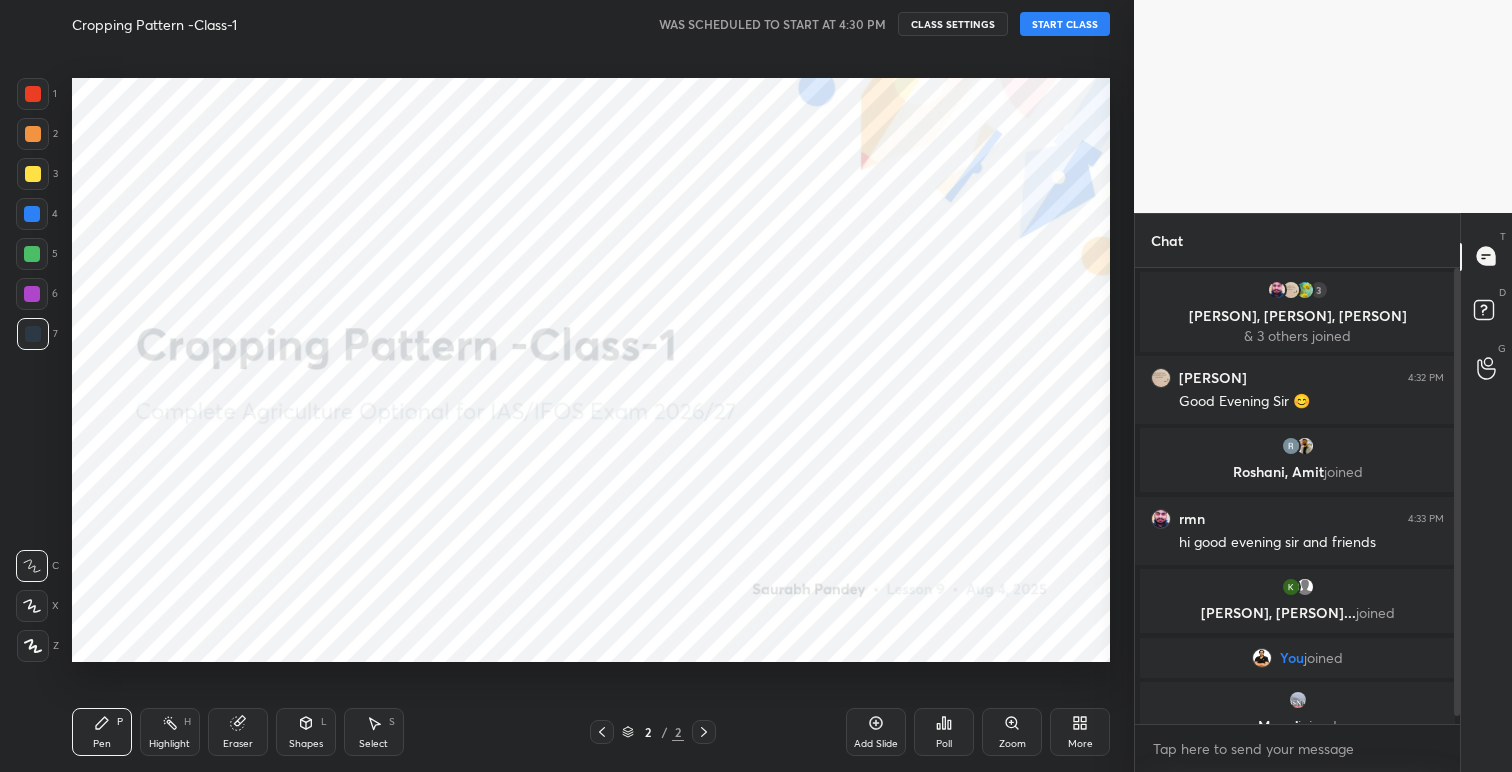 click on "START CLASS" at bounding box center [1065, 24] 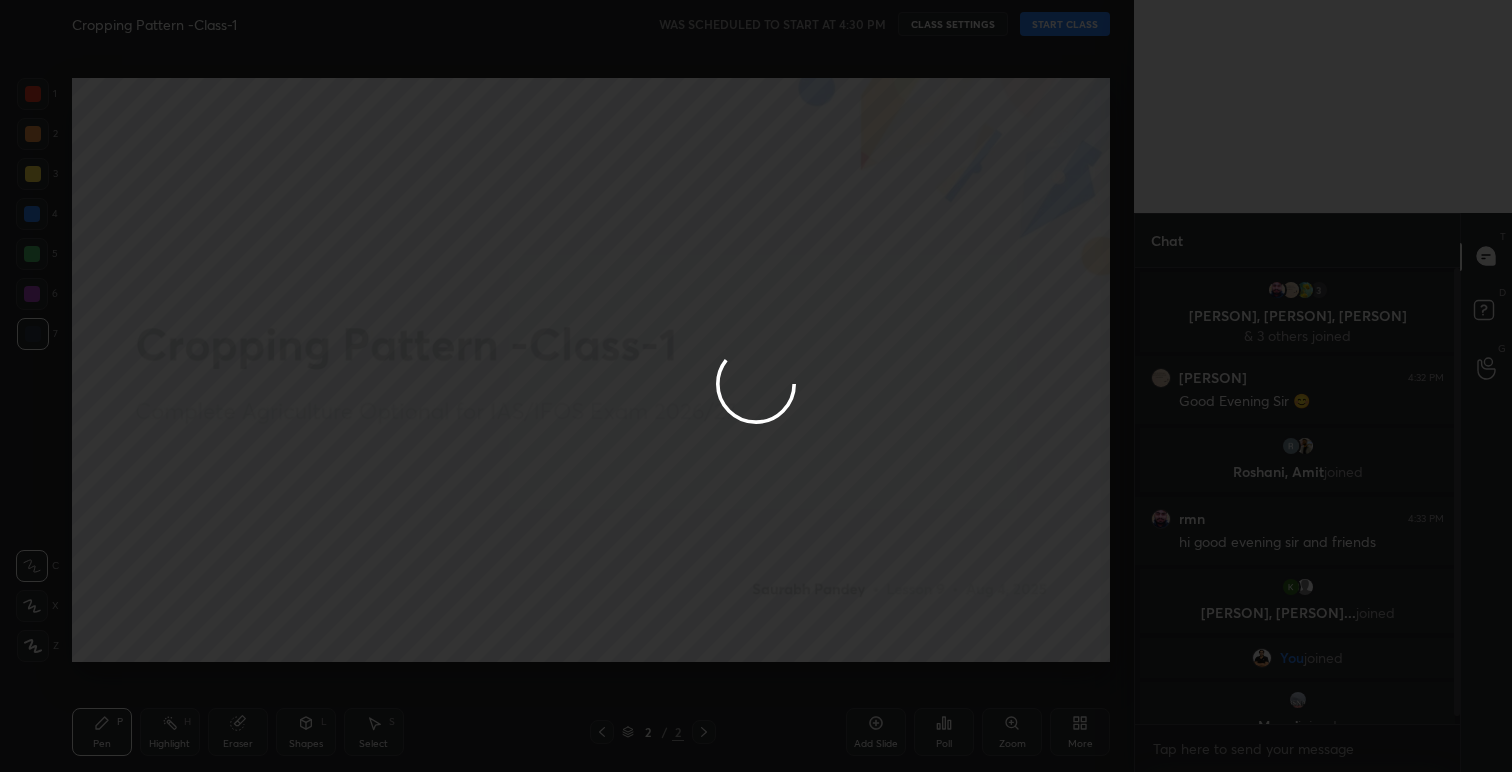 type on "x" 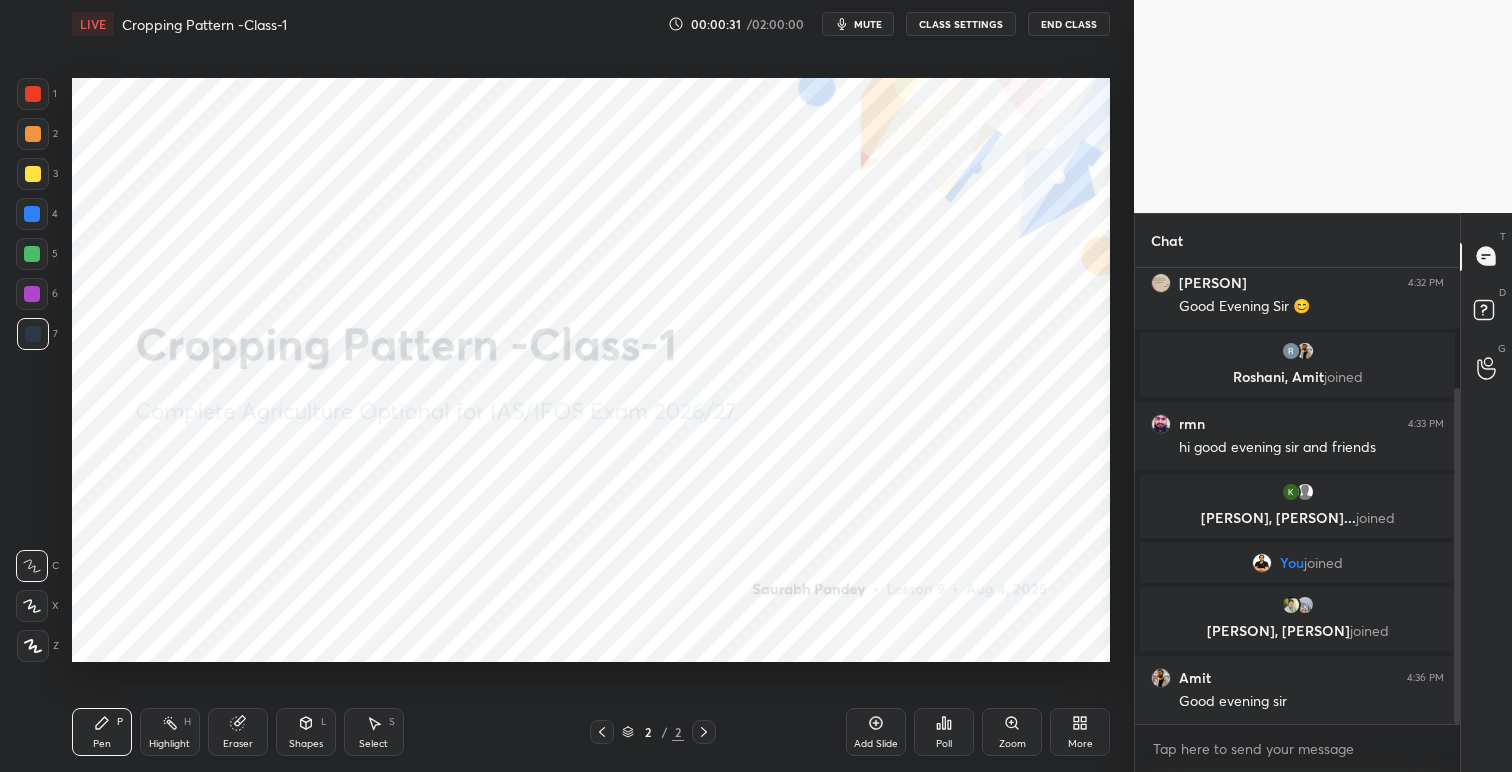 scroll, scrollTop: 163, scrollLeft: 0, axis: vertical 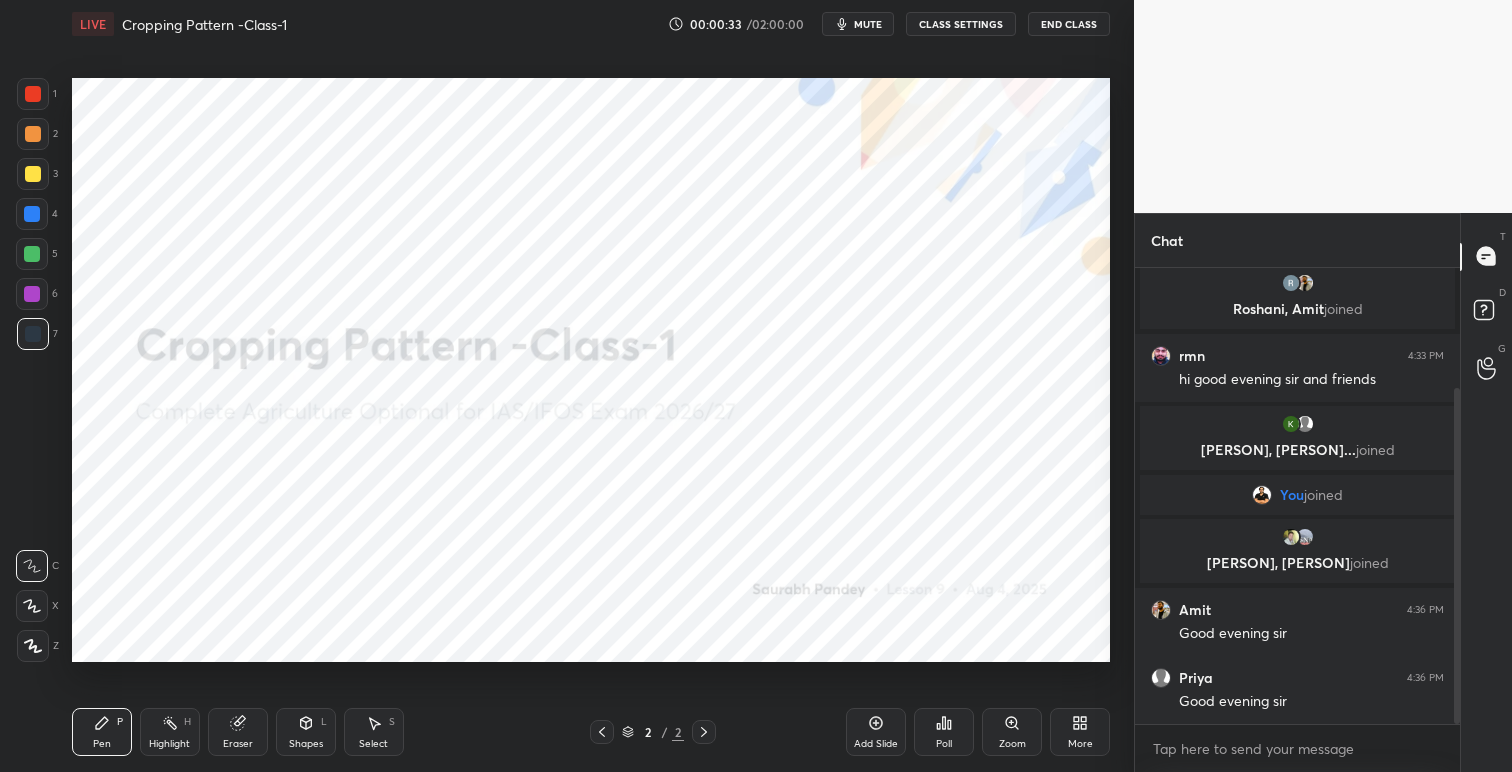 click on "CLASS SETTINGS" at bounding box center (961, 24) 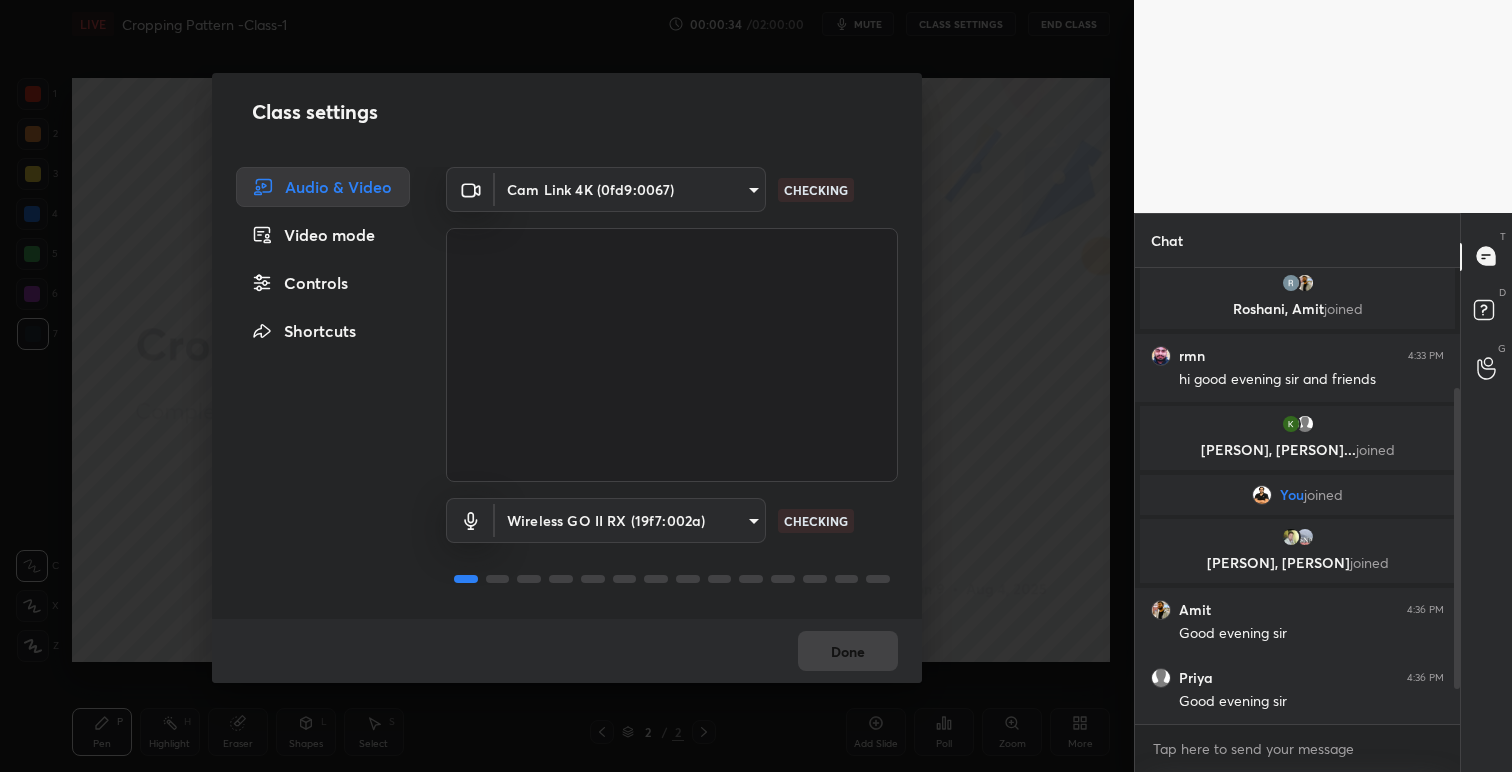 scroll, scrollTop: 236, scrollLeft: 0, axis: vertical 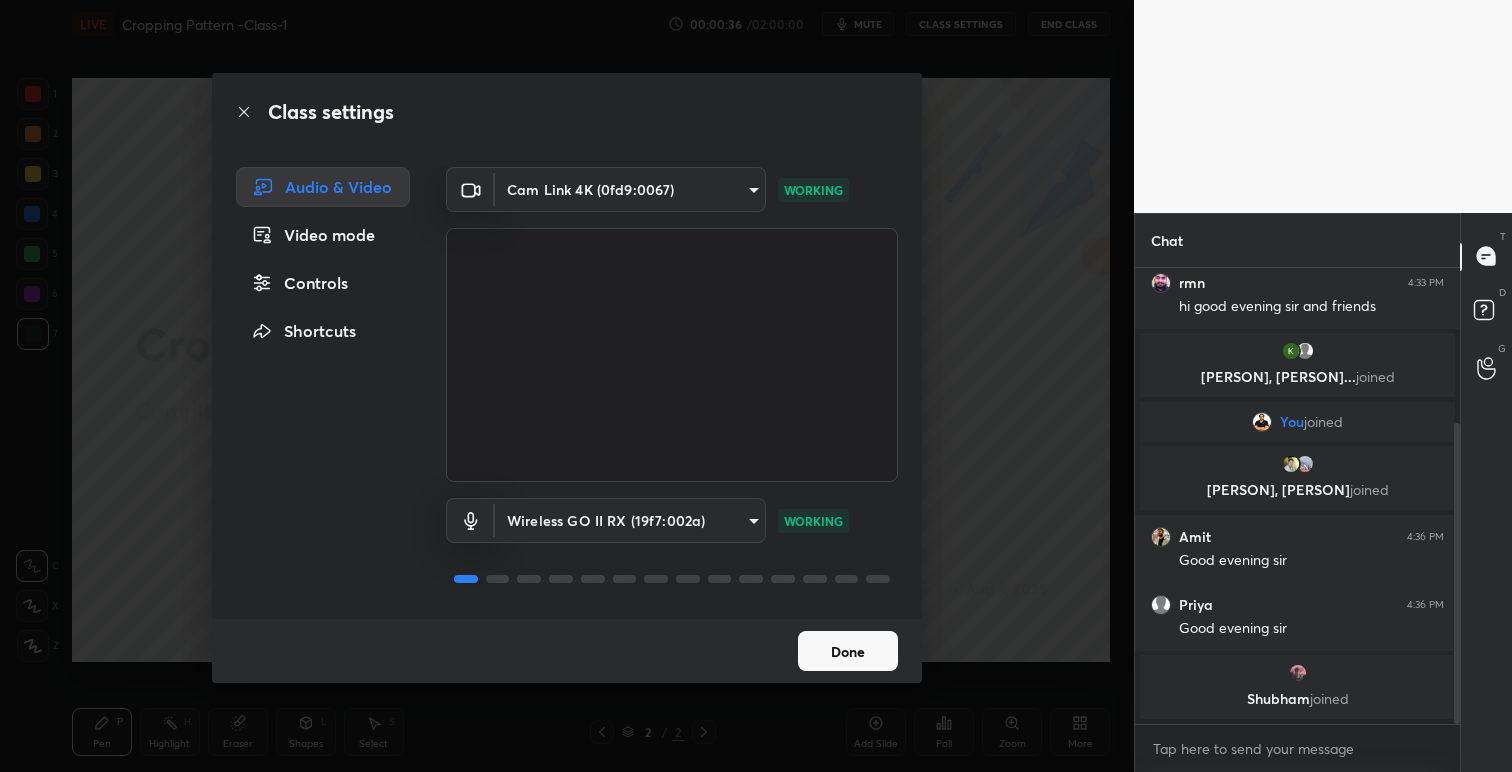 click on "Done" at bounding box center [848, 651] 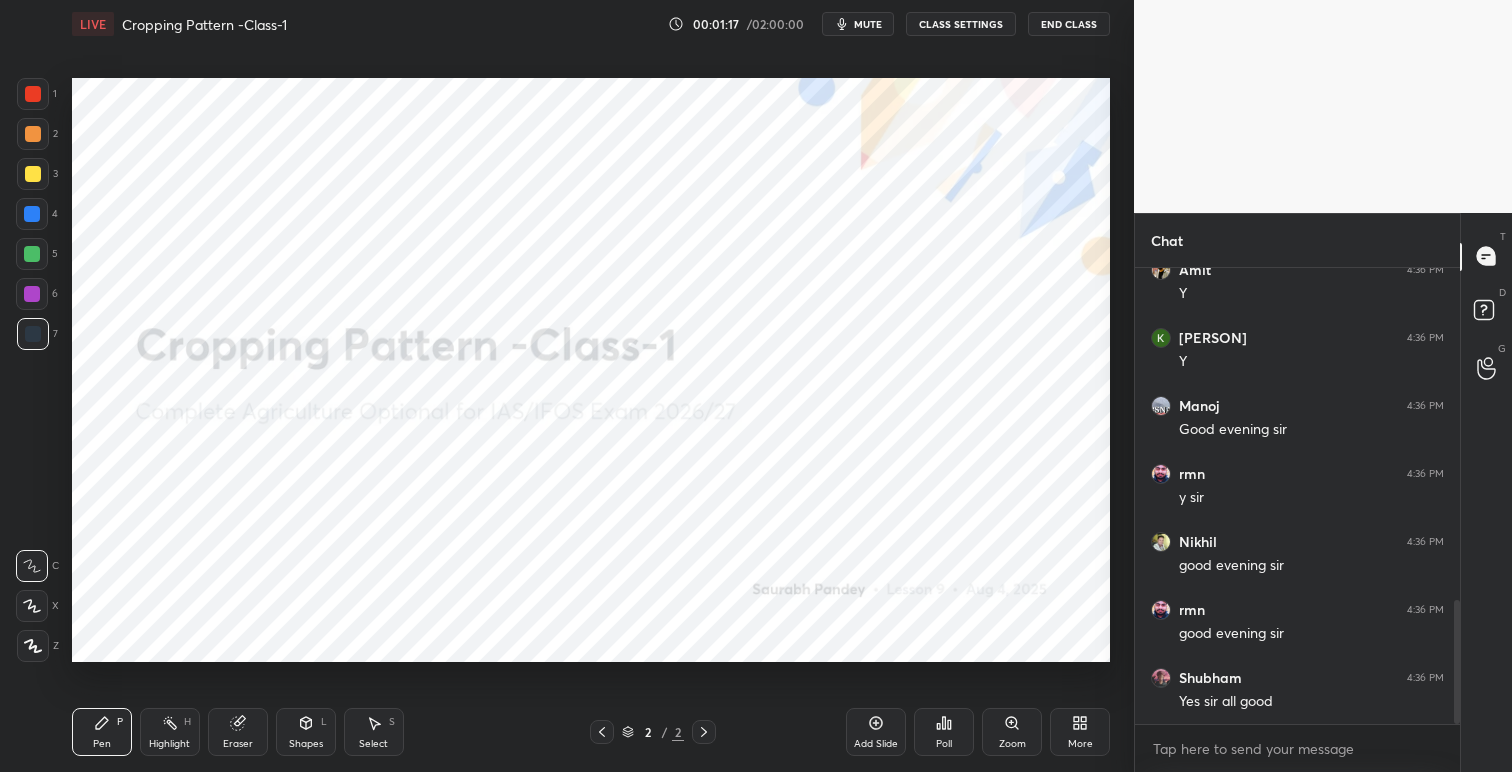 scroll, scrollTop: 1218, scrollLeft: 0, axis: vertical 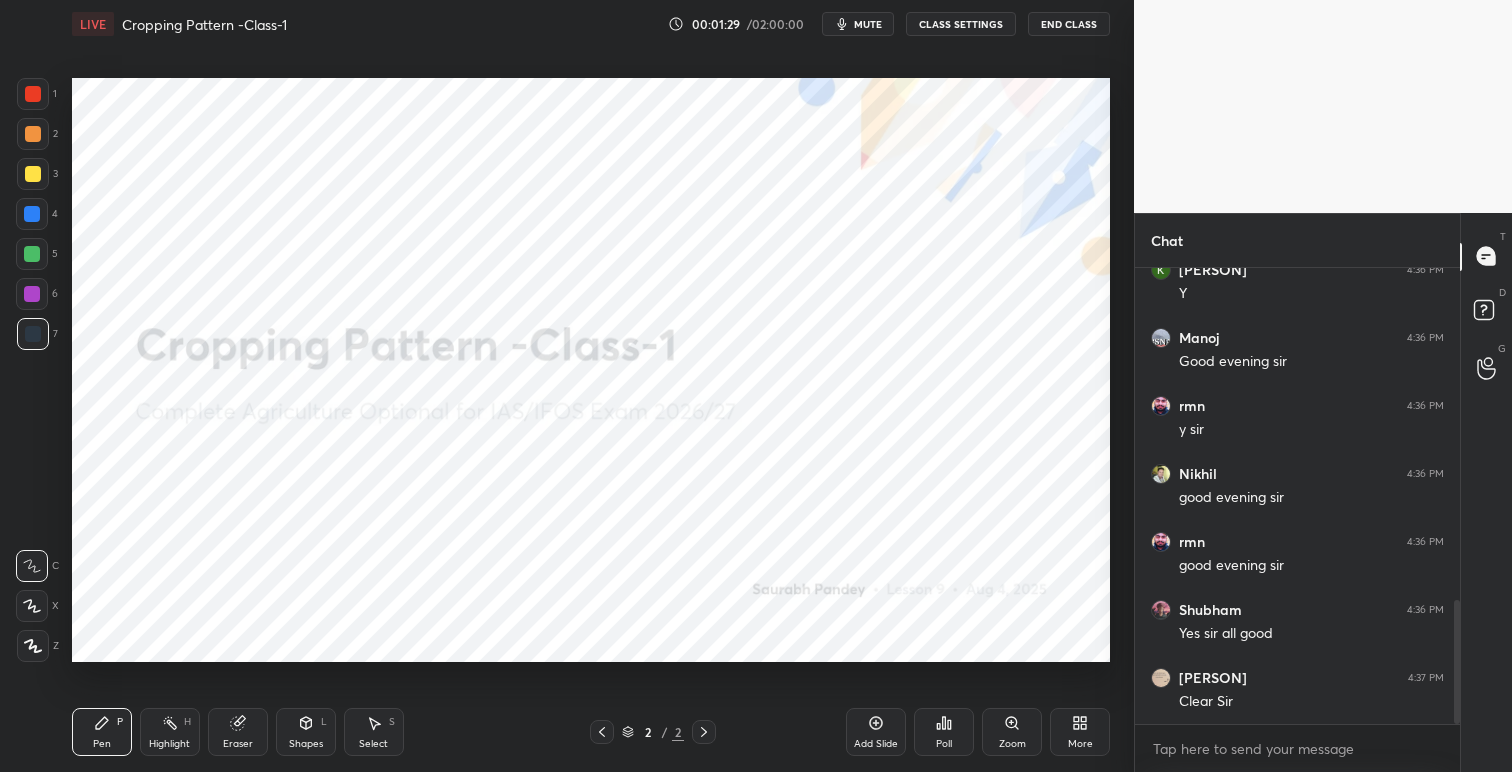 click 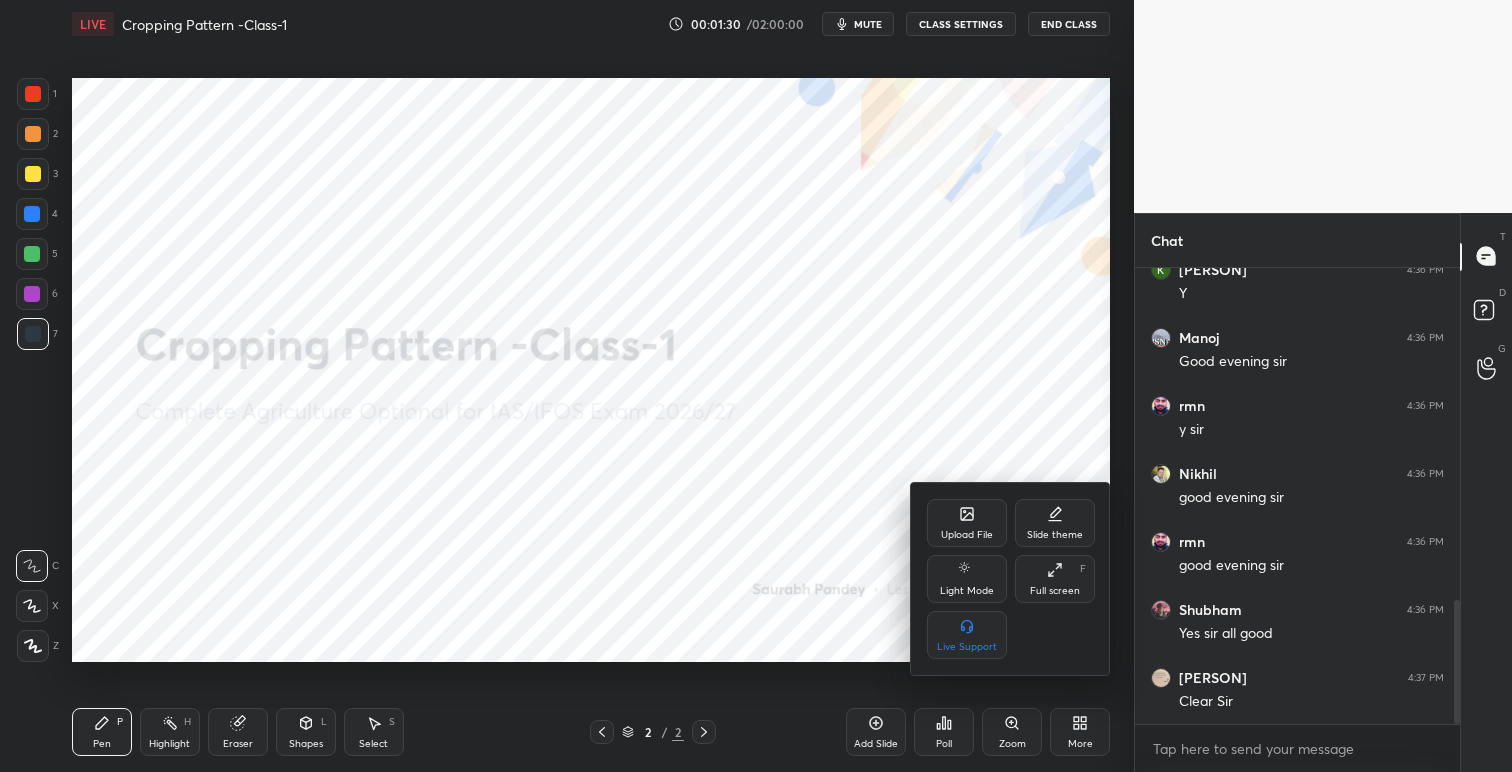 click on "Upload File" at bounding box center (967, 535) 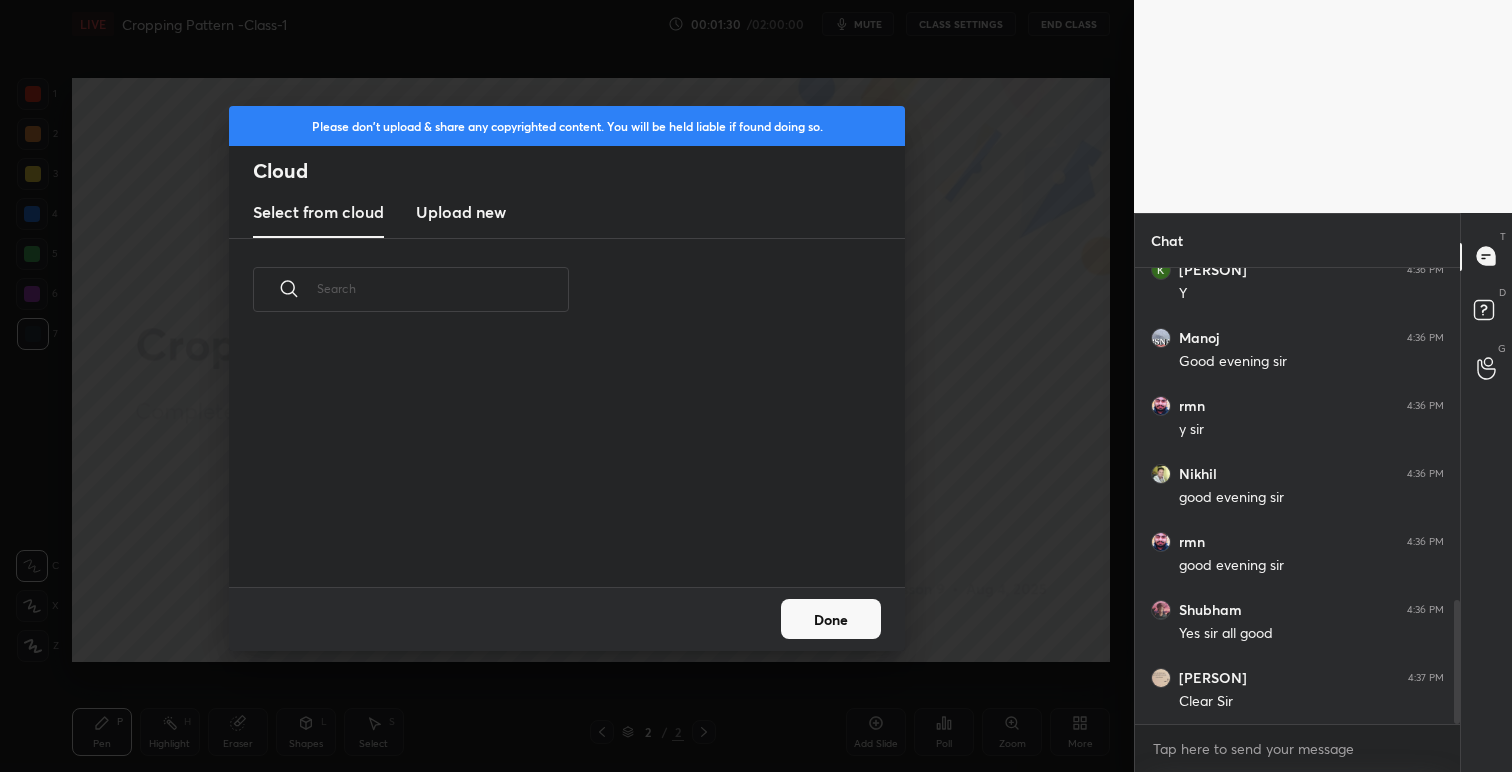 scroll, scrollTop: 7, scrollLeft: 11, axis: both 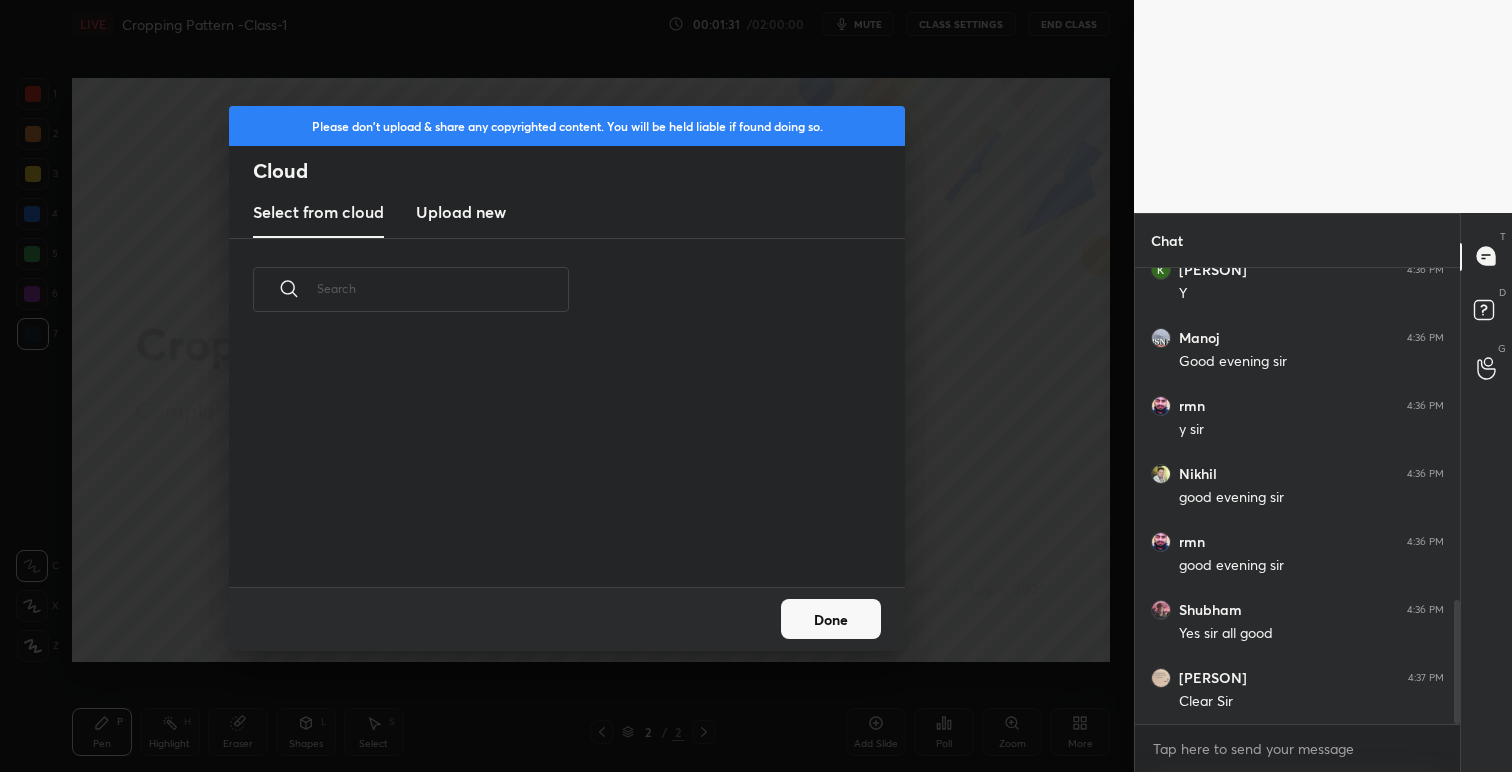 click on "Upload new" at bounding box center [461, 212] 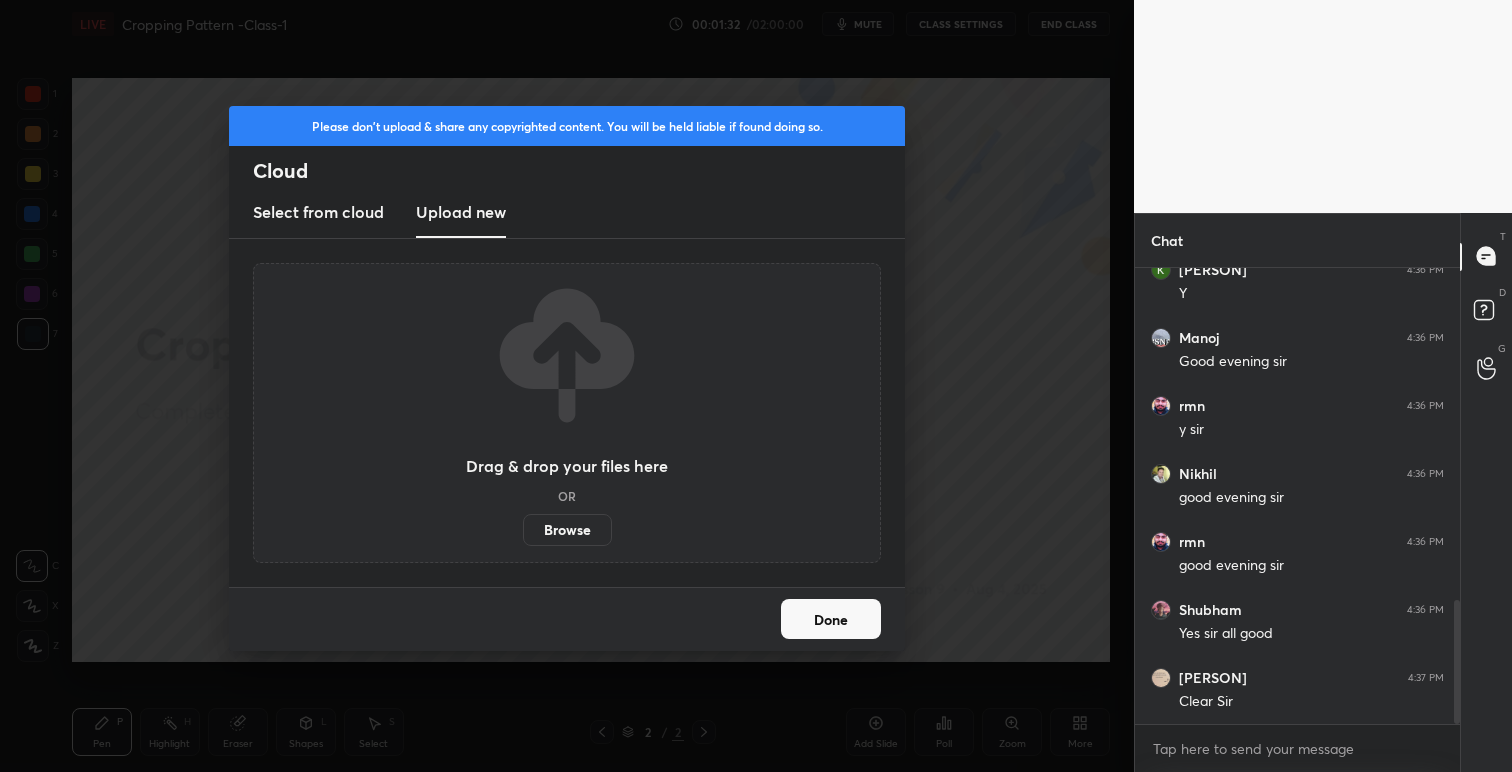 click on "Browse" at bounding box center (567, 530) 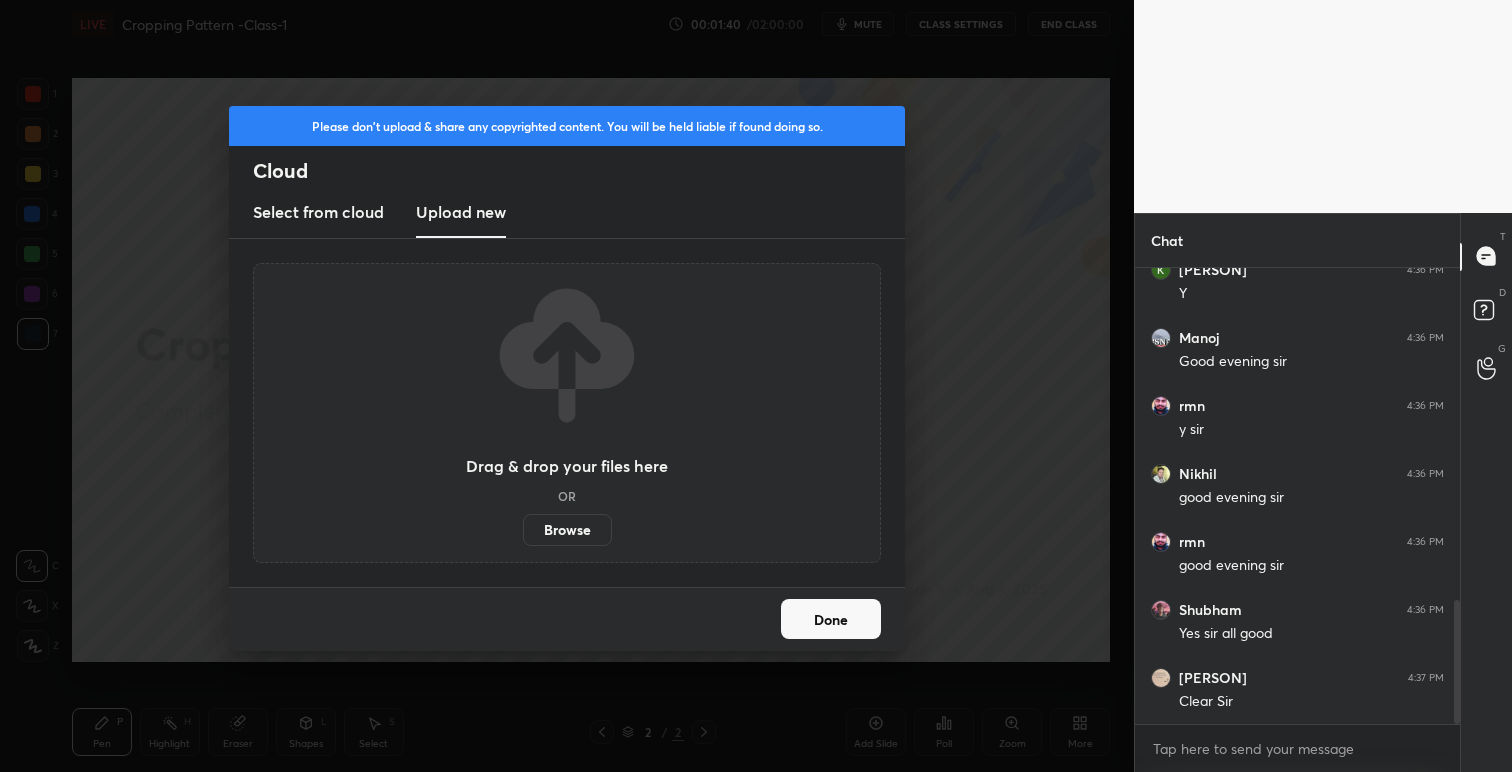 scroll, scrollTop: 1286, scrollLeft: 0, axis: vertical 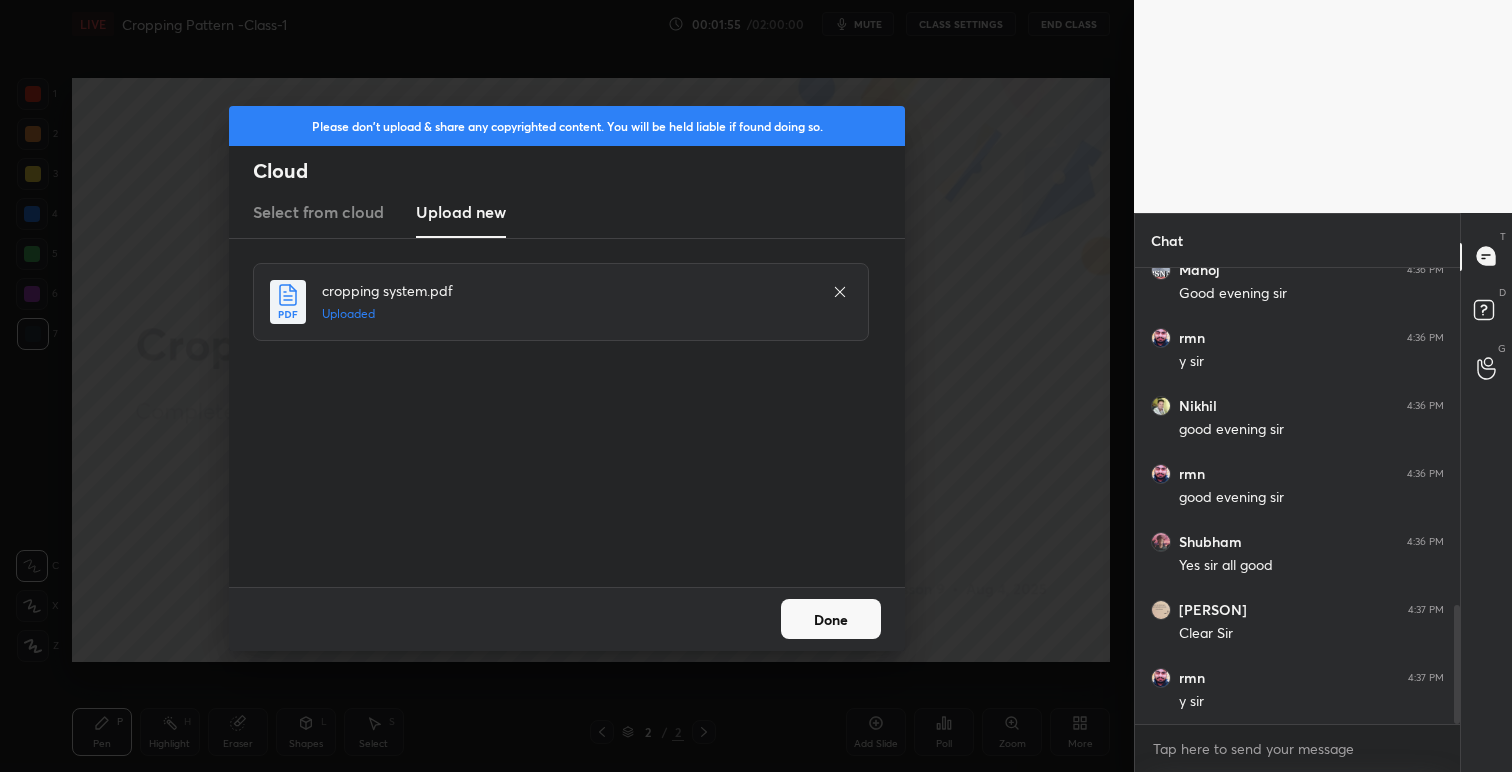 click on "Done" at bounding box center [831, 619] 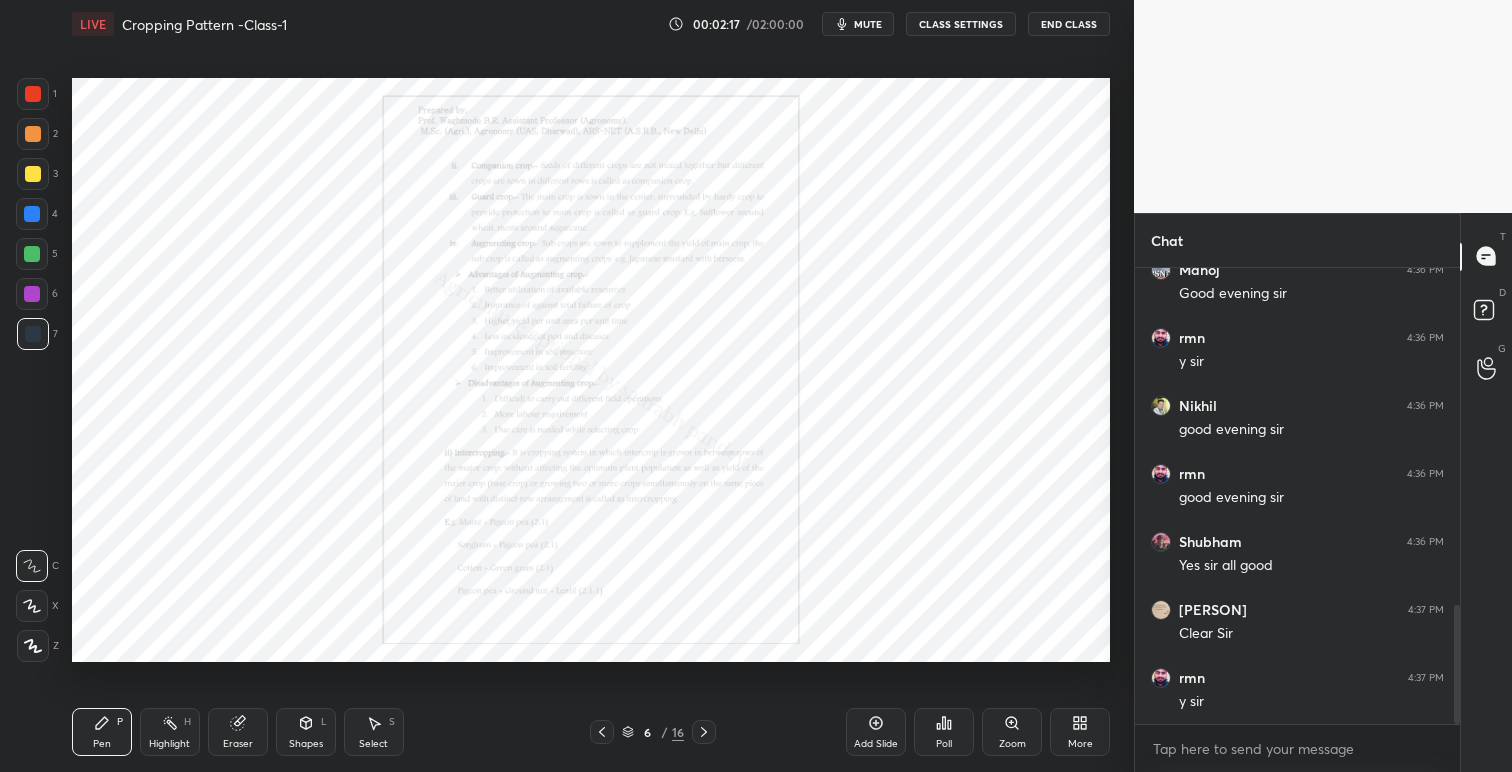 click 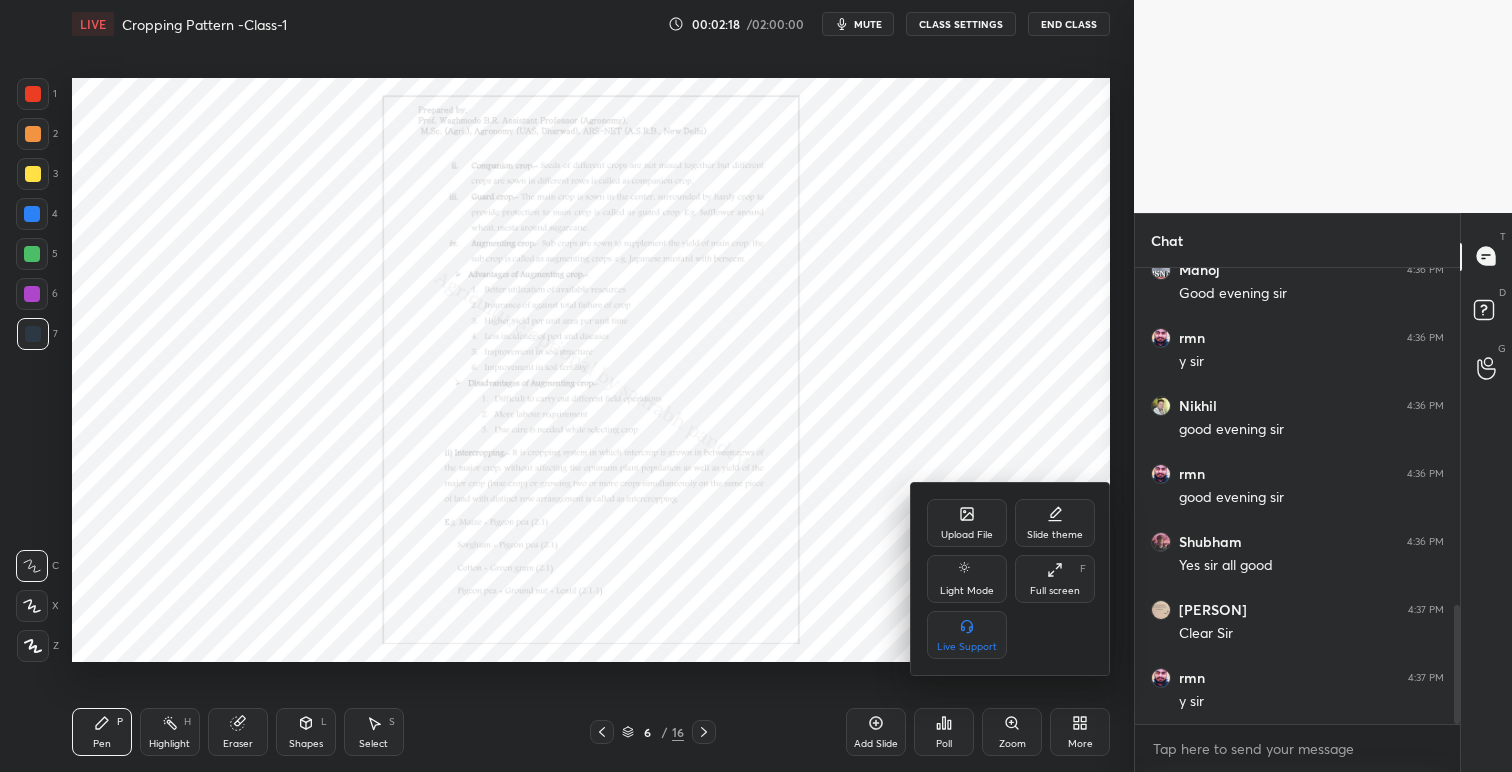 click on "Upload File" at bounding box center (967, 535) 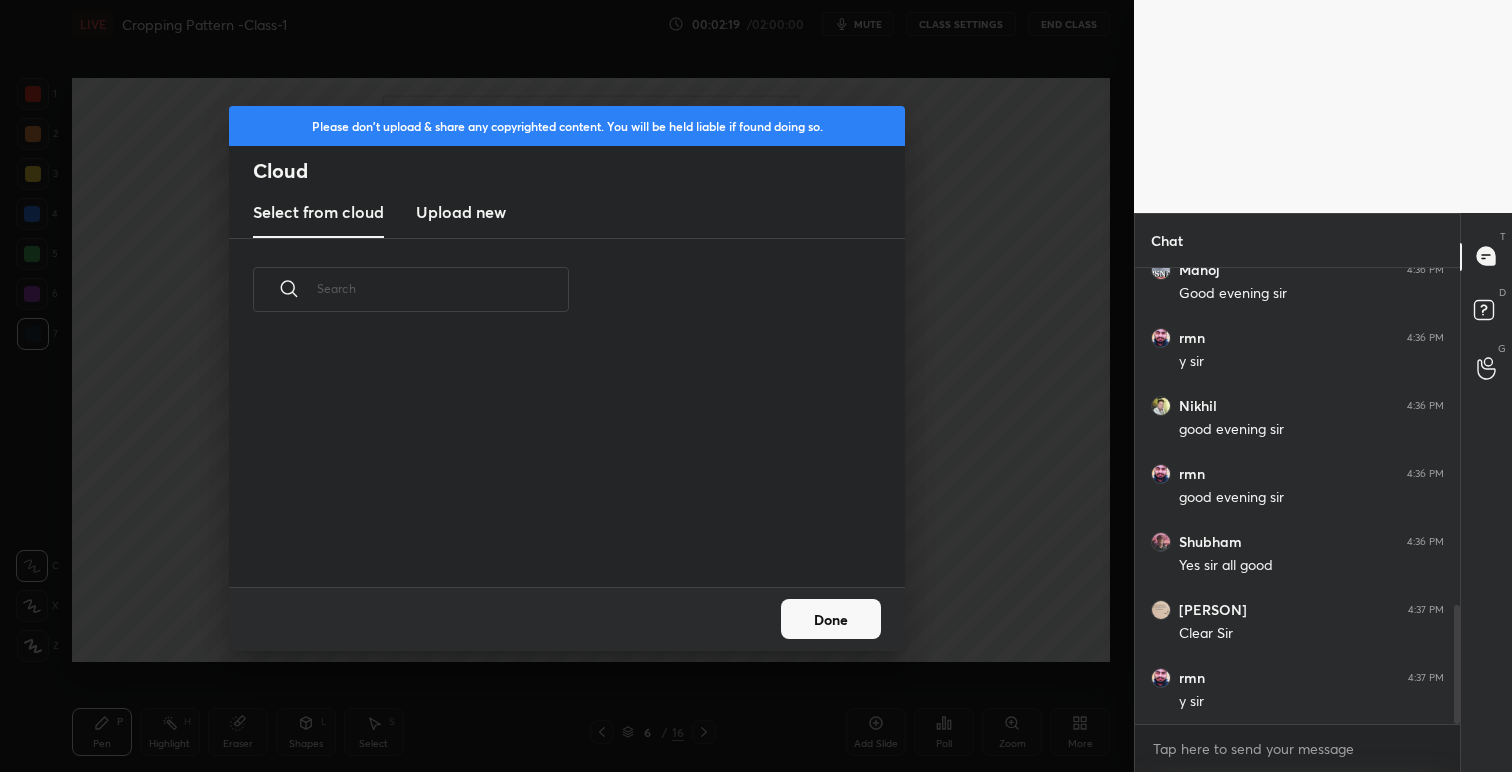 scroll, scrollTop: 7, scrollLeft: 11, axis: both 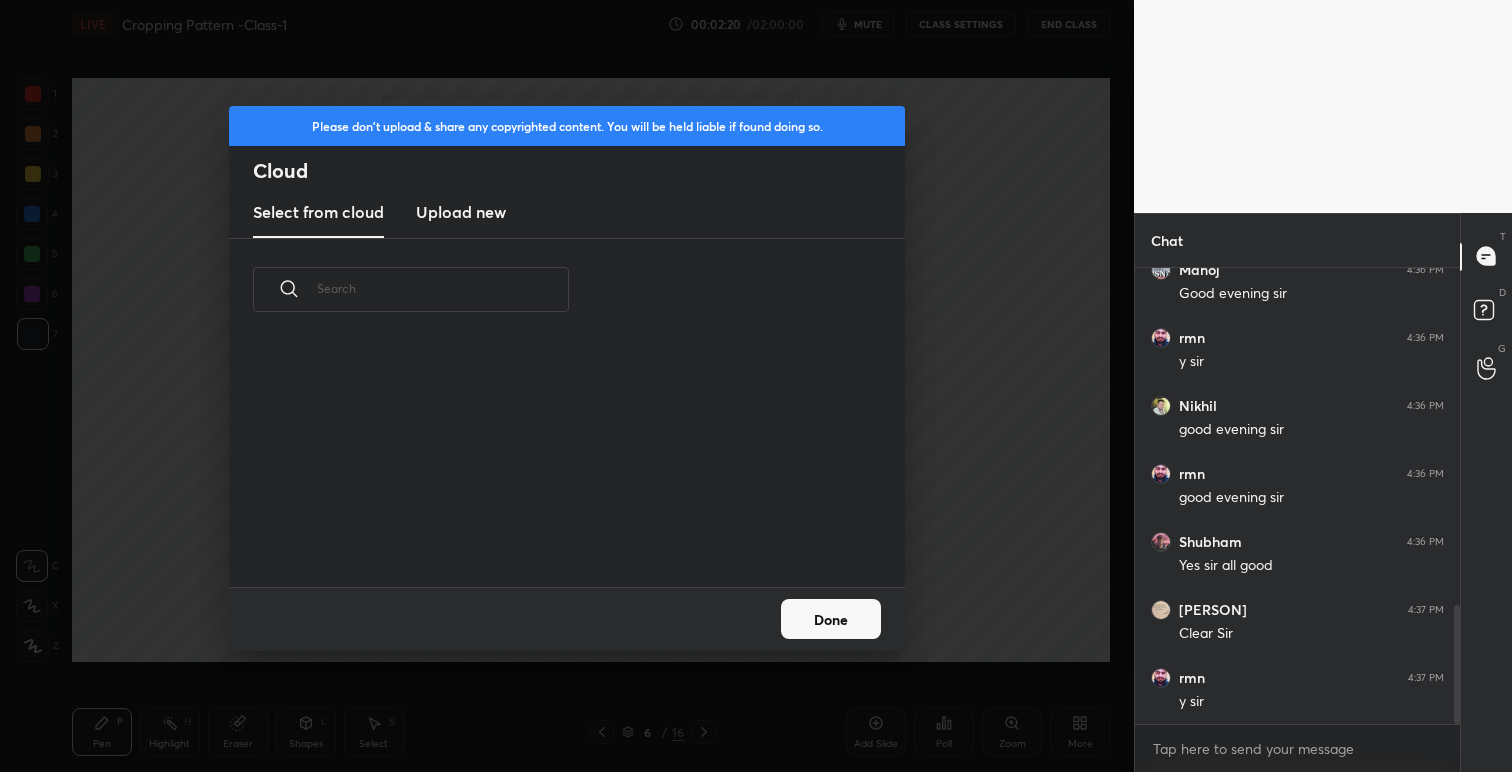 click on "Done" at bounding box center [831, 619] 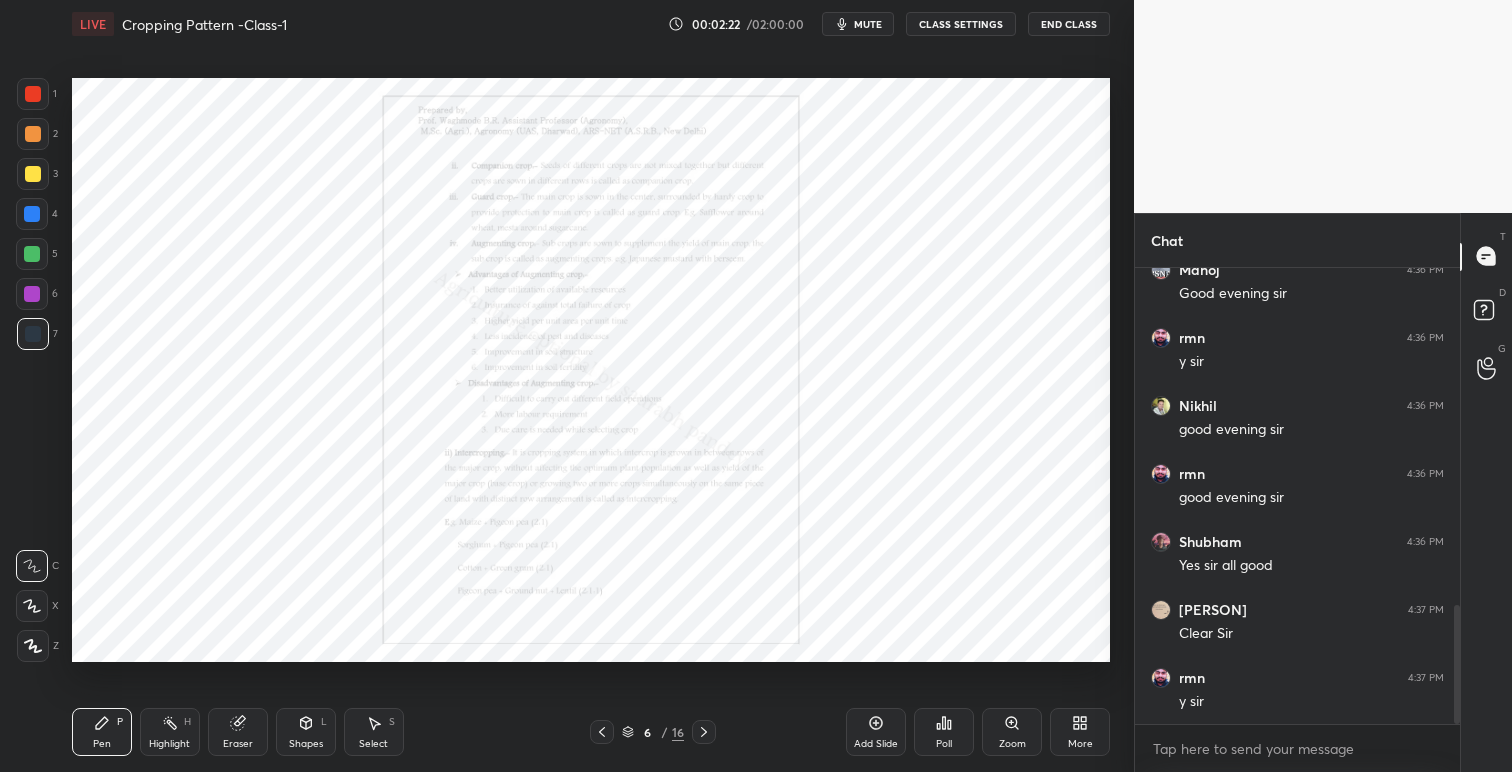 click 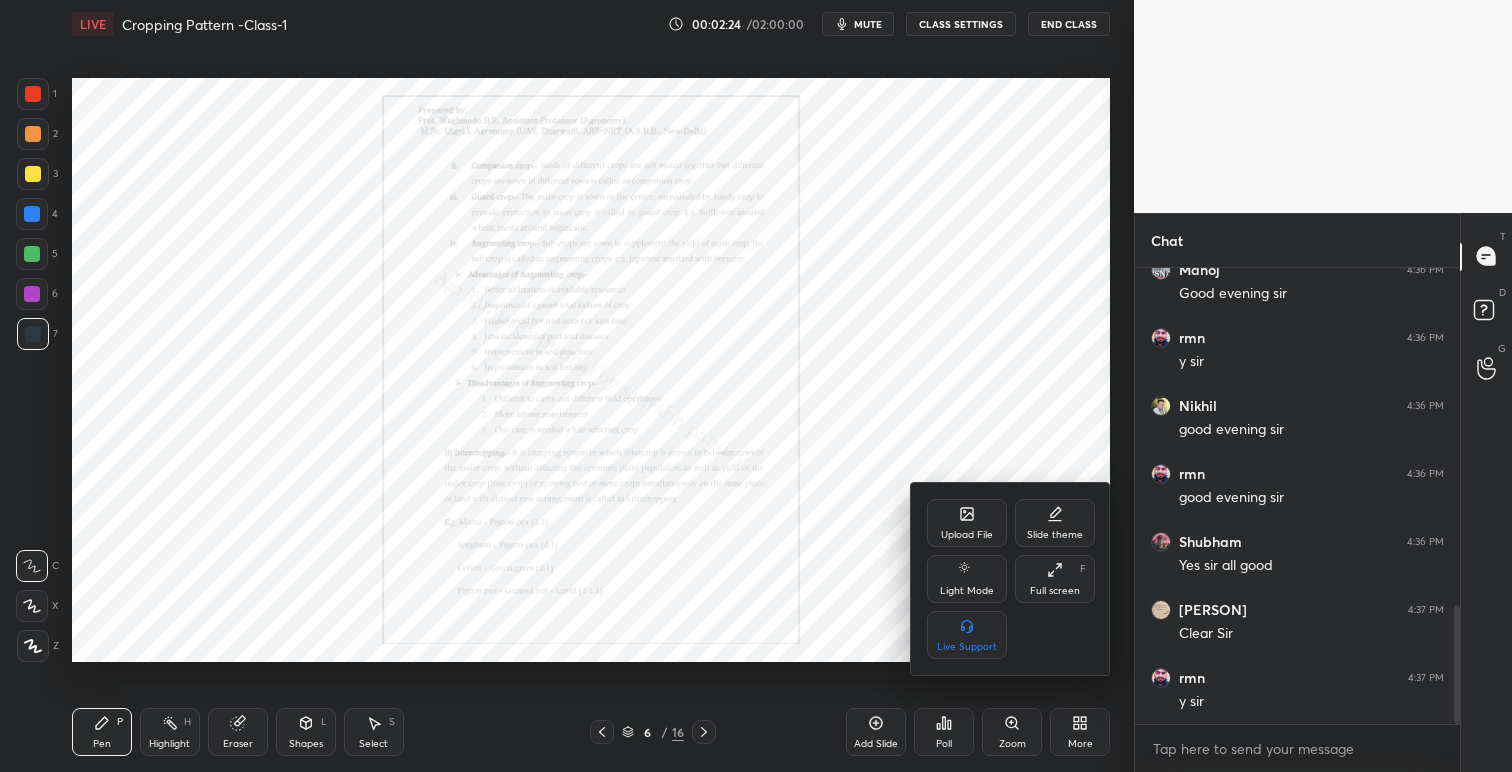 click on "Slide theme" at bounding box center [1055, 535] 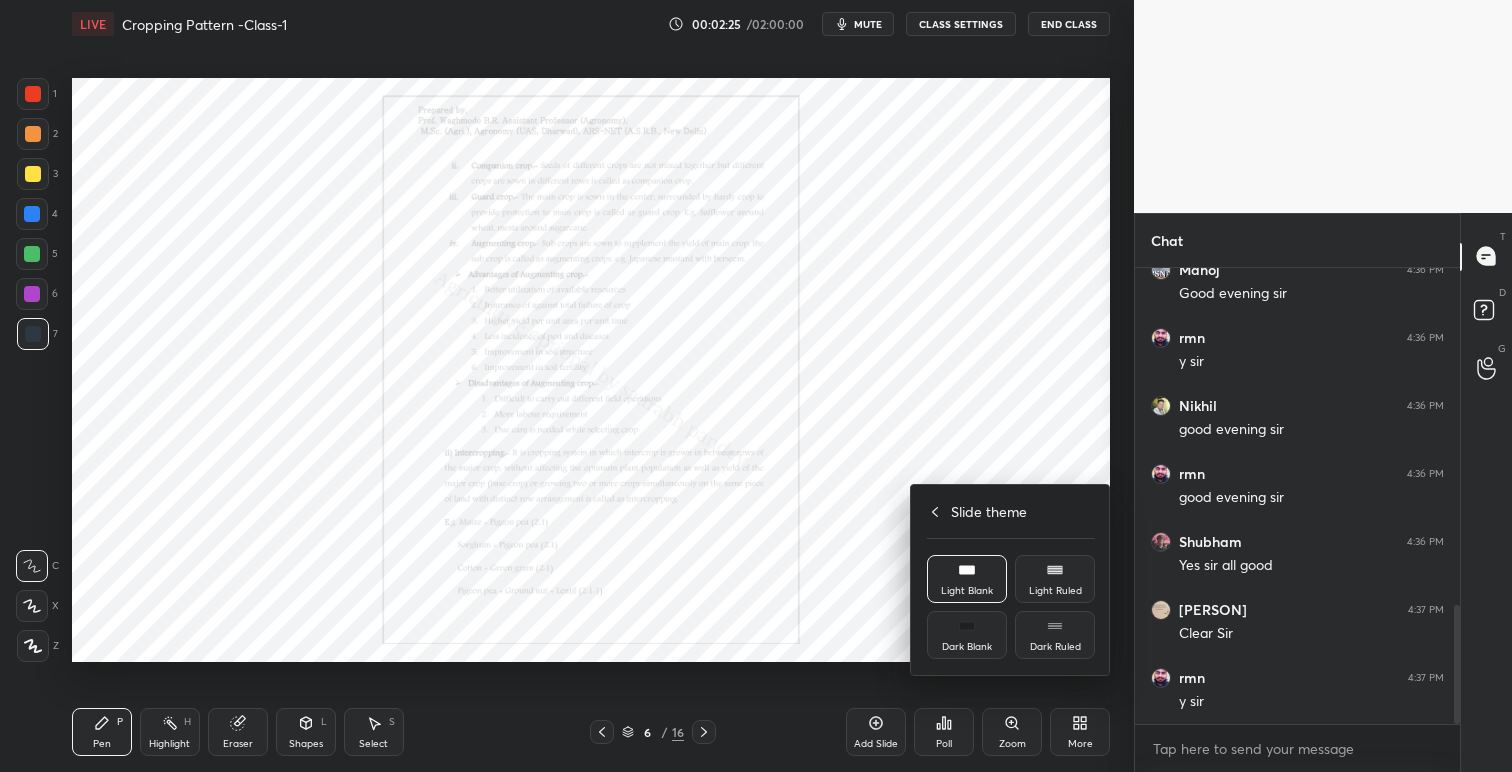 click on "Dark Blank" at bounding box center [967, 635] 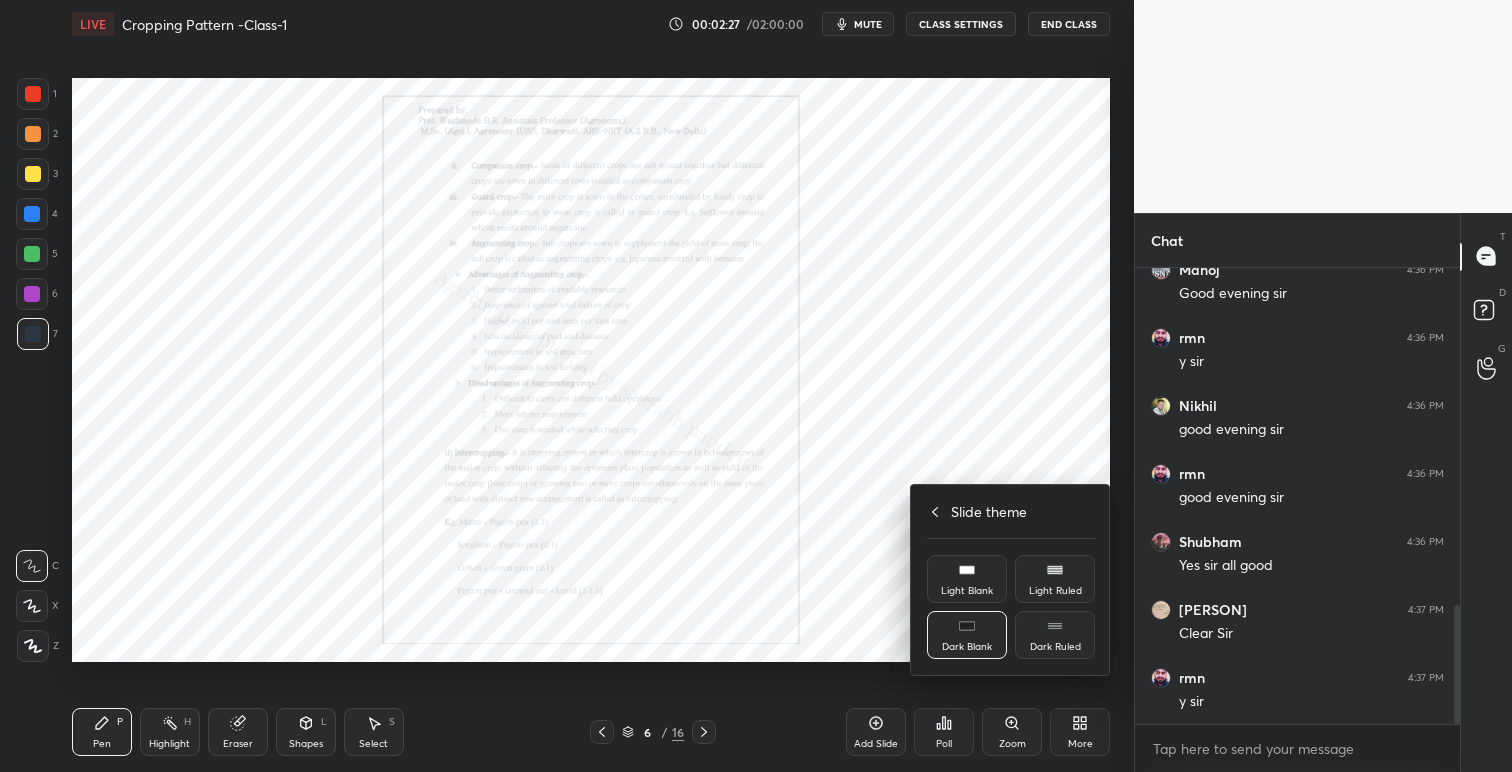 click at bounding box center [756, 386] 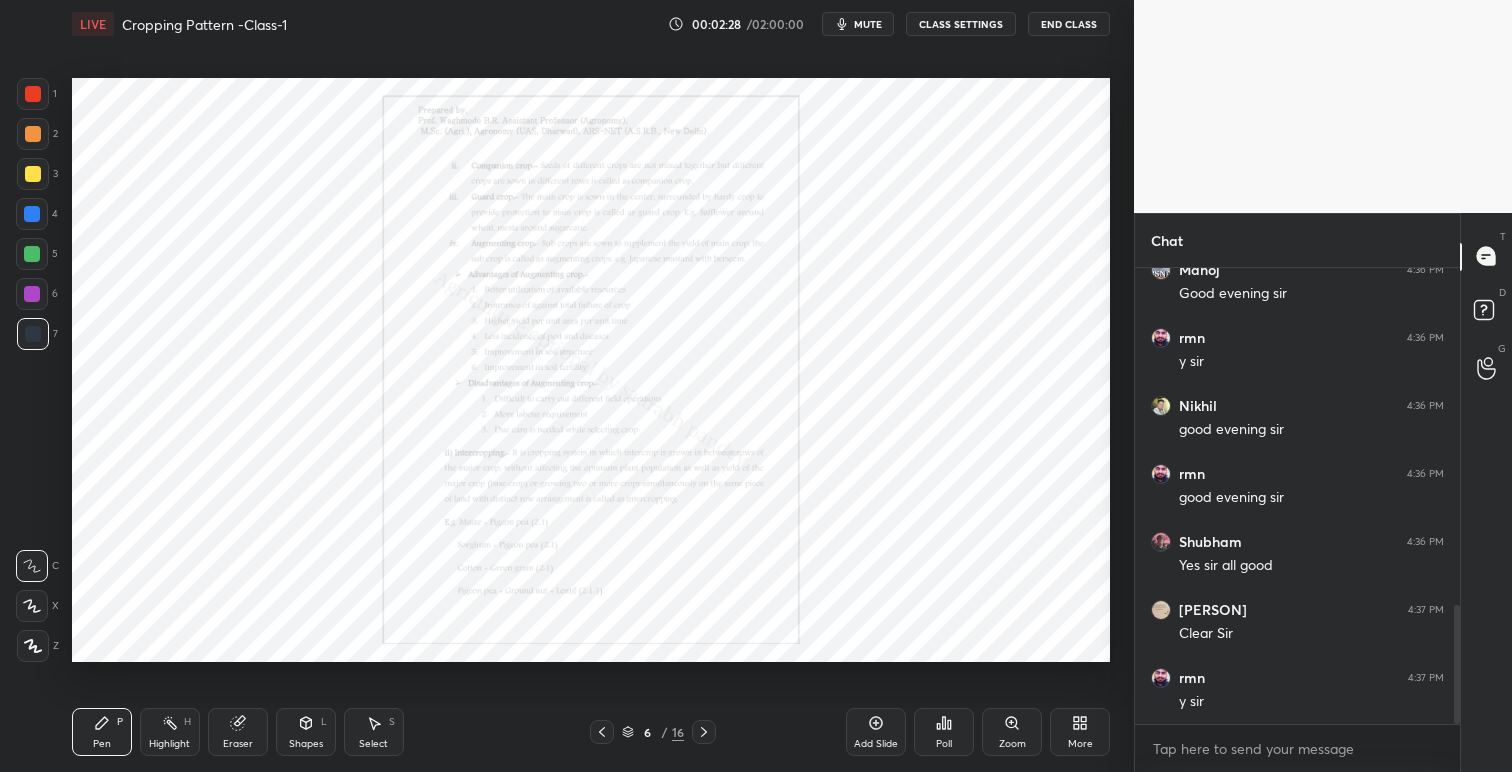 click 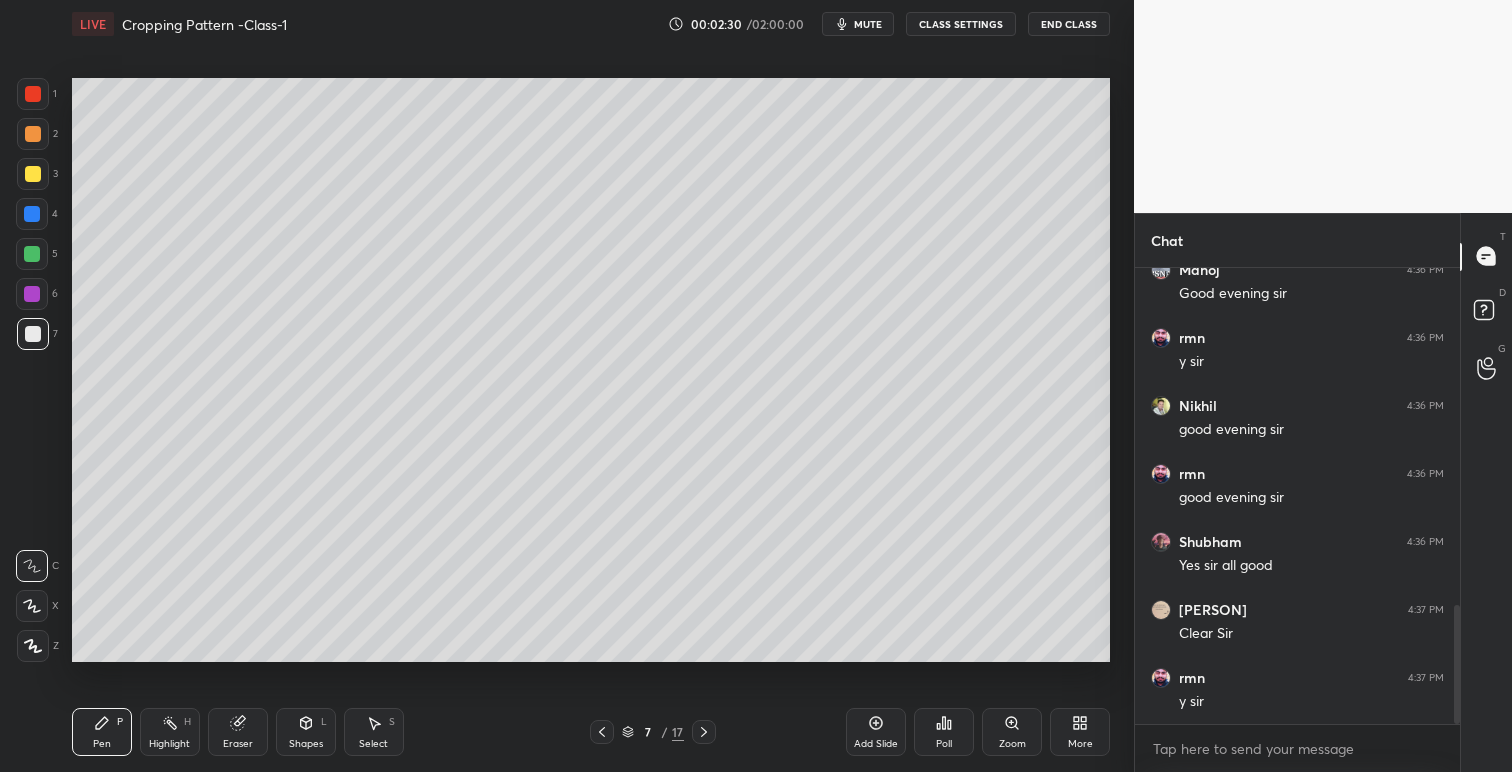 click 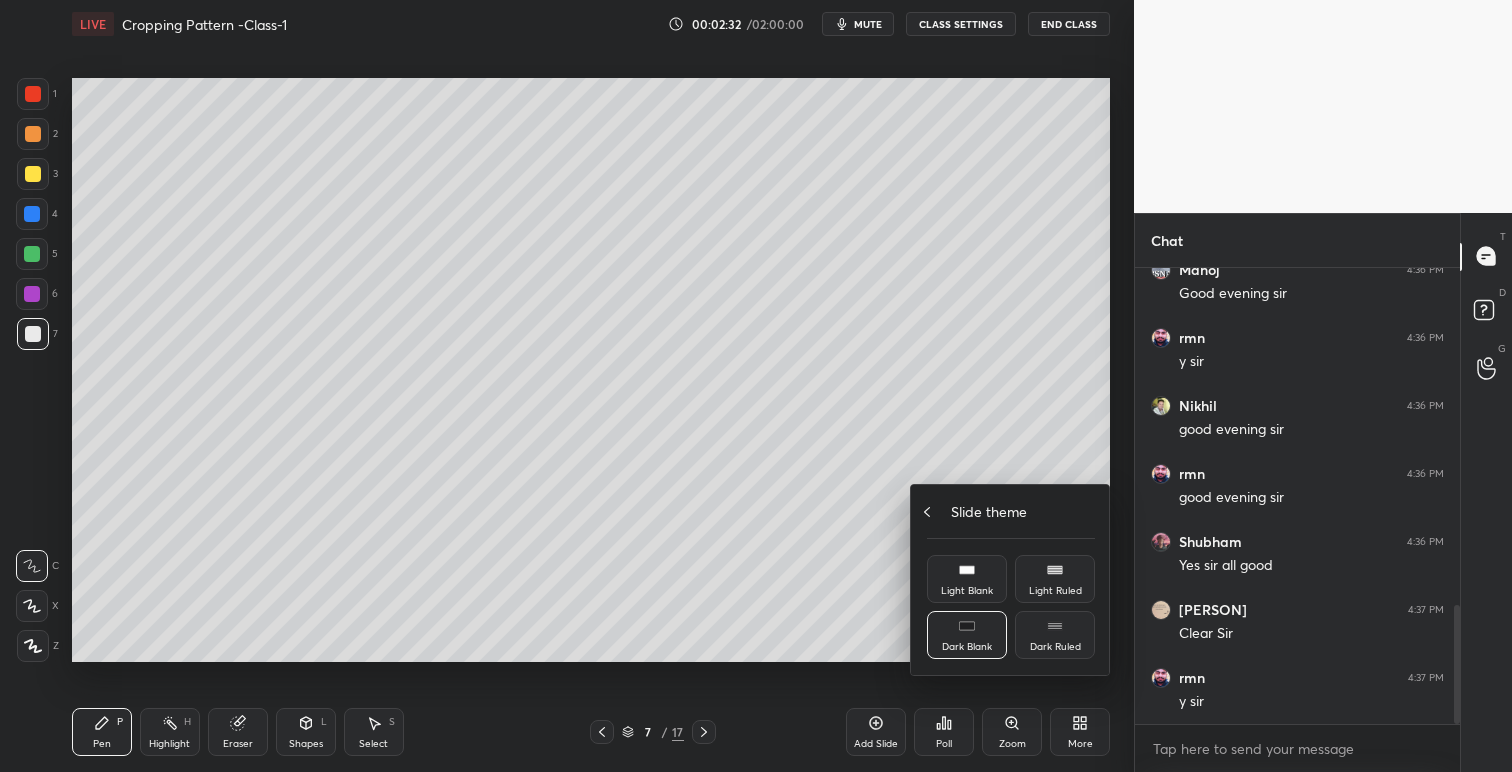 click on "Slide theme" at bounding box center [1011, 511] 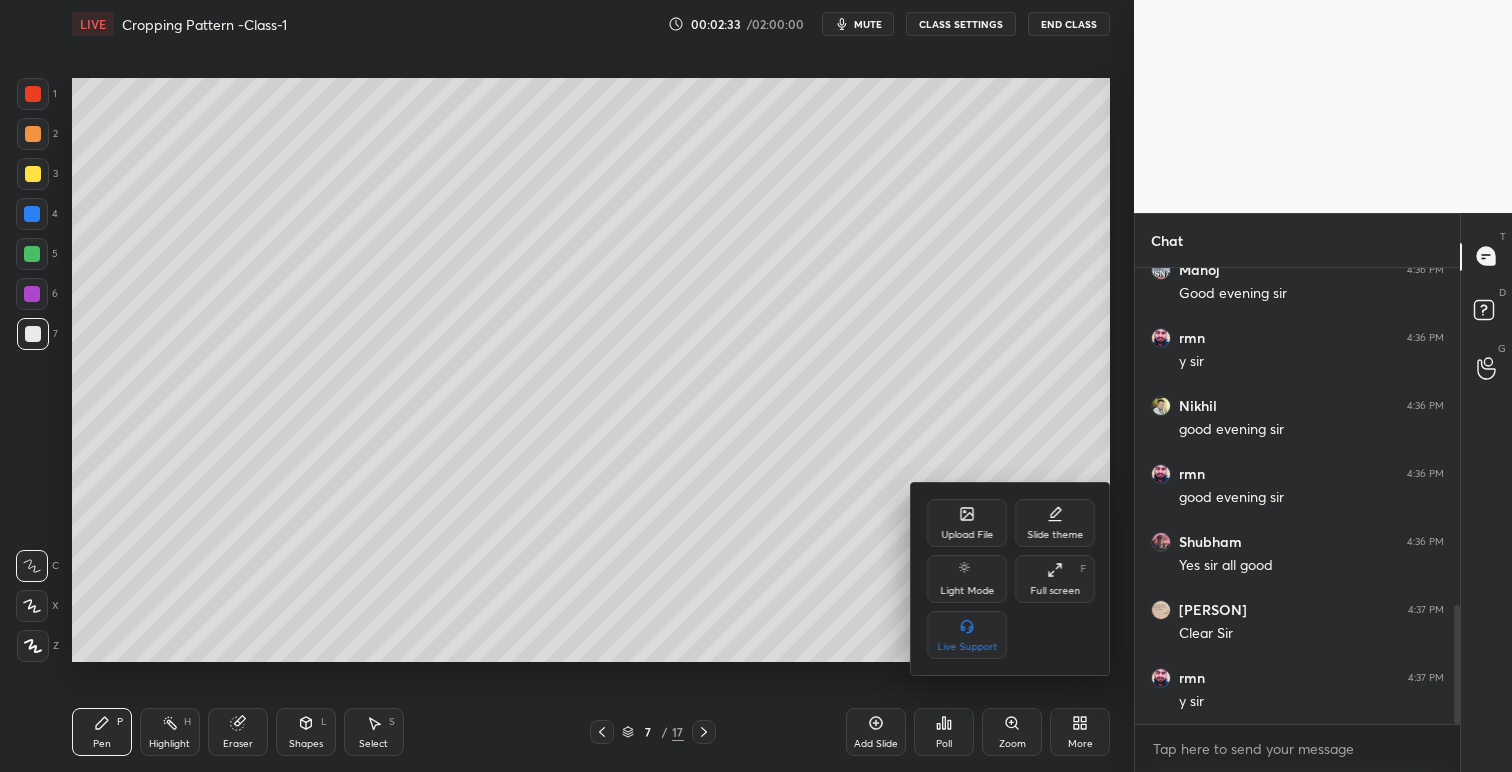 click on "Upload File" at bounding box center (967, 535) 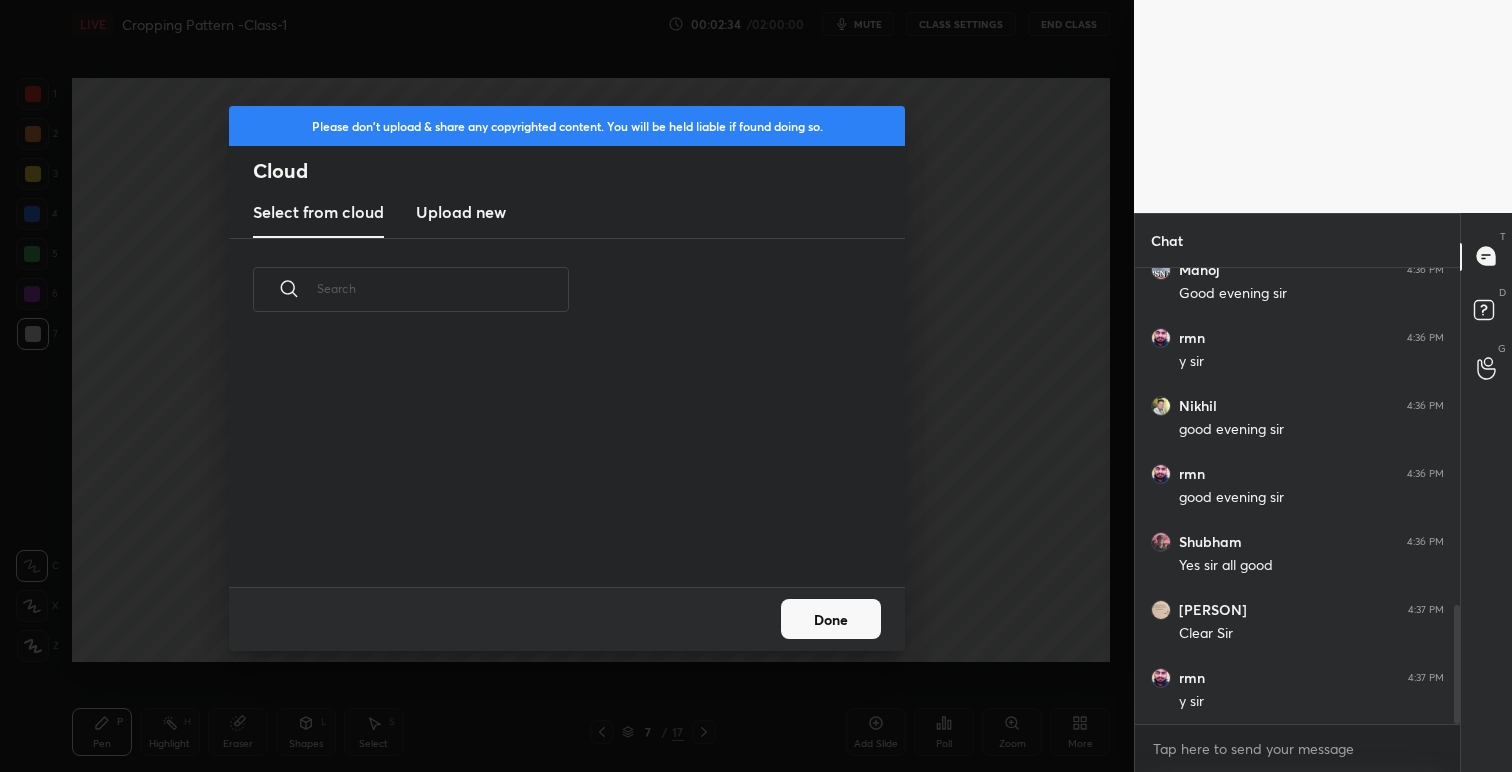 scroll, scrollTop: 7, scrollLeft: 11, axis: both 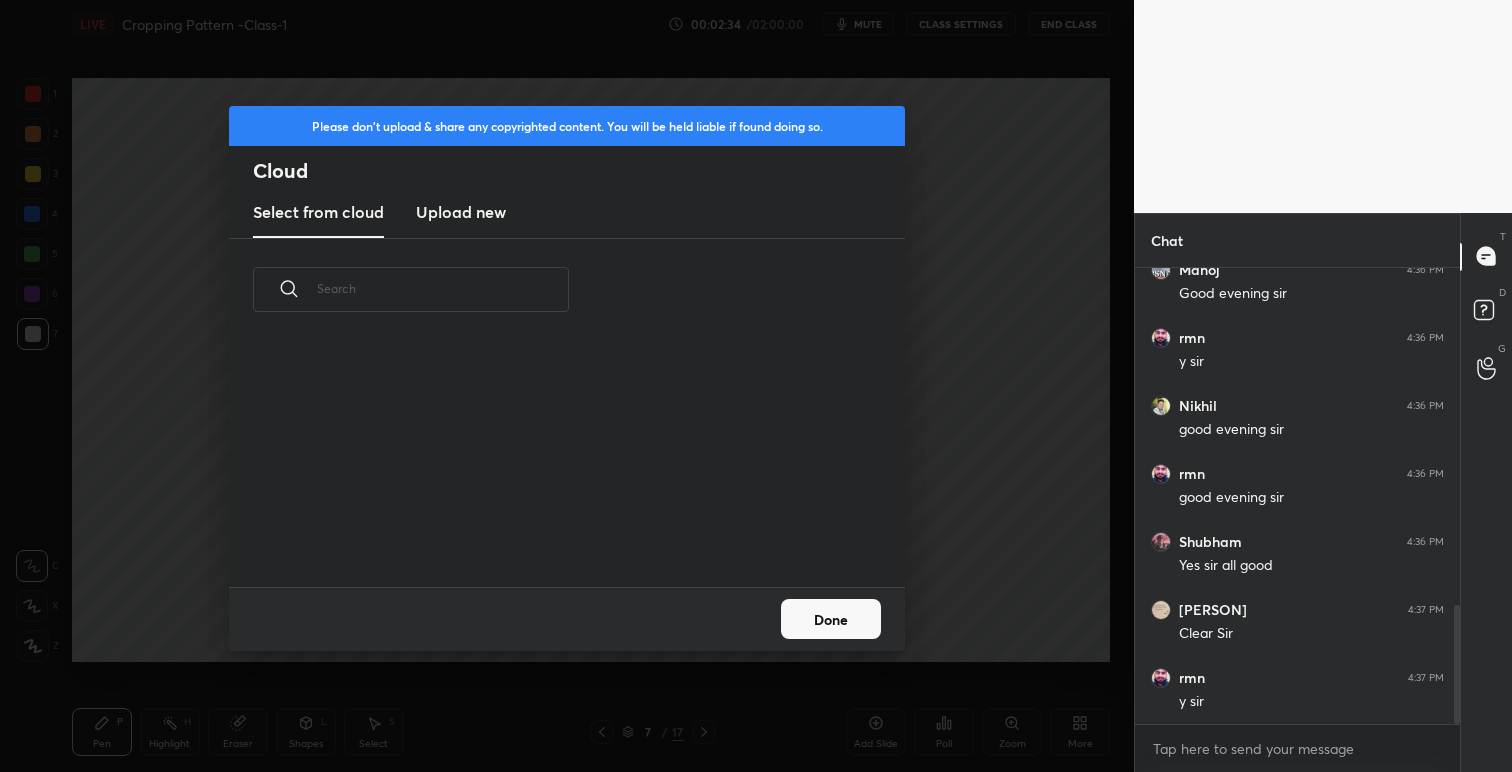 click on "Upload new" at bounding box center [461, 212] 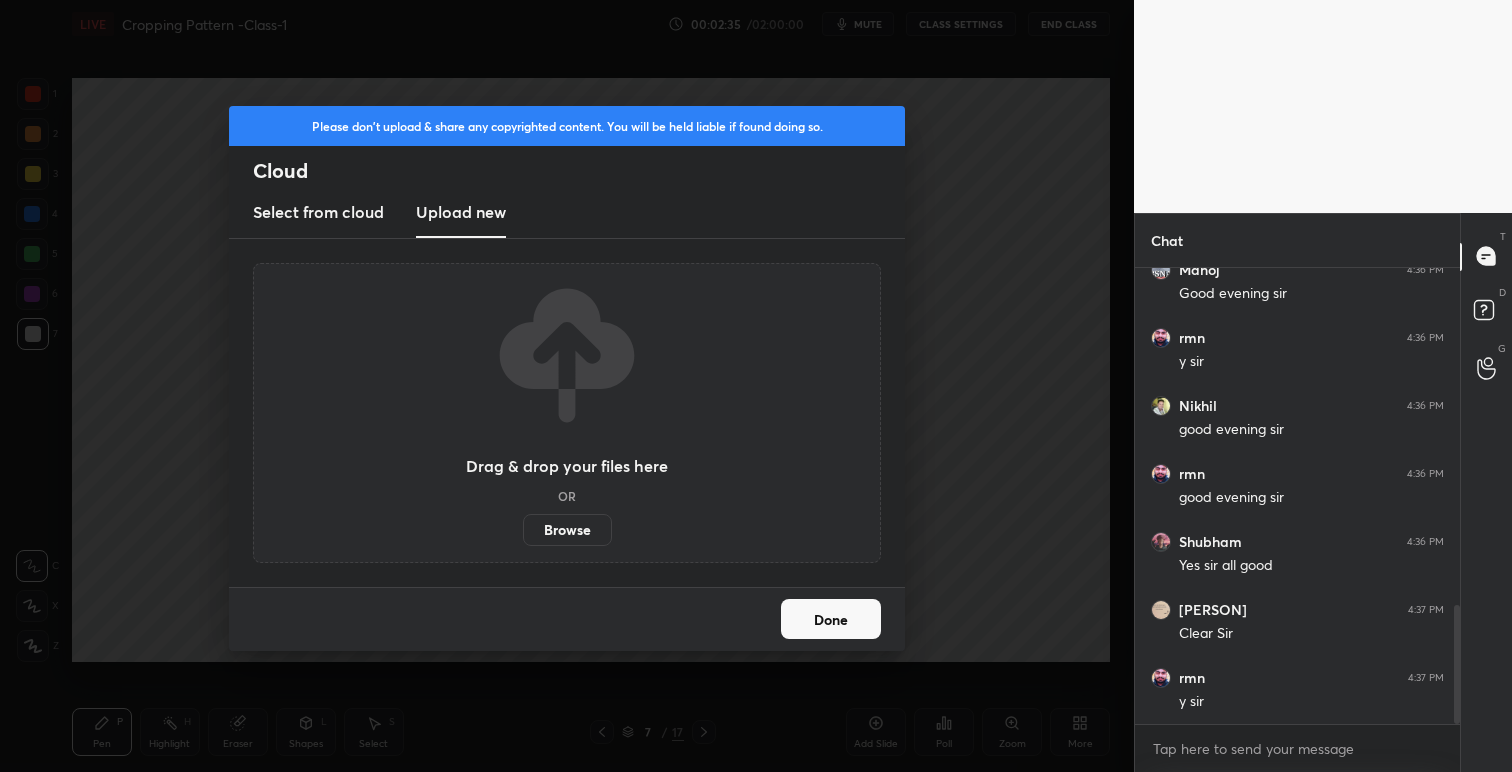 click on "Browse" at bounding box center [567, 530] 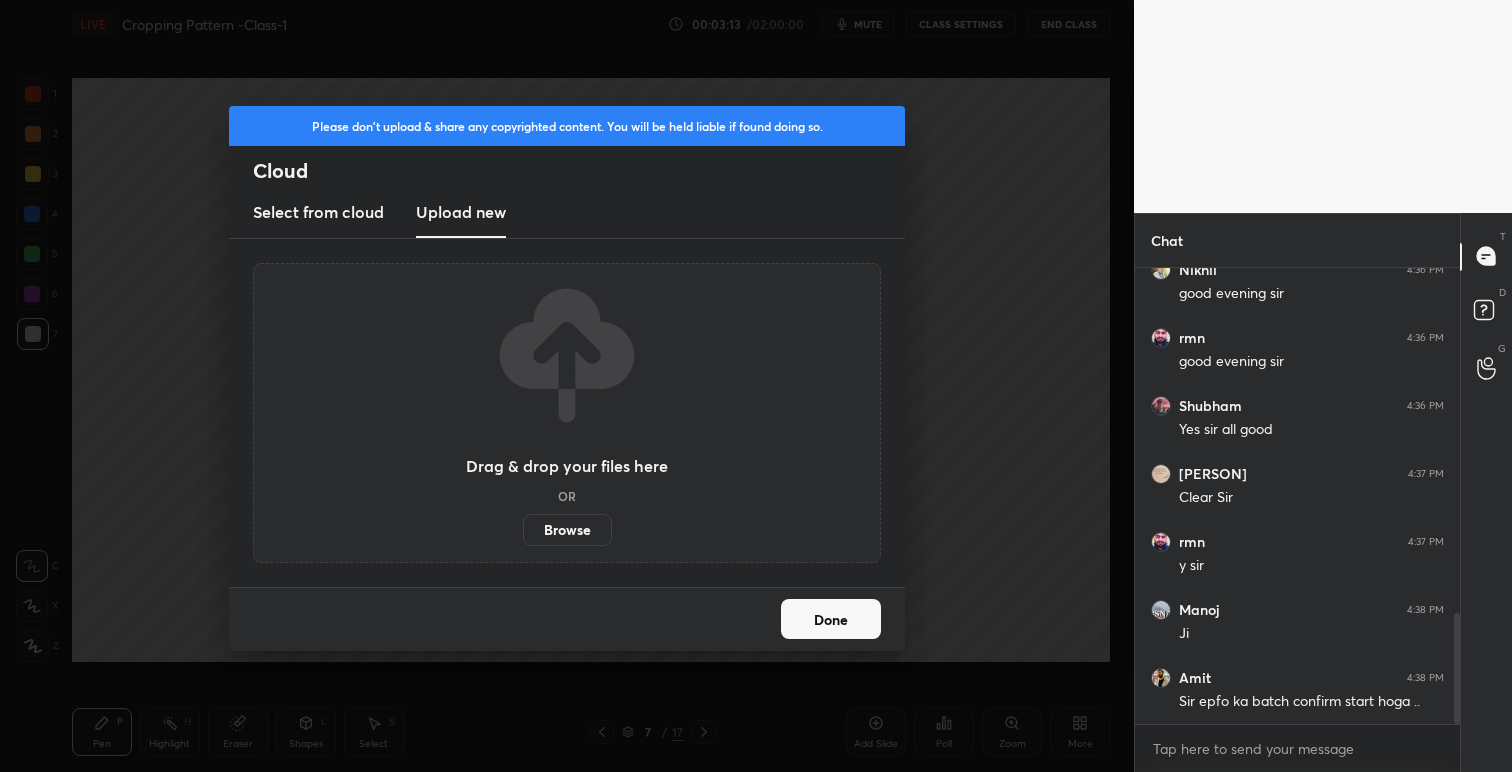 scroll, scrollTop: 1442, scrollLeft: 0, axis: vertical 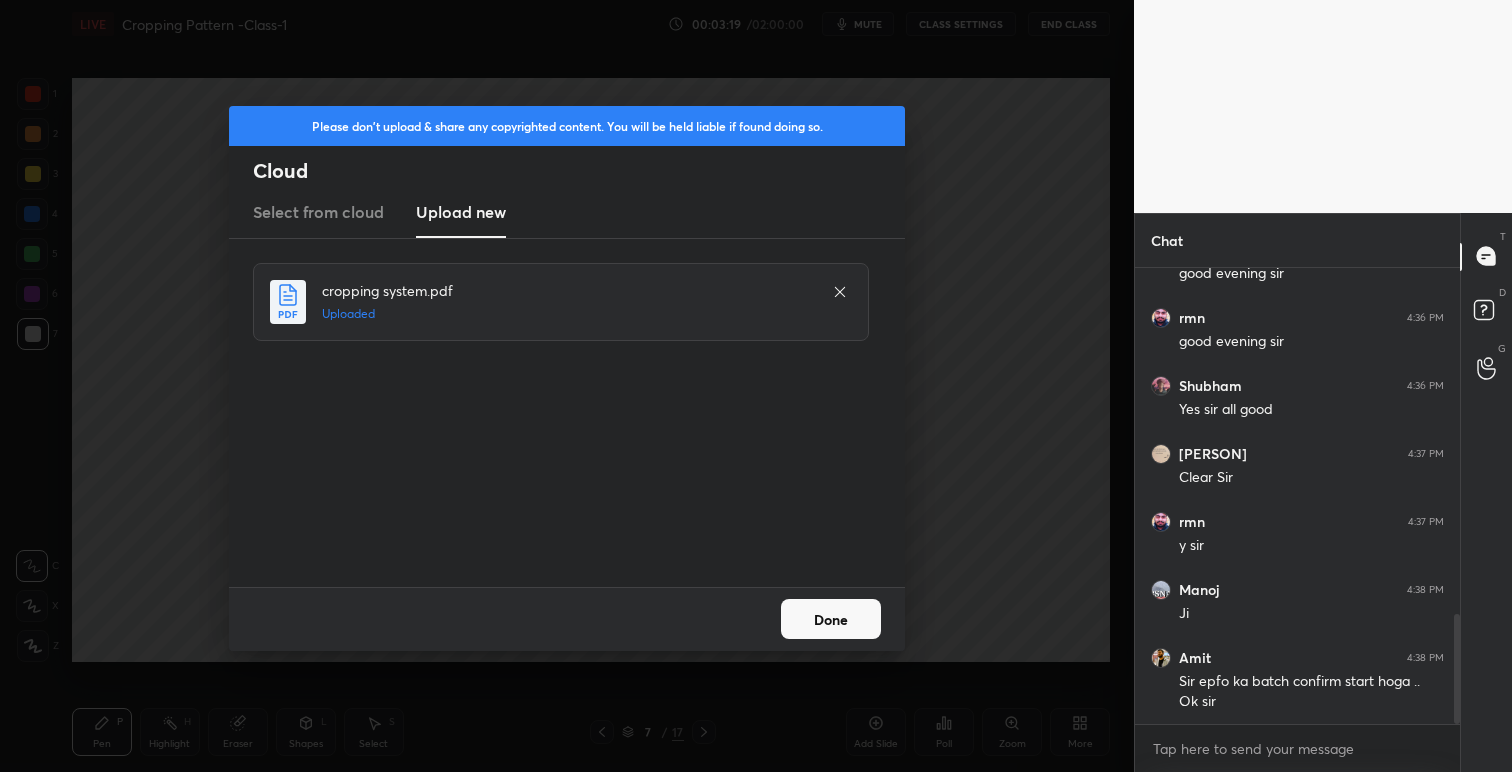 click on "Done" at bounding box center [831, 619] 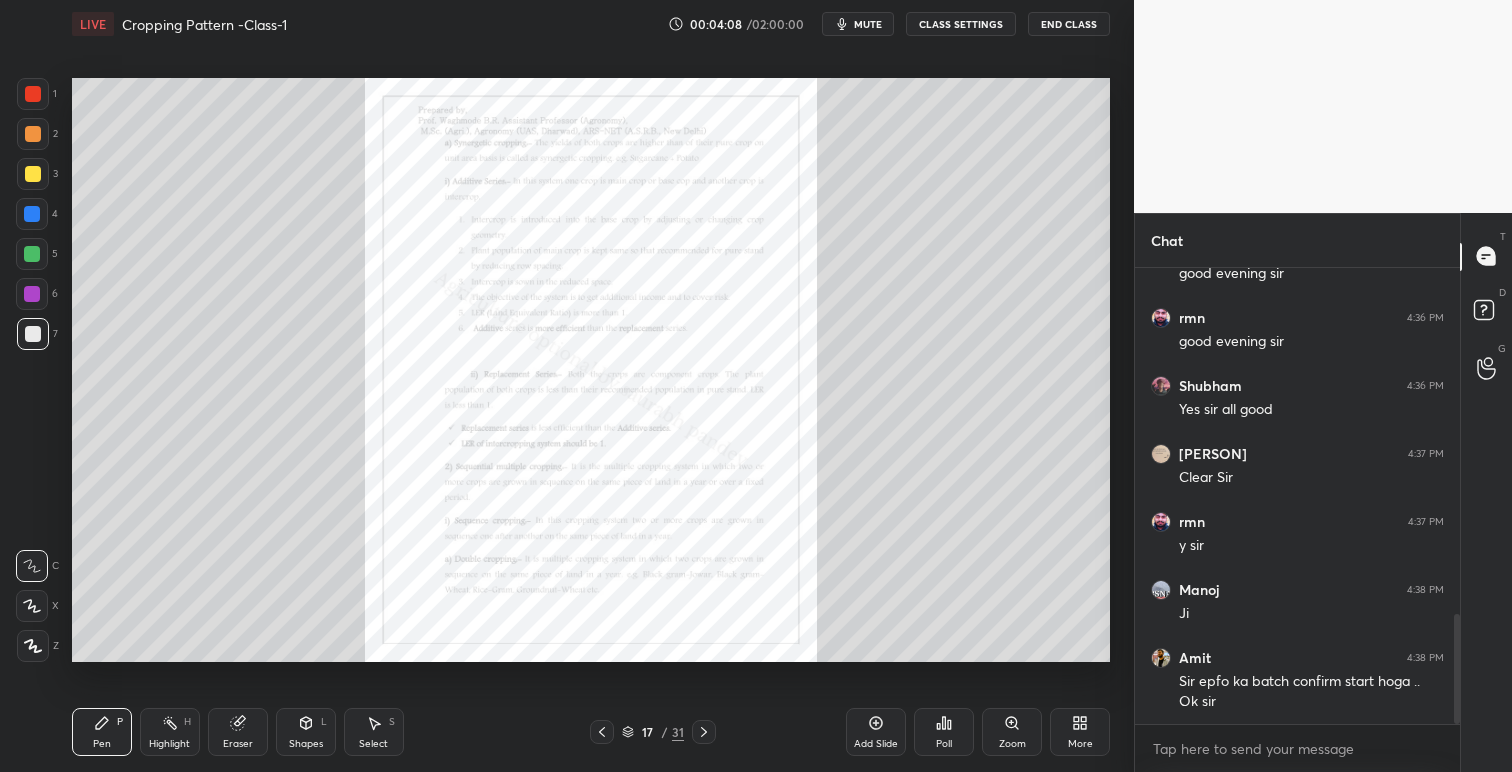 click 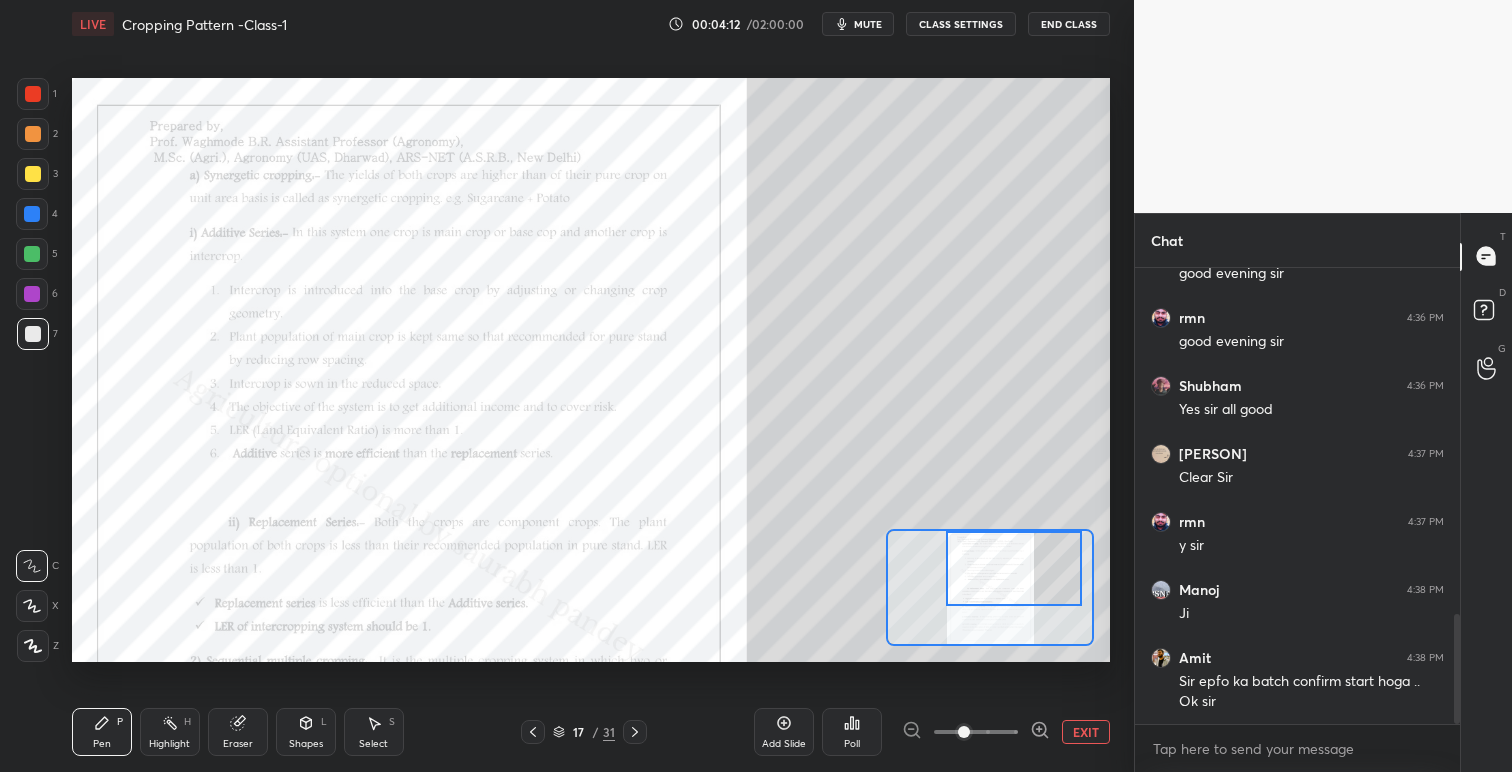 drag, startPoint x: 996, startPoint y: 595, endPoint x: 1020, endPoint y: 564, distance: 39.20459 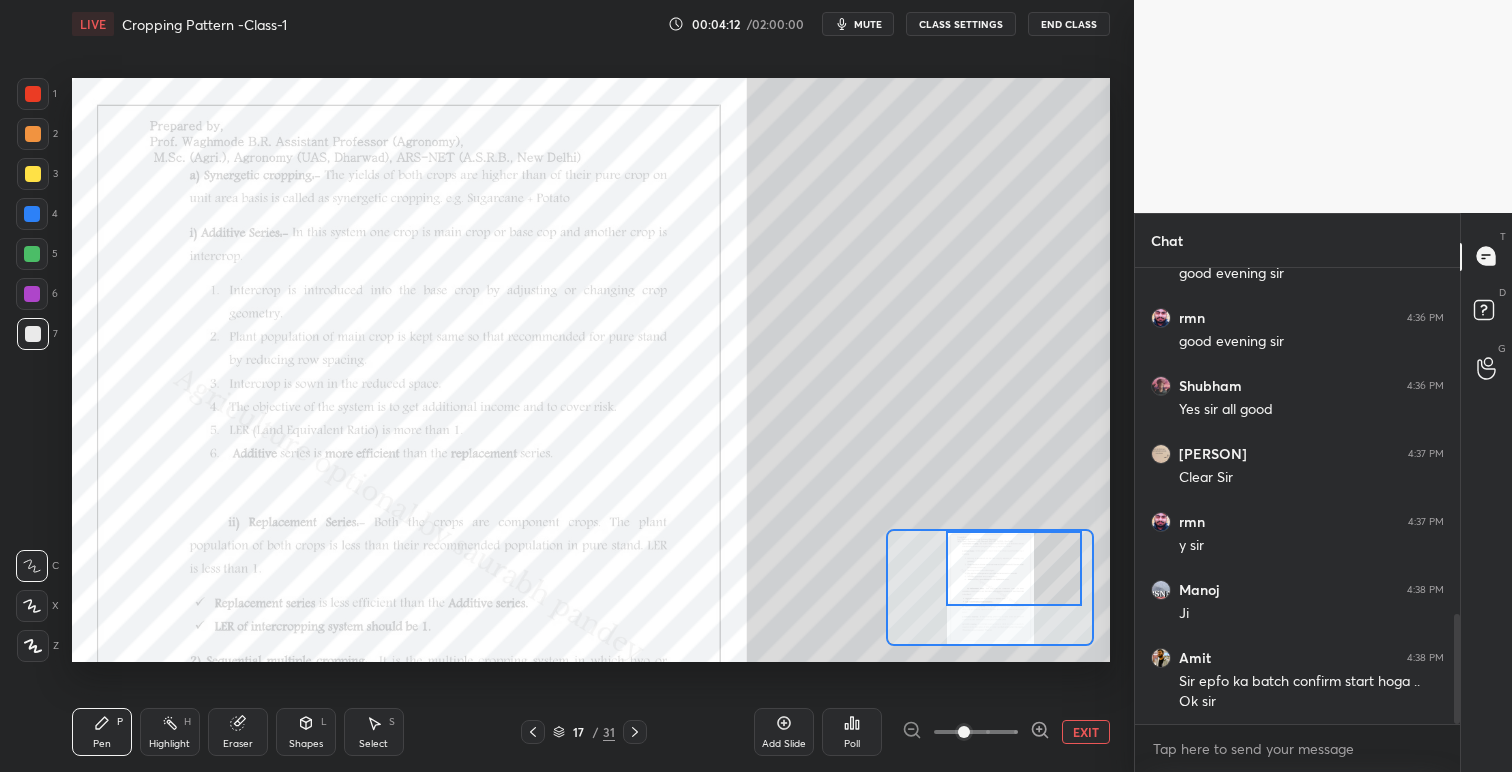 click at bounding box center [1014, 568] 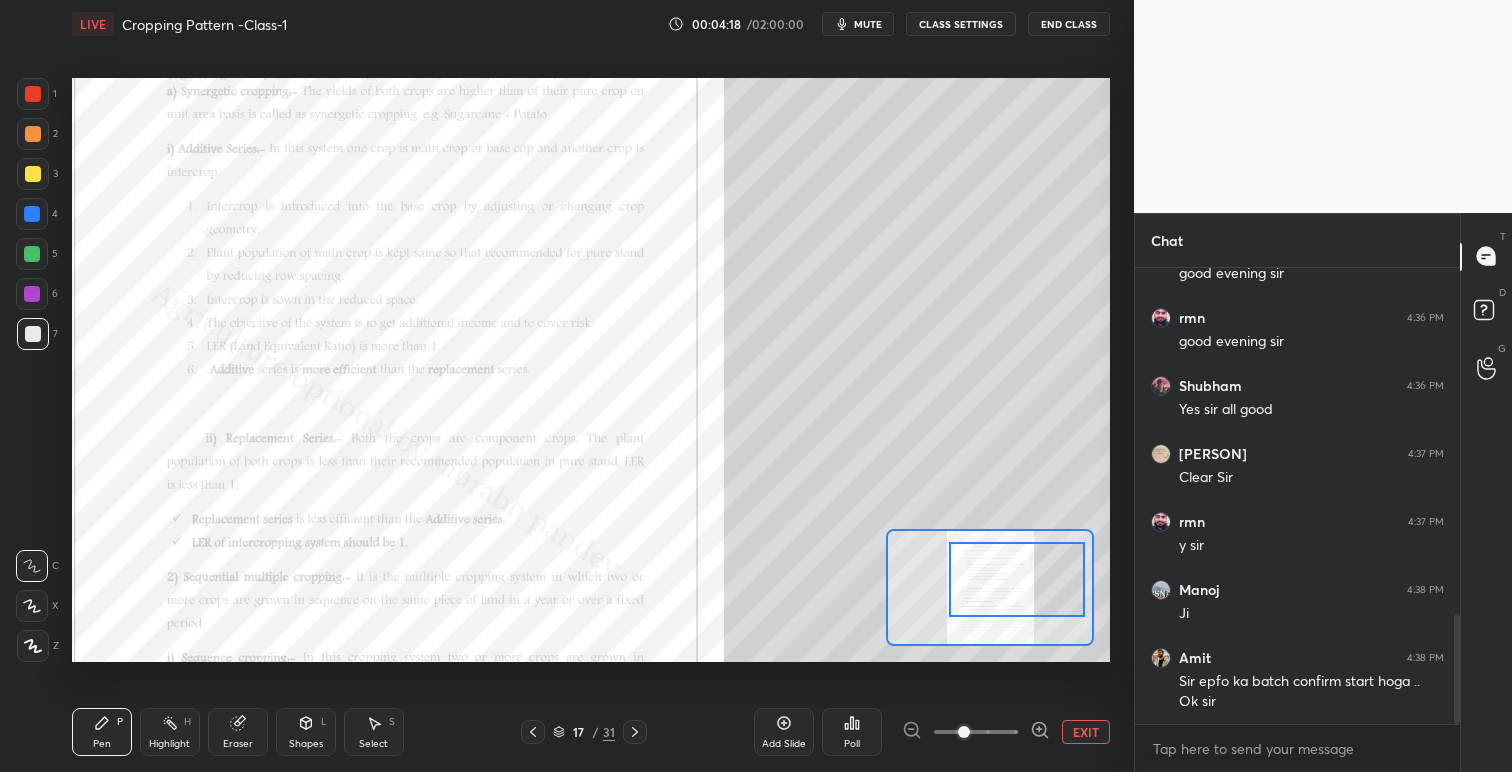 drag, startPoint x: 1019, startPoint y: 568, endPoint x: 1022, endPoint y: 579, distance: 11.401754 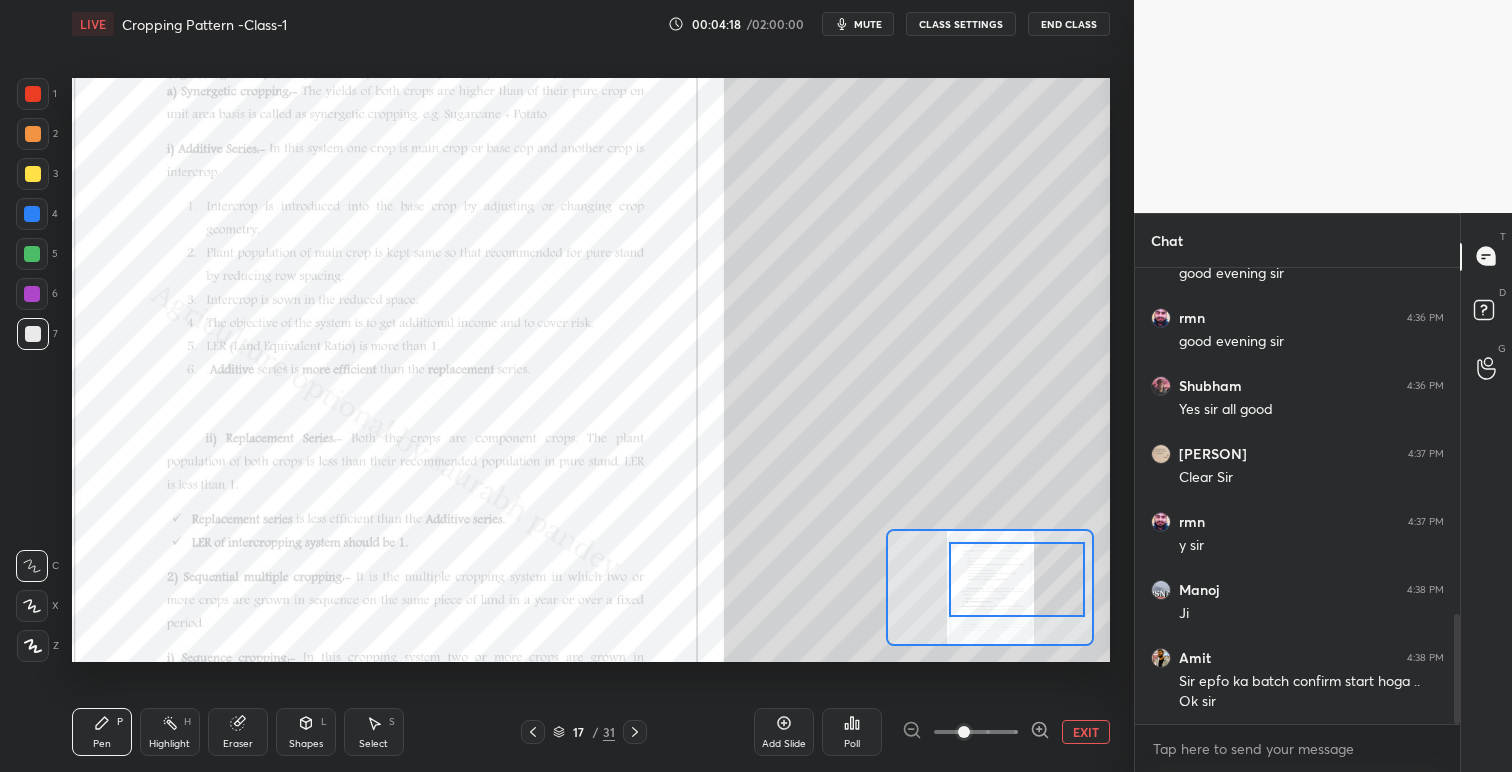 click at bounding box center [1017, 579] 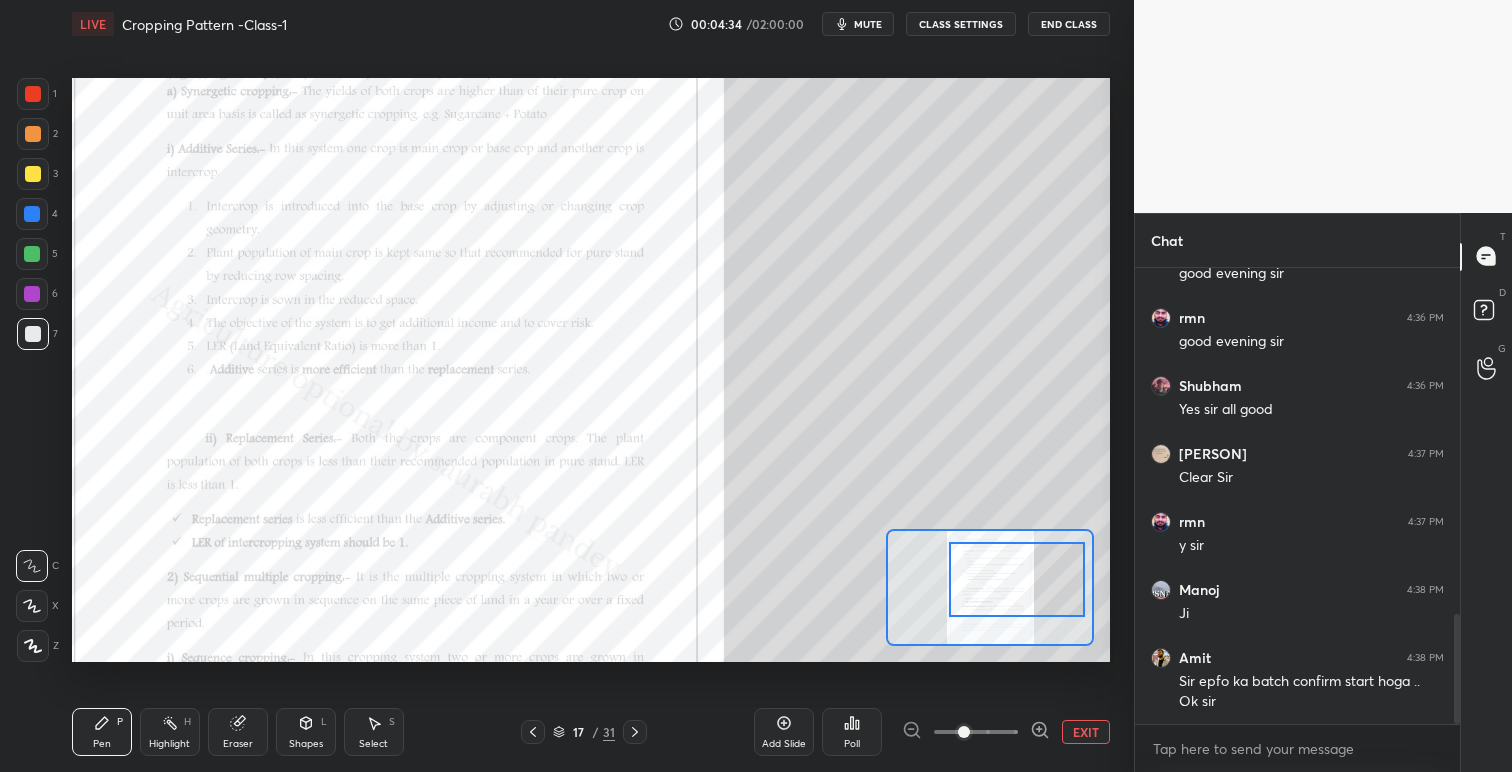 drag, startPoint x: 35, startPoint y: 95, endPoint x: 63, endPoint y: 104, distance: 29.410883 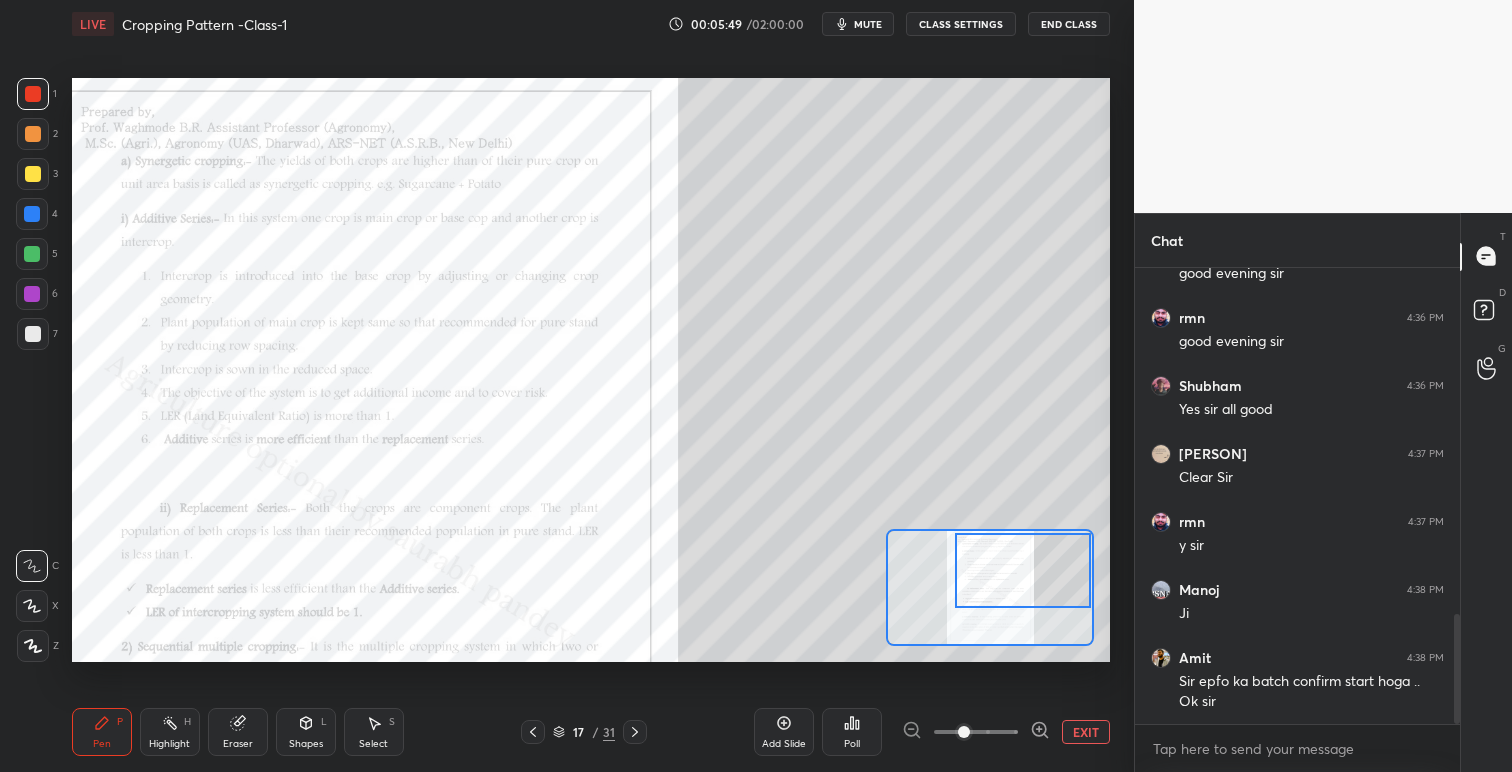drag, startPoint x: 968, startPoint y: 574, endPoint x: 968, endPoint y: 558, distance: 16 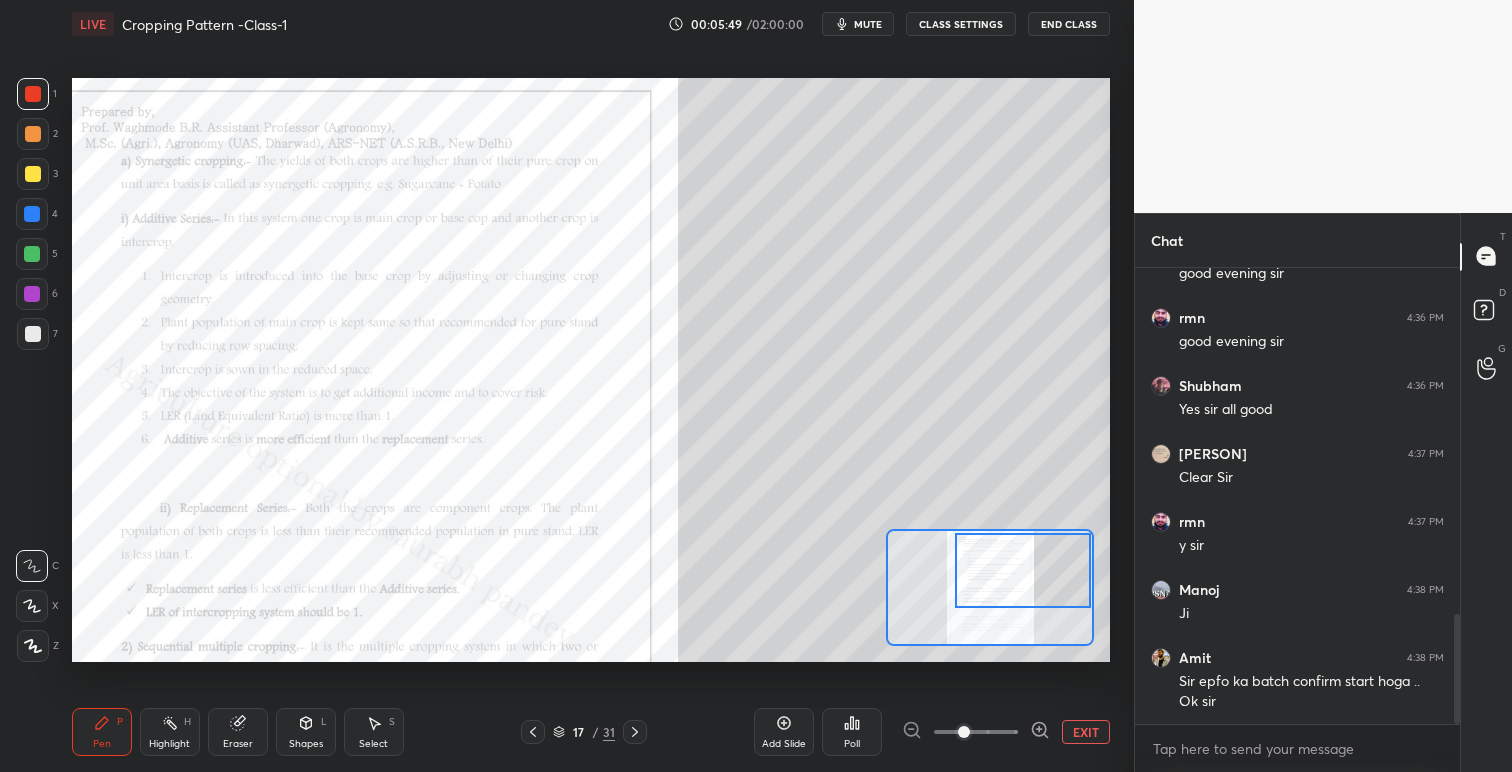 click at bounding box center (1023, 570) 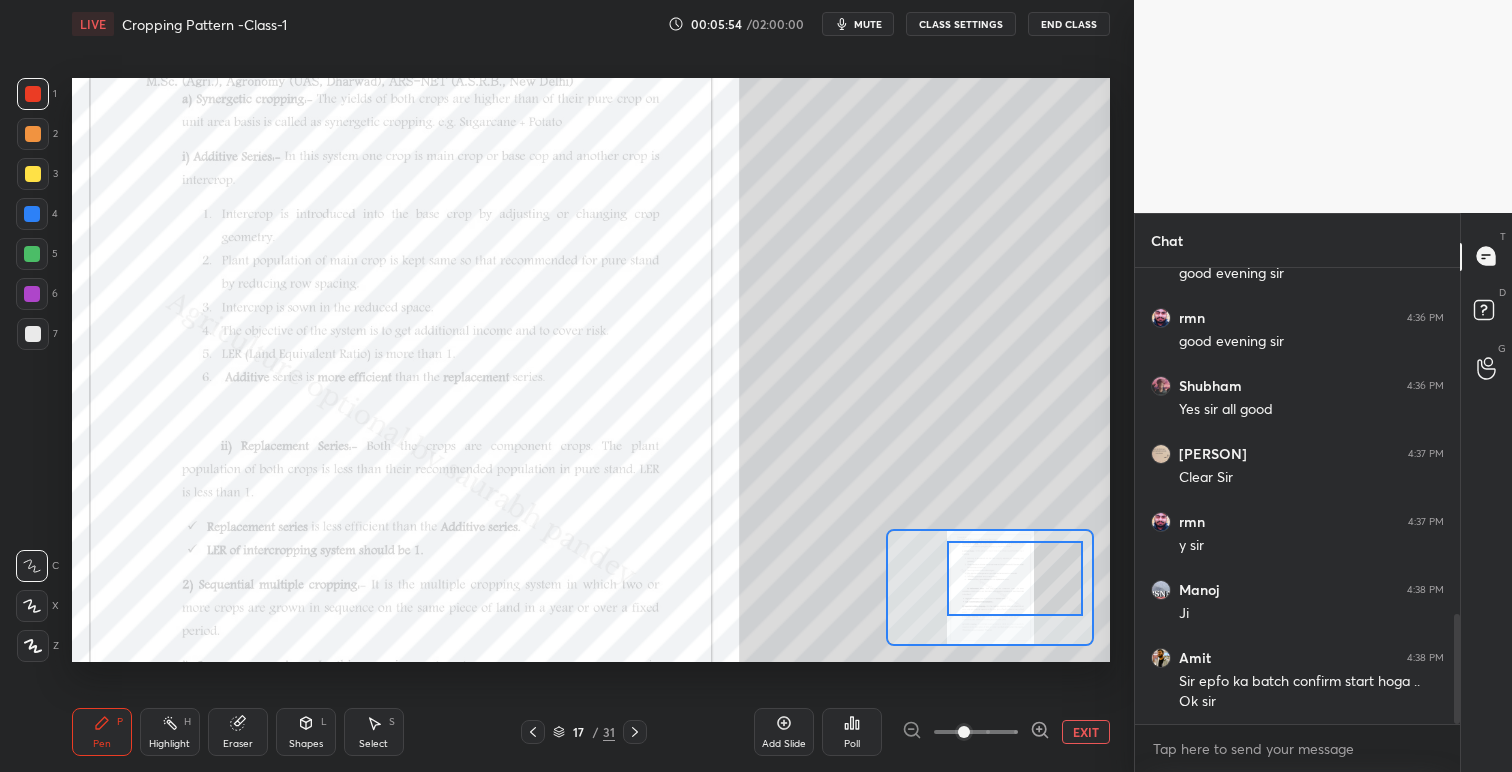 click at bounding box center (1015, 578) 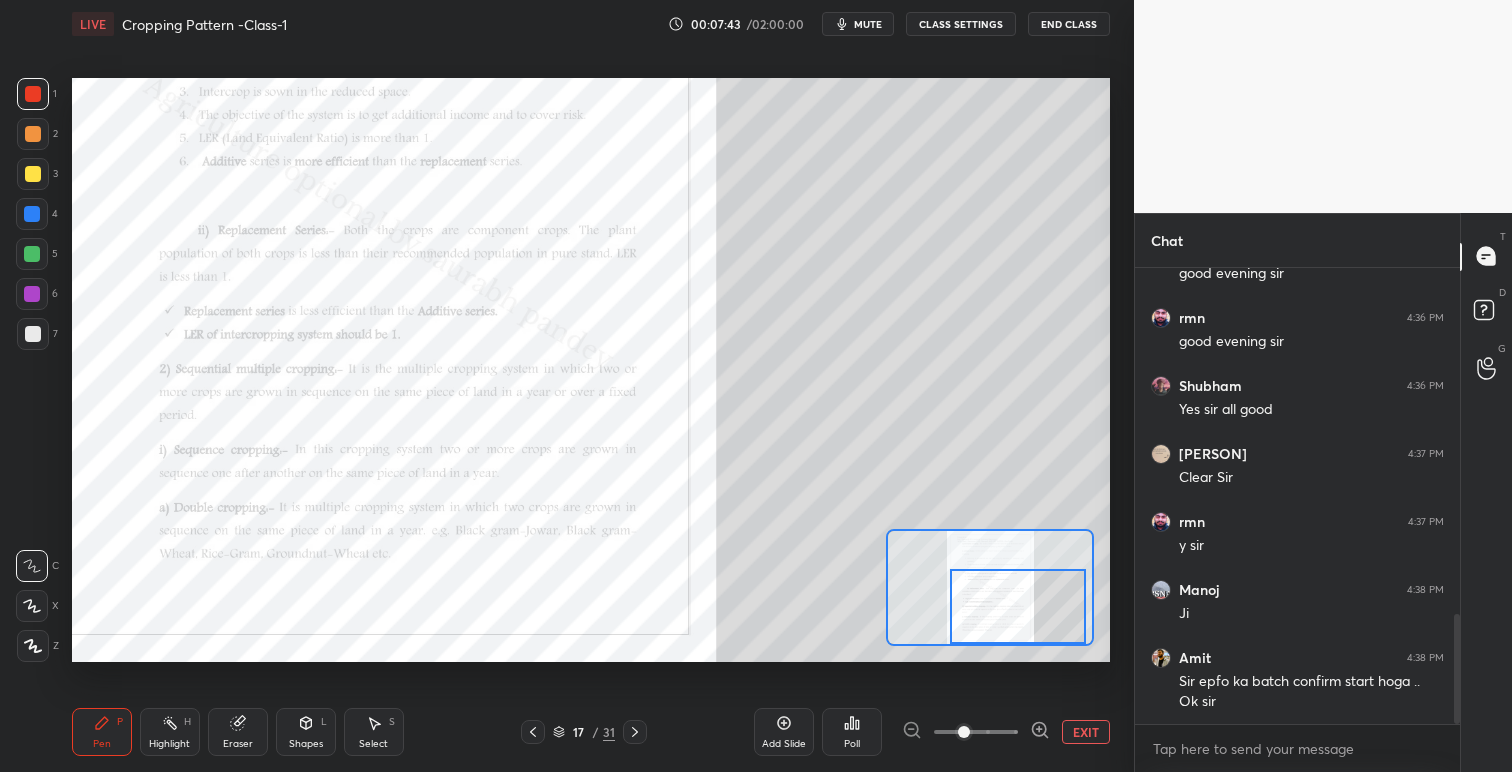 click at bounding box center (1018, 606) 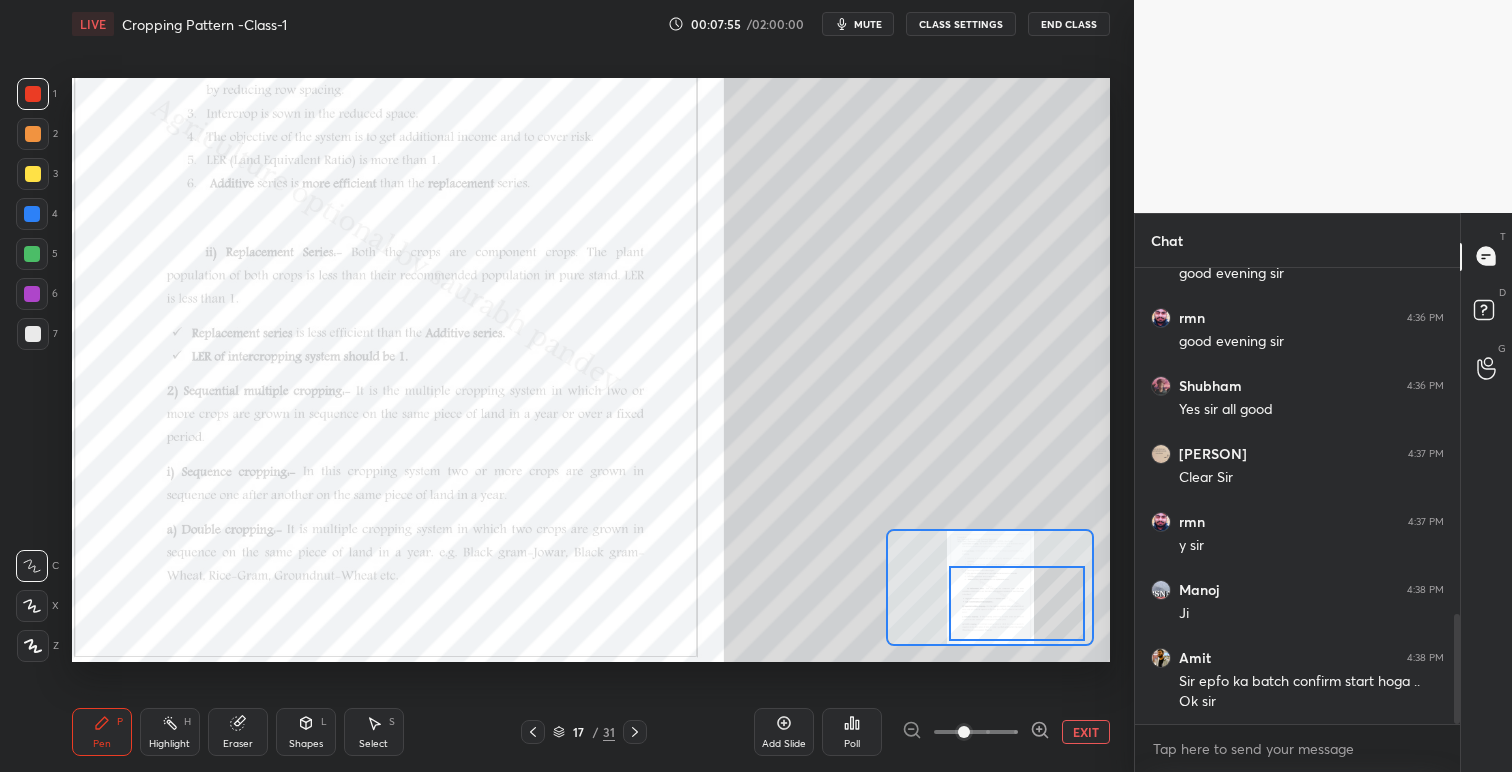 drag, startPoint x: 35, startPoint y: 177, endPoint x: 66, endPoint y: 187, distance: 32.572994 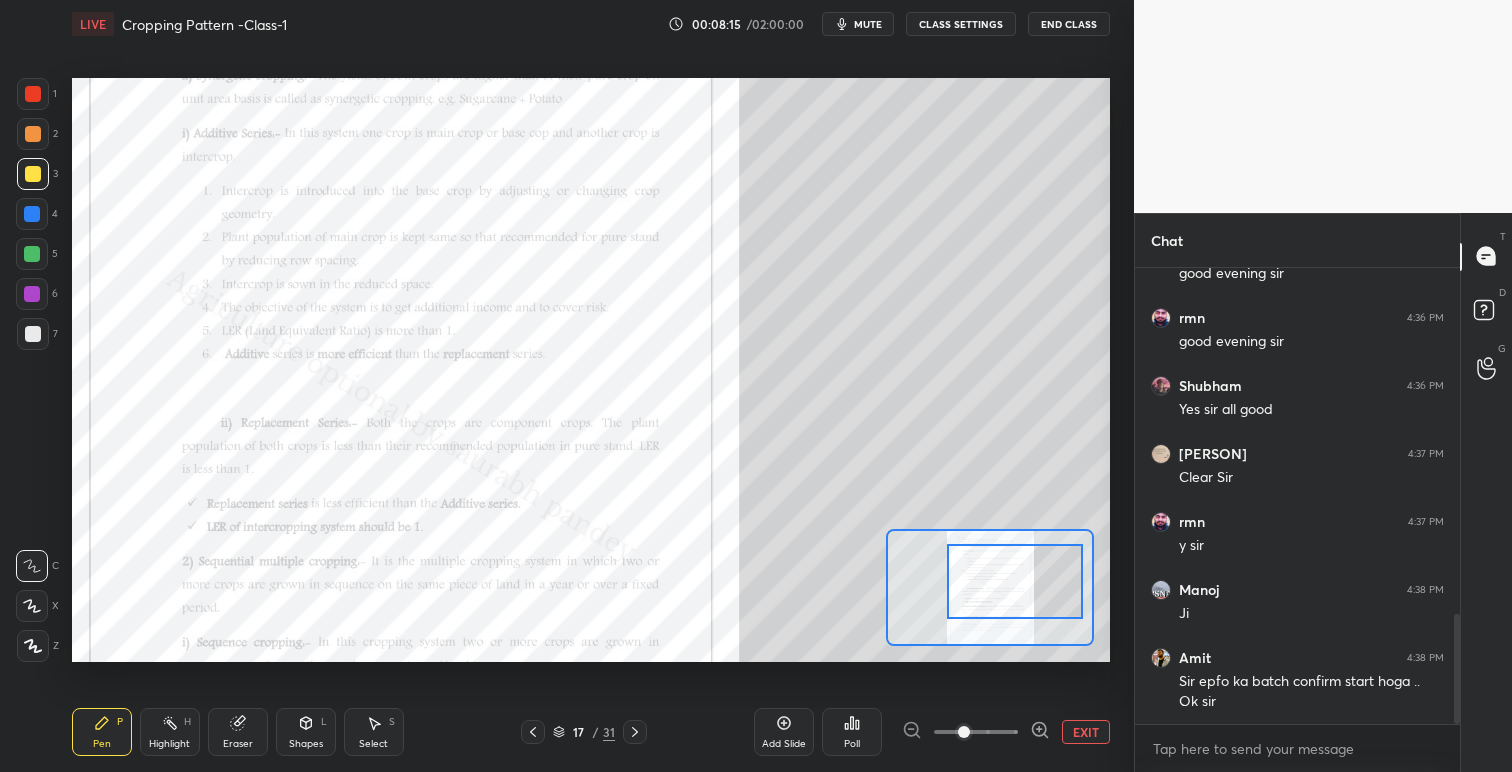 drag, startPoint x: 991, startPoint y: 594, endPoint x: 988, endPoint y: 571, distance: 23.194826 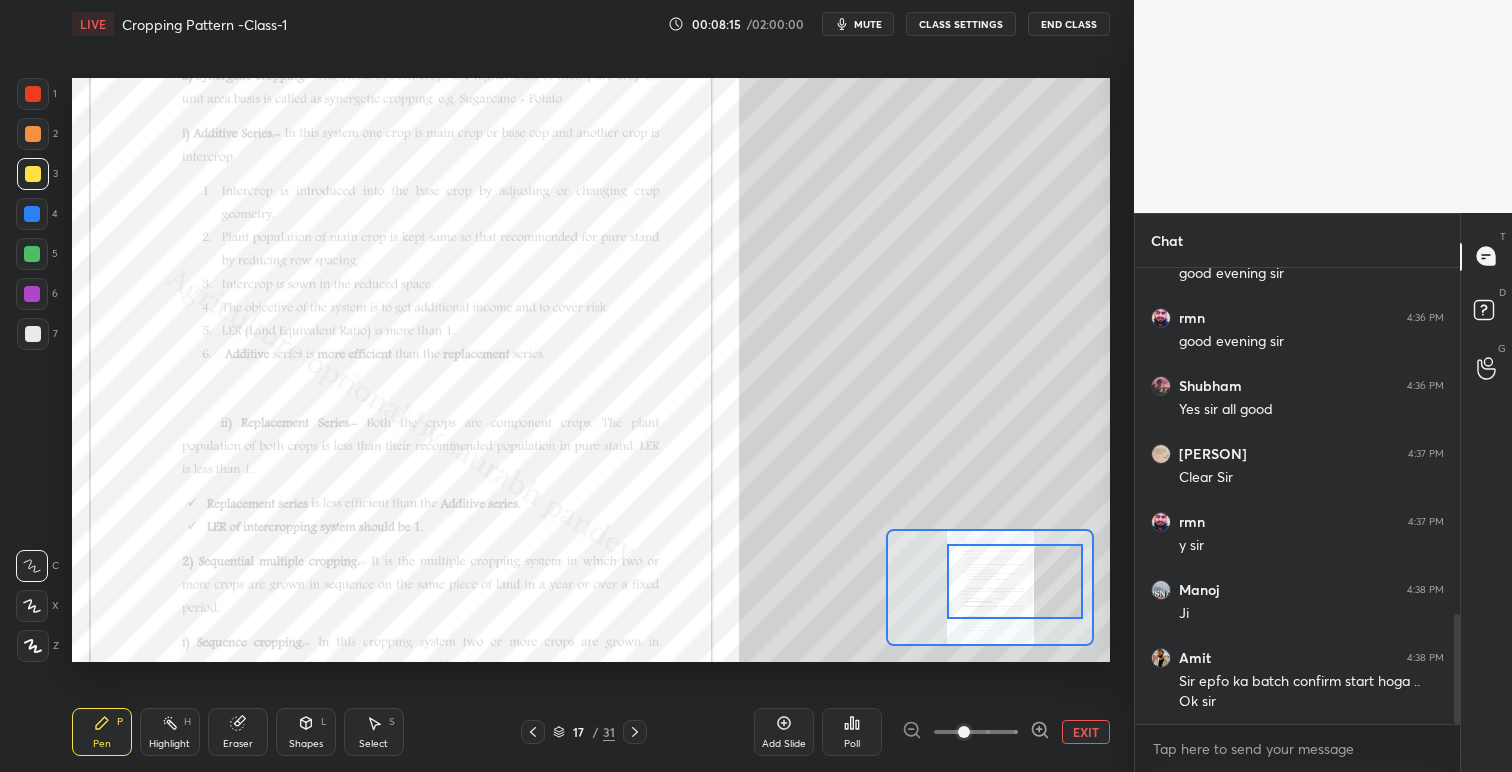 click at bounding box center [1015, 581] 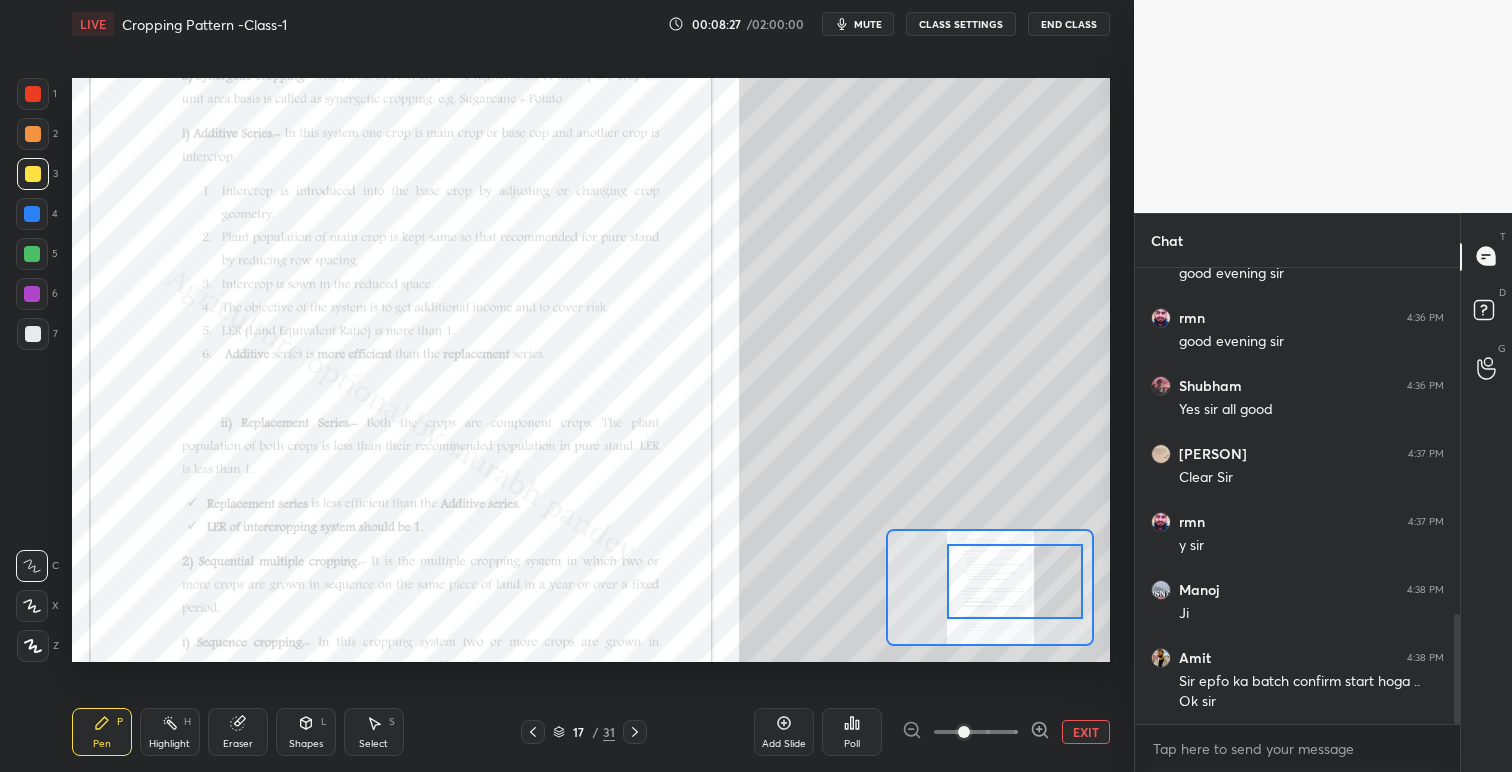 click at bounding box center (33, 94) 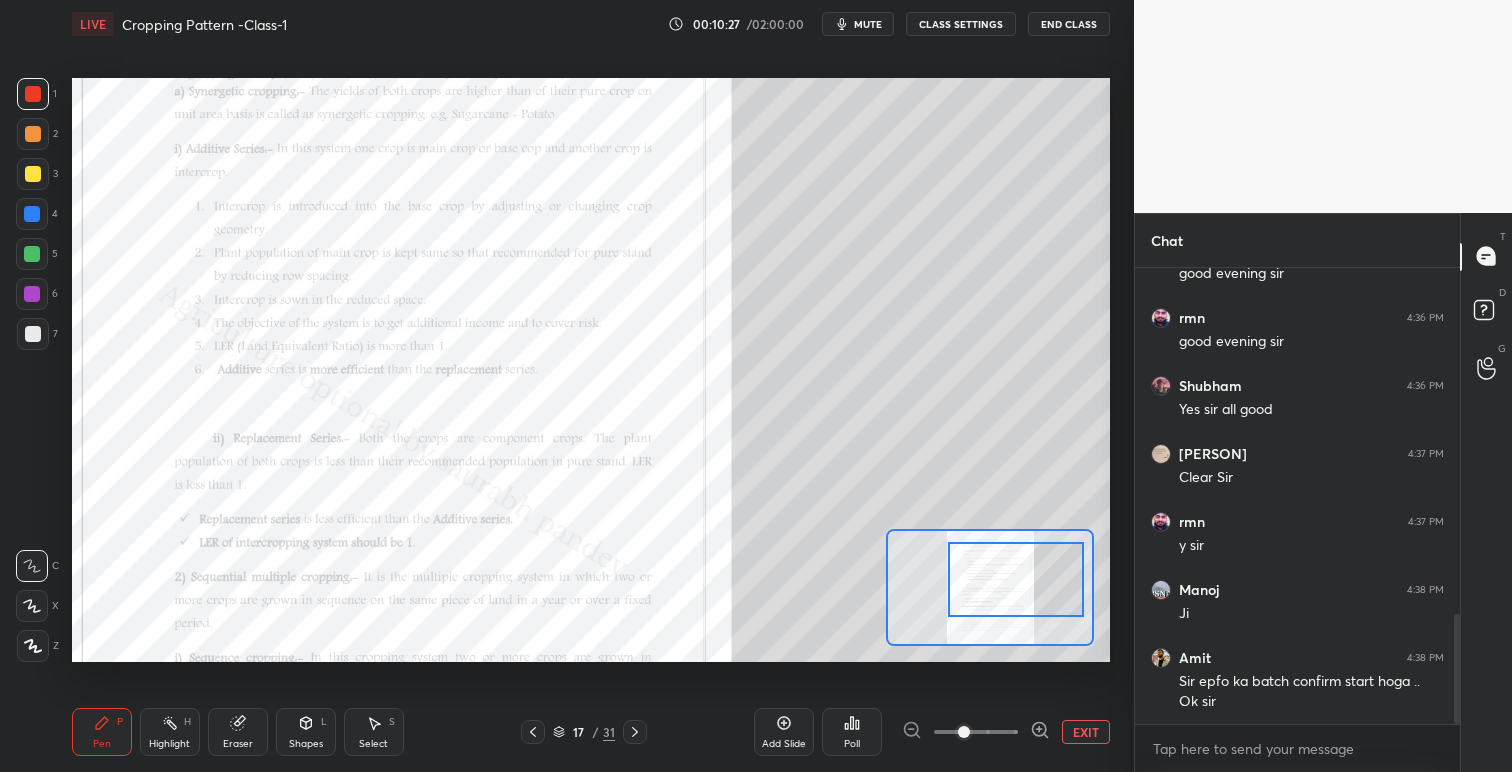 click at bounding box center [1016, 579] 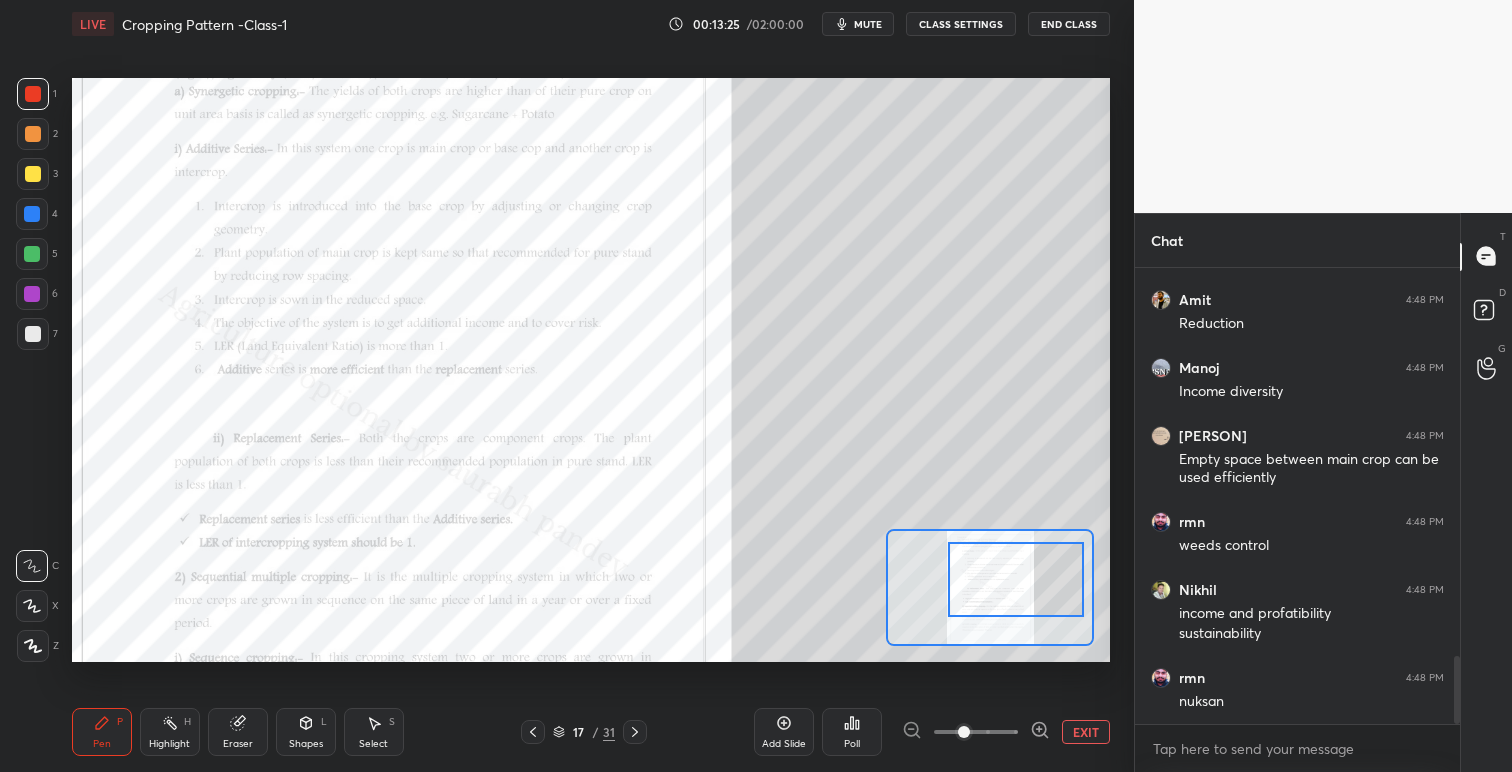 scroll, scrollTop: 2672, scrollLeft: 0, axis: vertical 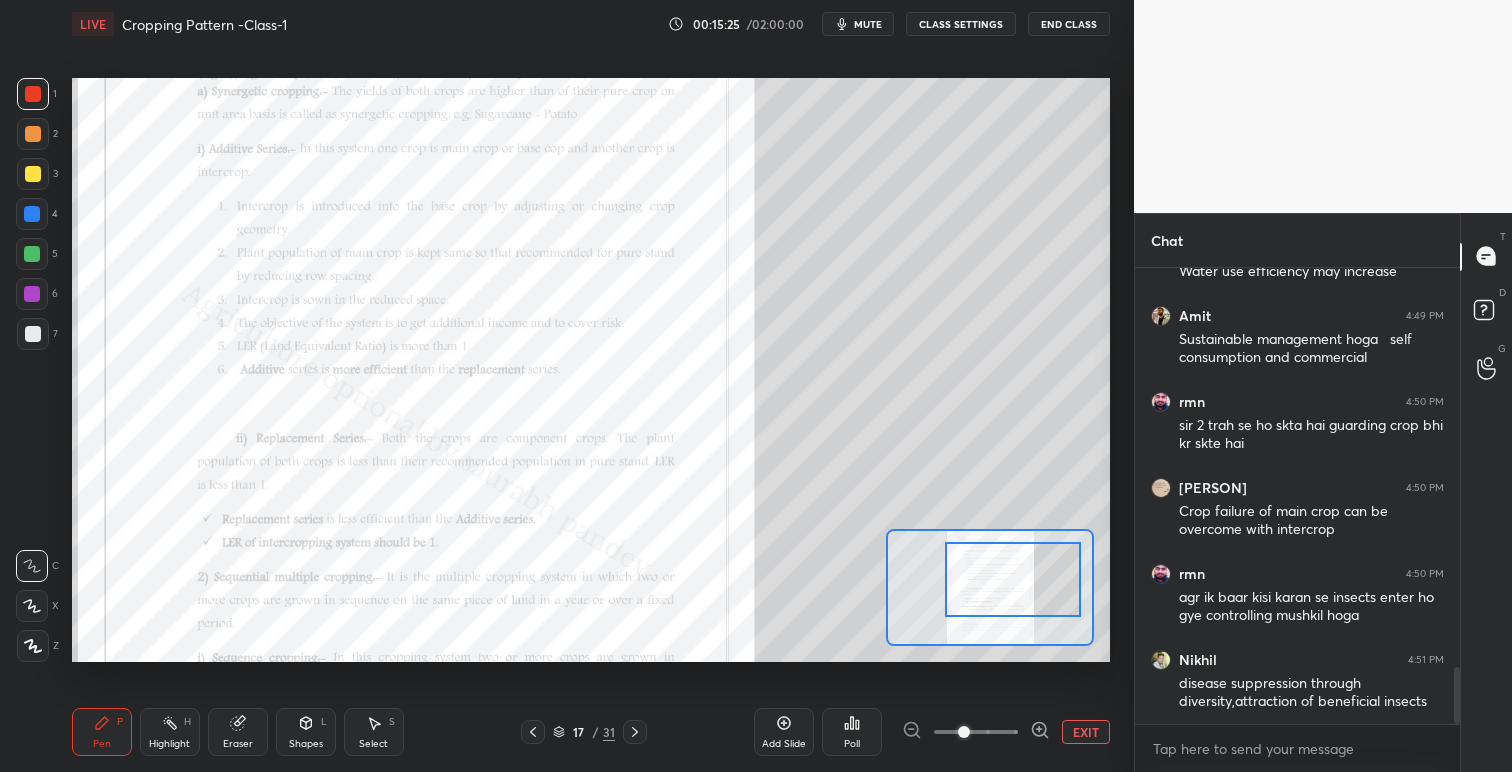 click at bounding box center [1013, 579] 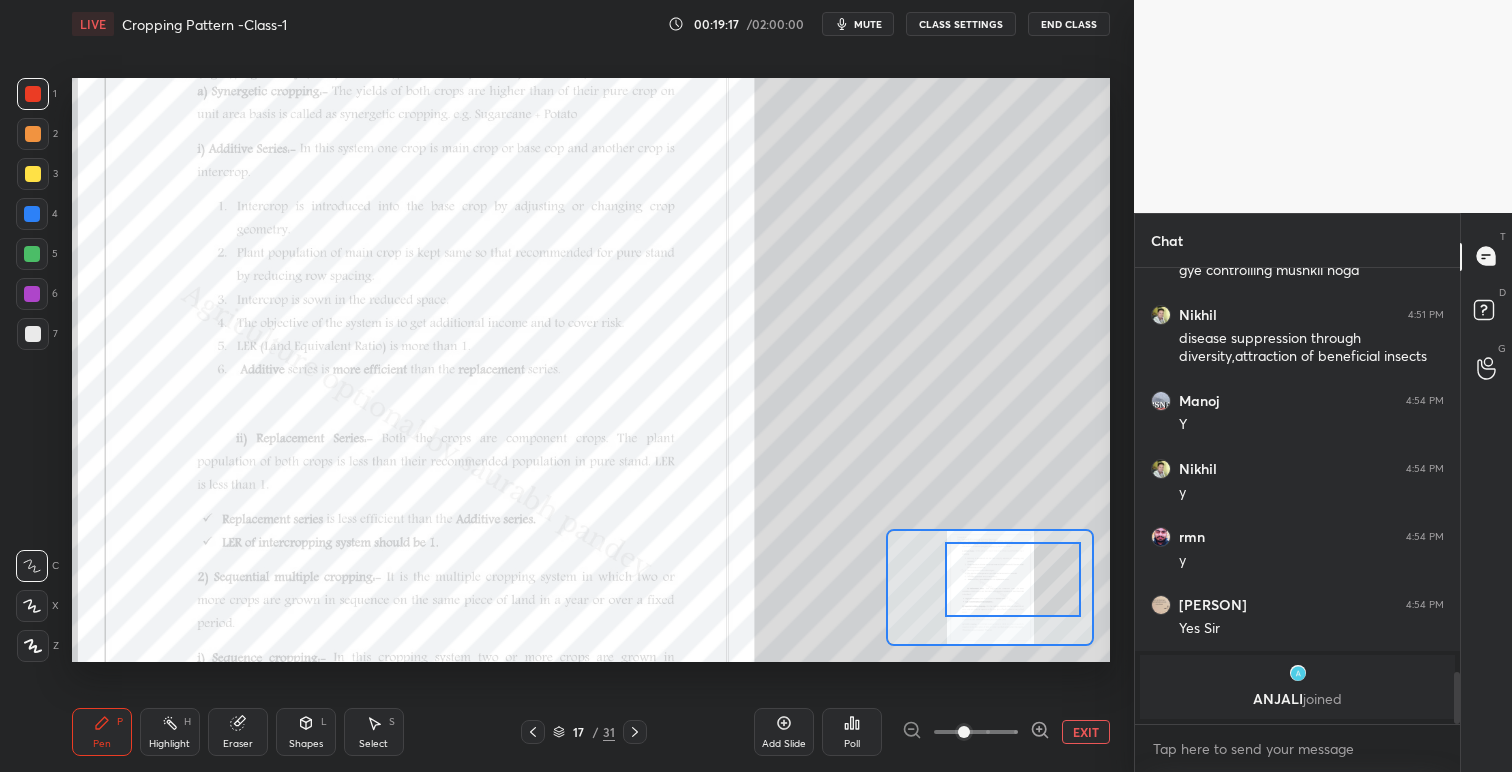 scroll, scrollTop: 2943, scrollLeft: 0, axis: vertical 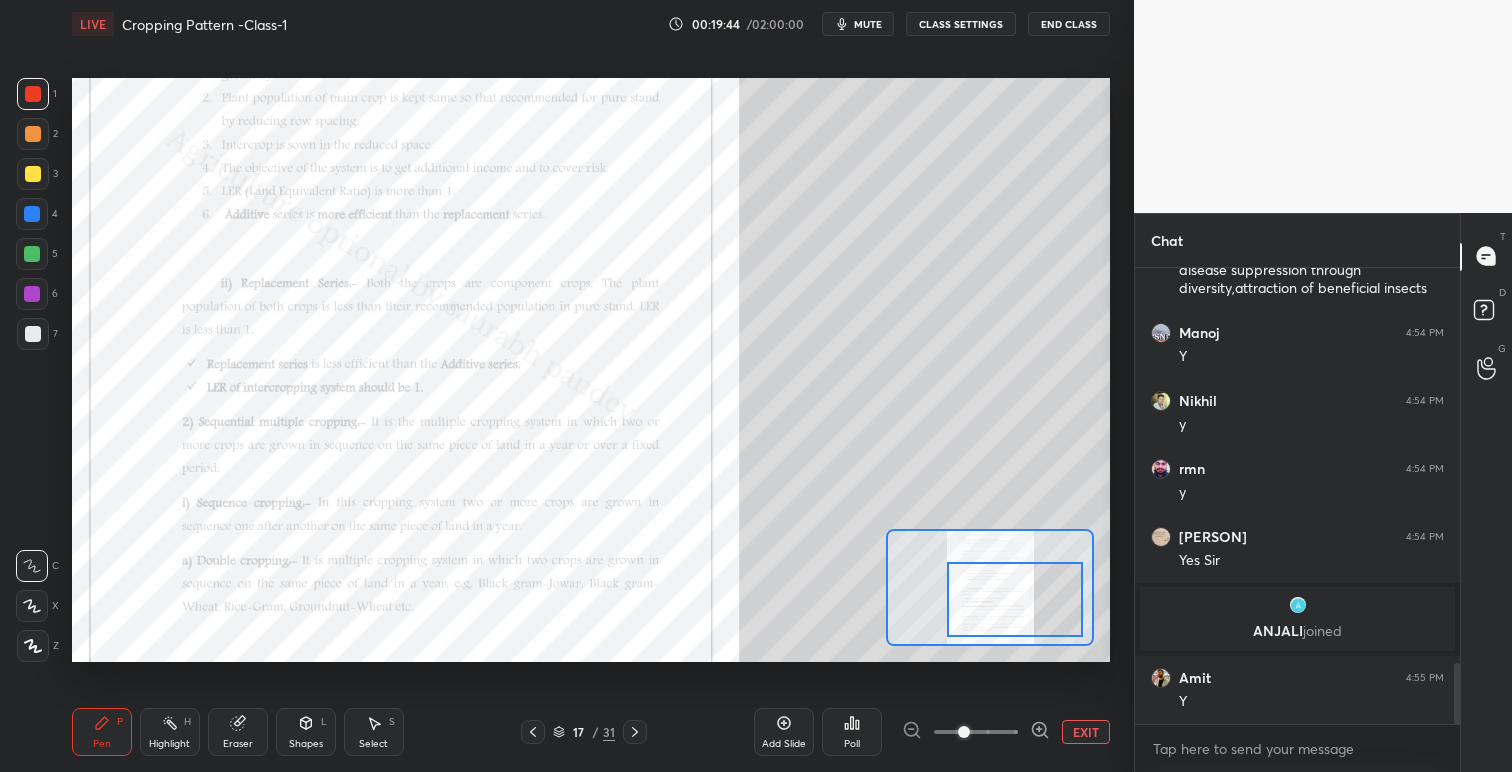drag, startPoint x: 1006, startPoint y: 572, endPoint x: 1008, endPoint y: 592, distance: 20.09975 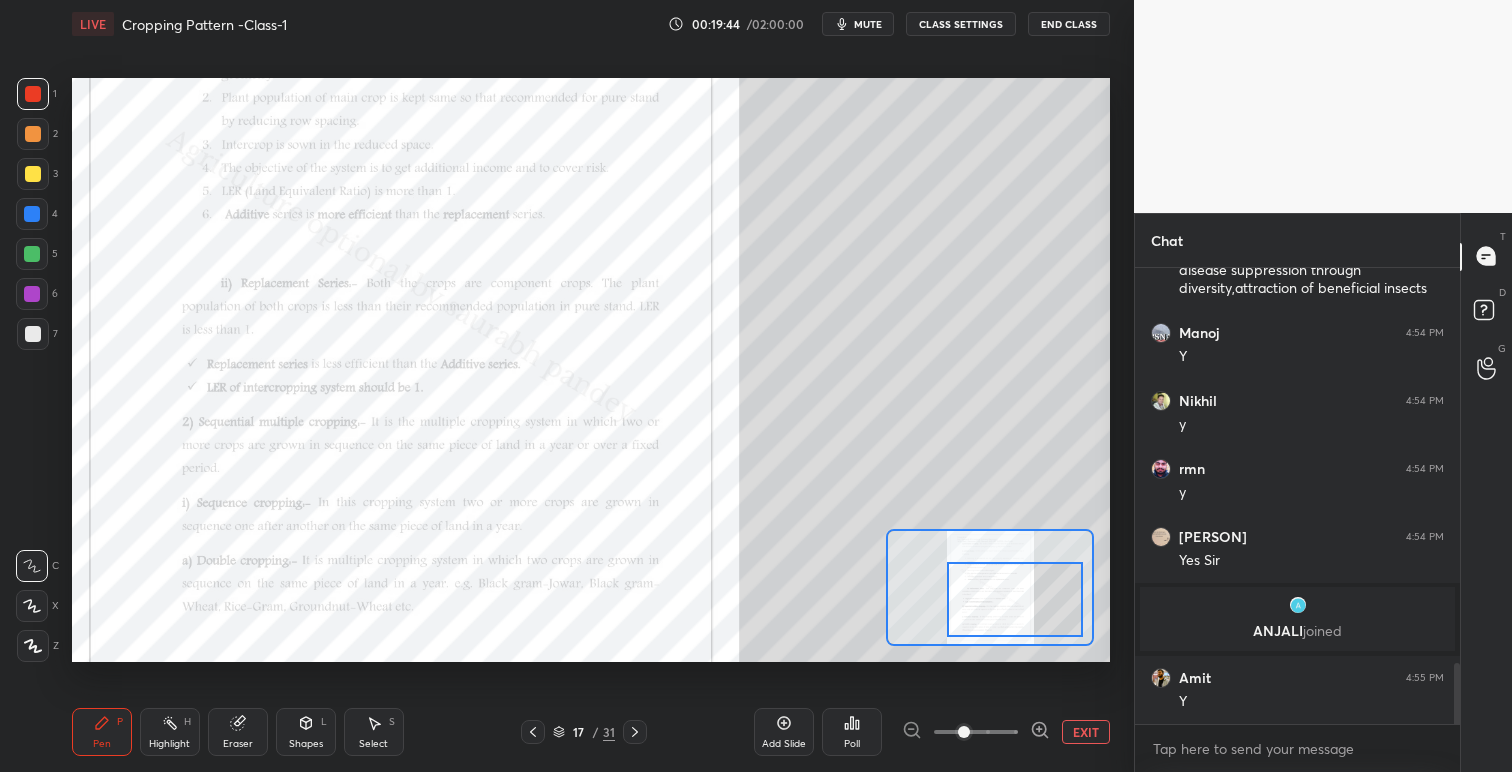 click at bounding box center [1015, 599] 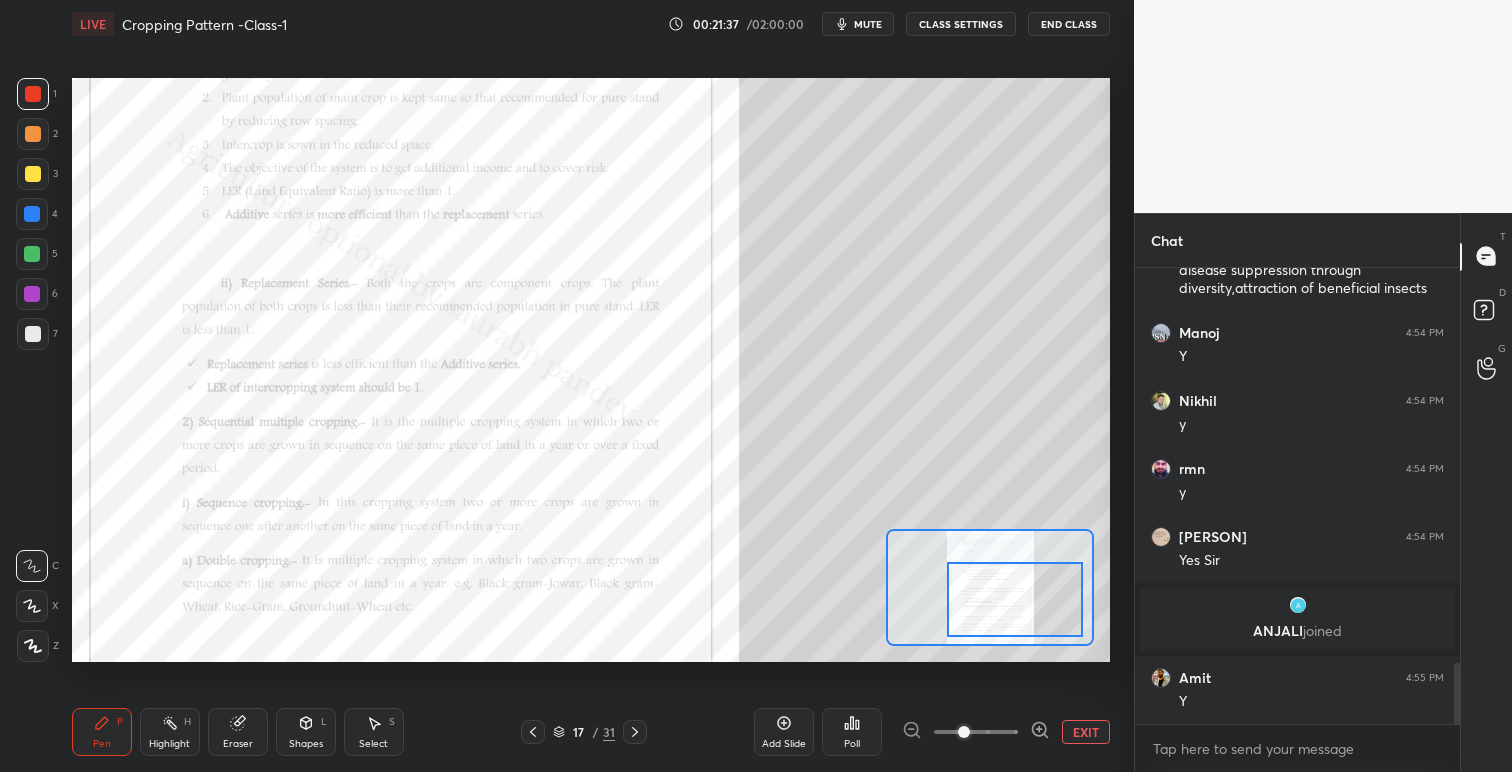 click on "Setting up your live class Poll for   secs No correct answer Start poll" at bounding box center (591, 370) 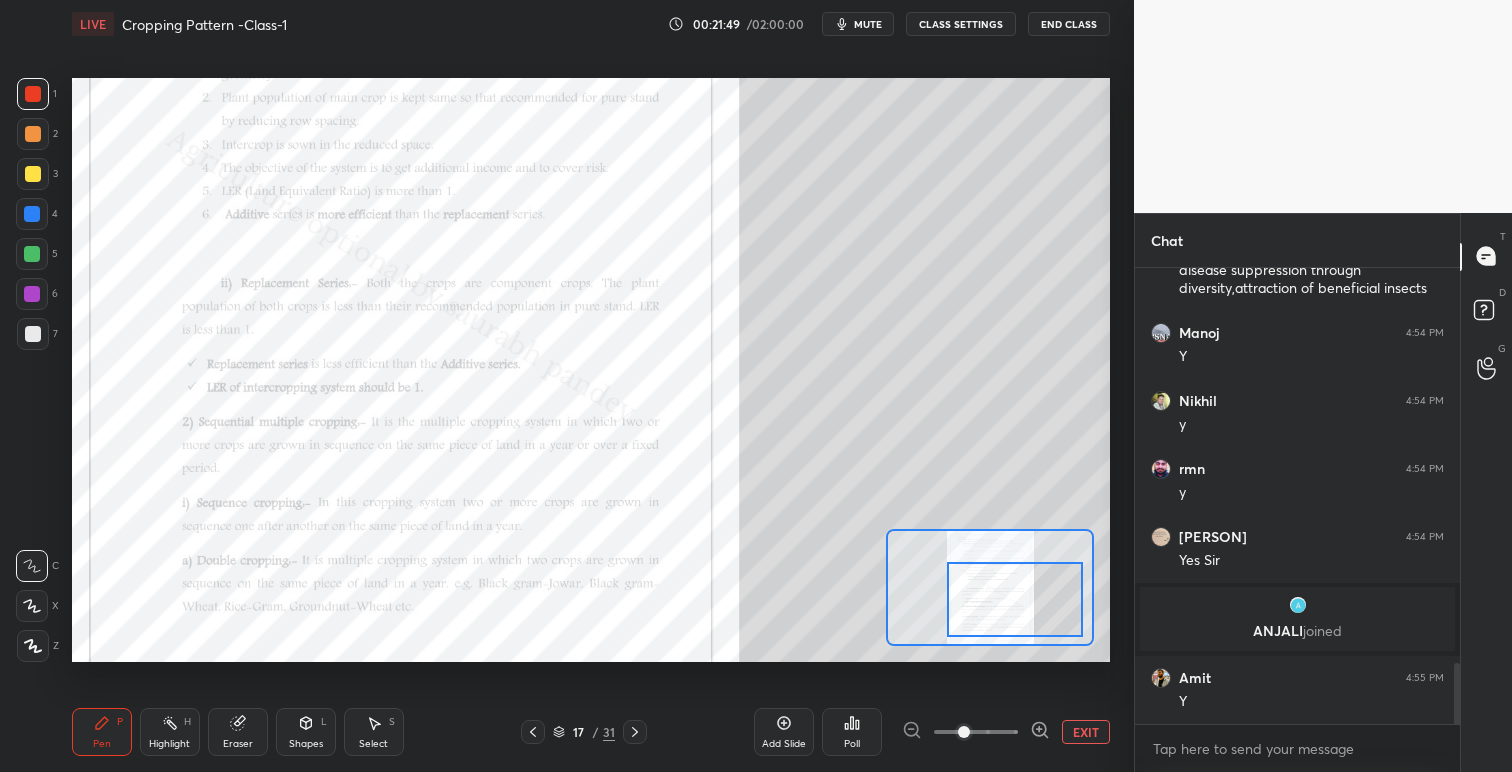 scroll, scrollTop: 3011, scrollLeft: 0, axis: vertical 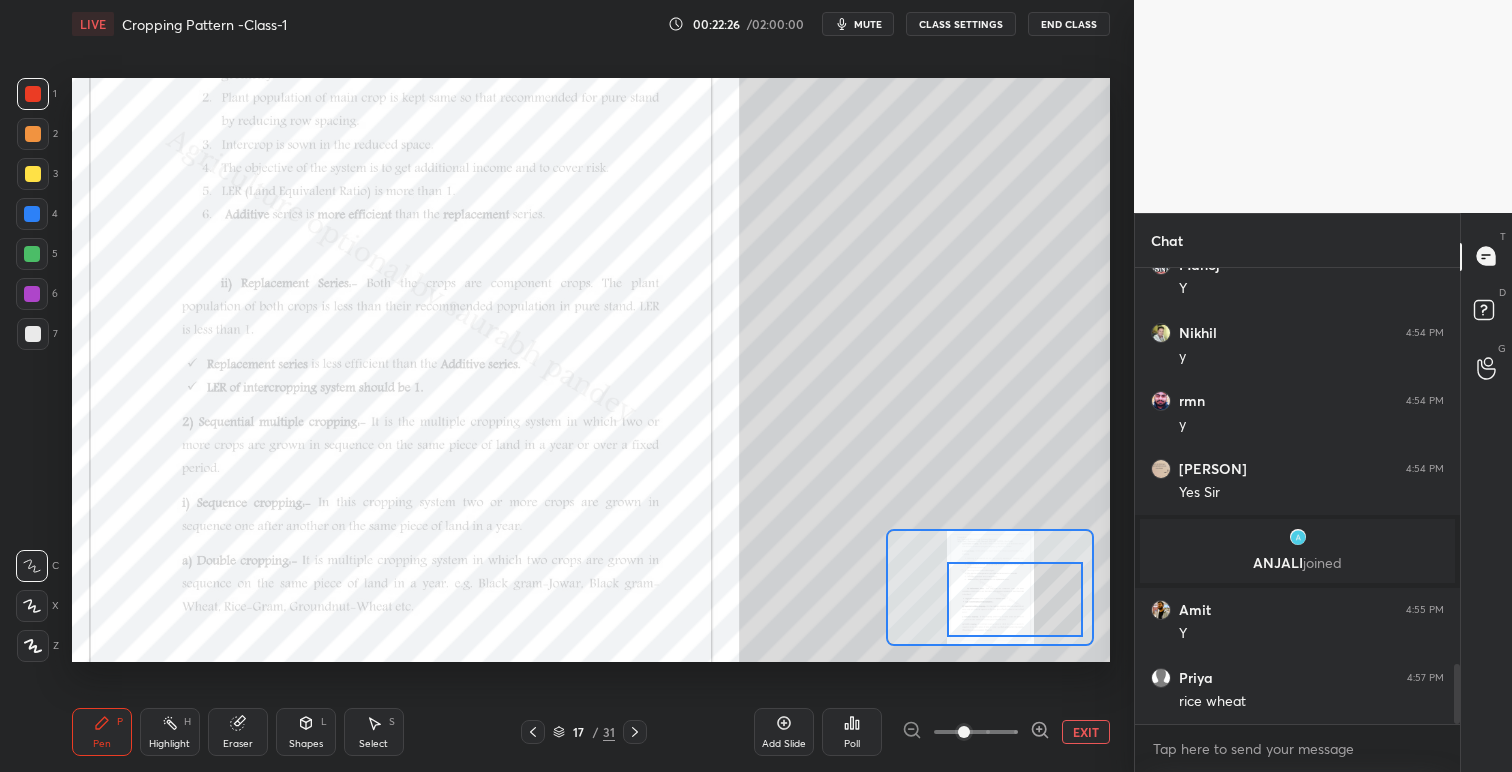 click 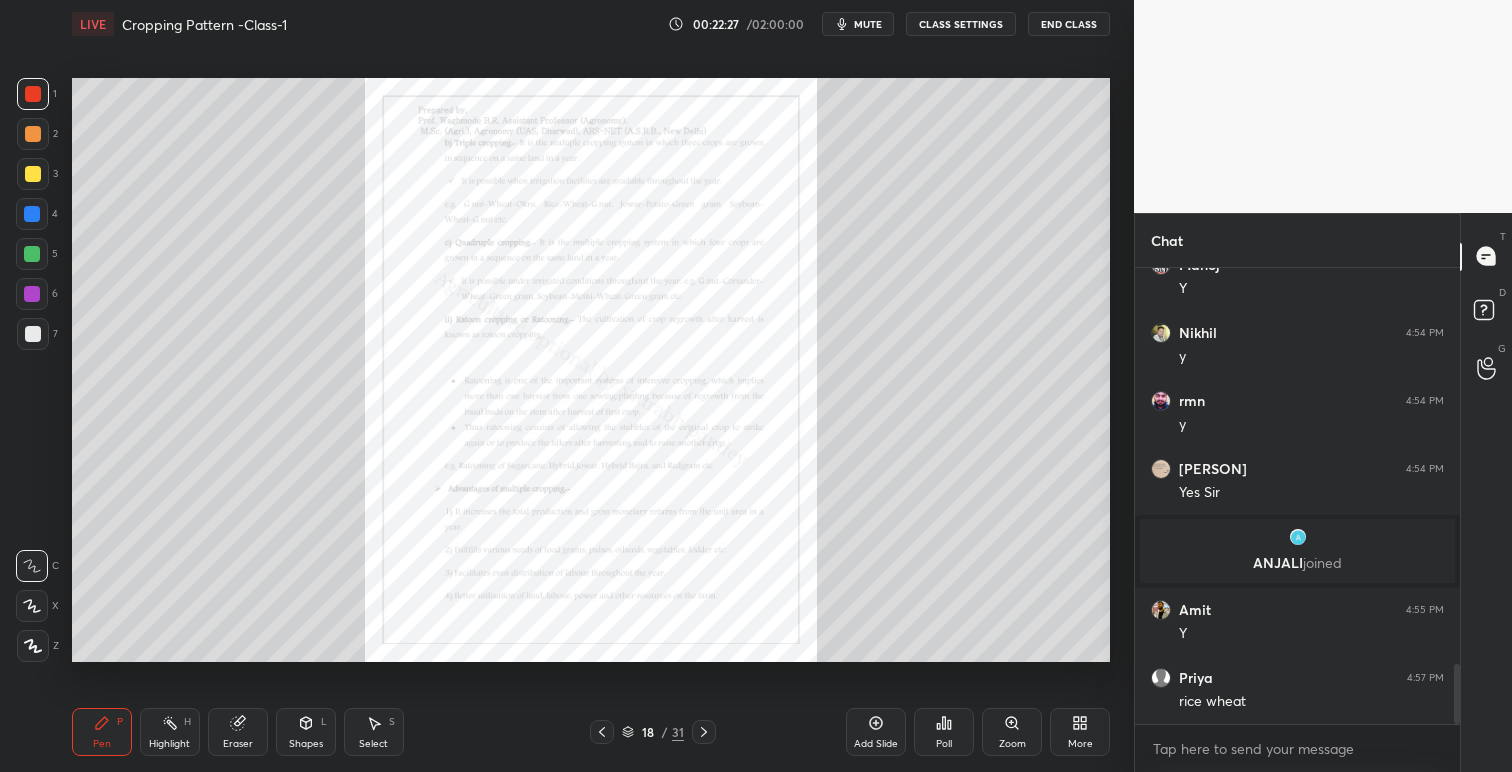 click 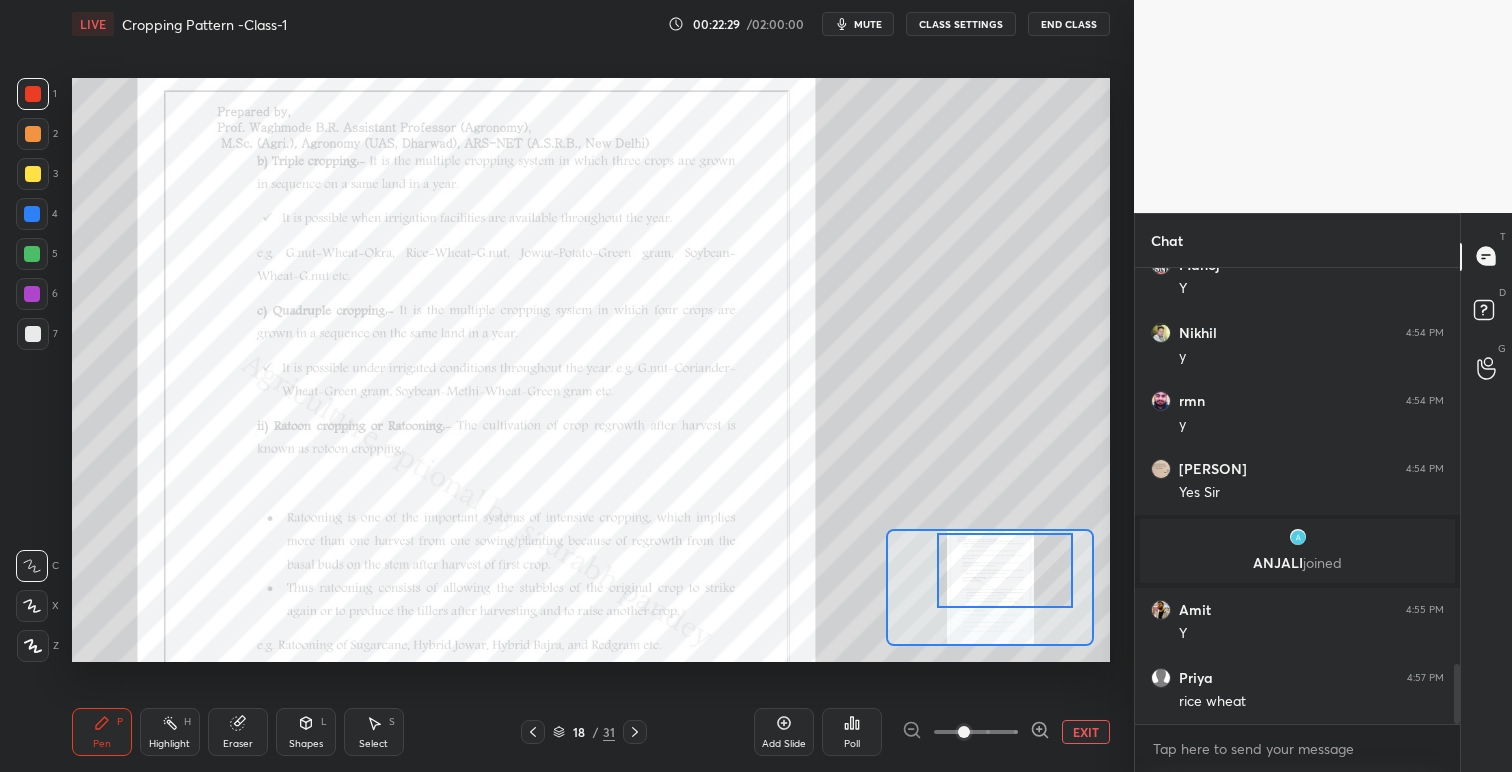 drag, startPoint x: 994, startPoint y: 581, endPoint x: 1006, endPoint y: 578, distance: 12.369317 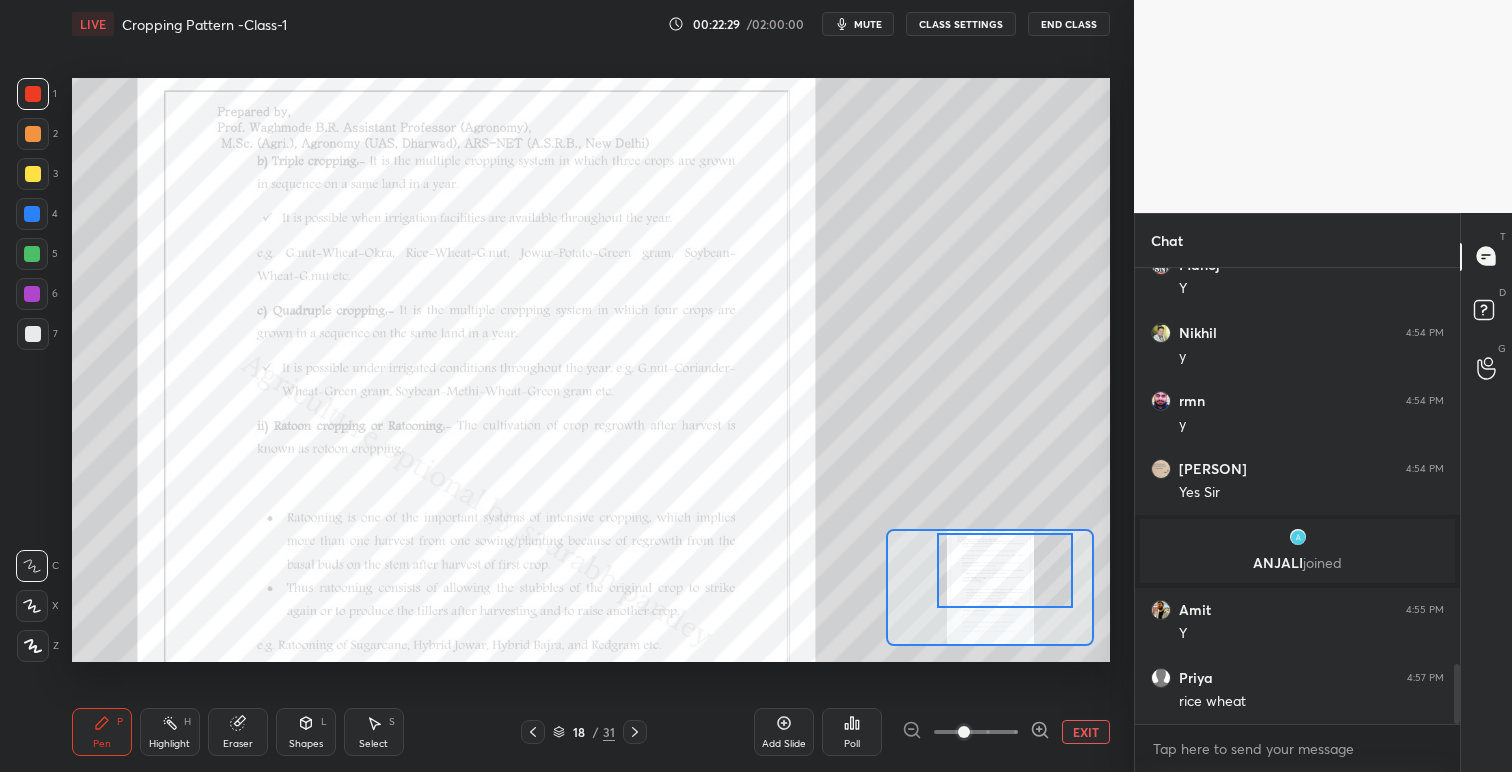 click at bounding box center (1005, 570) 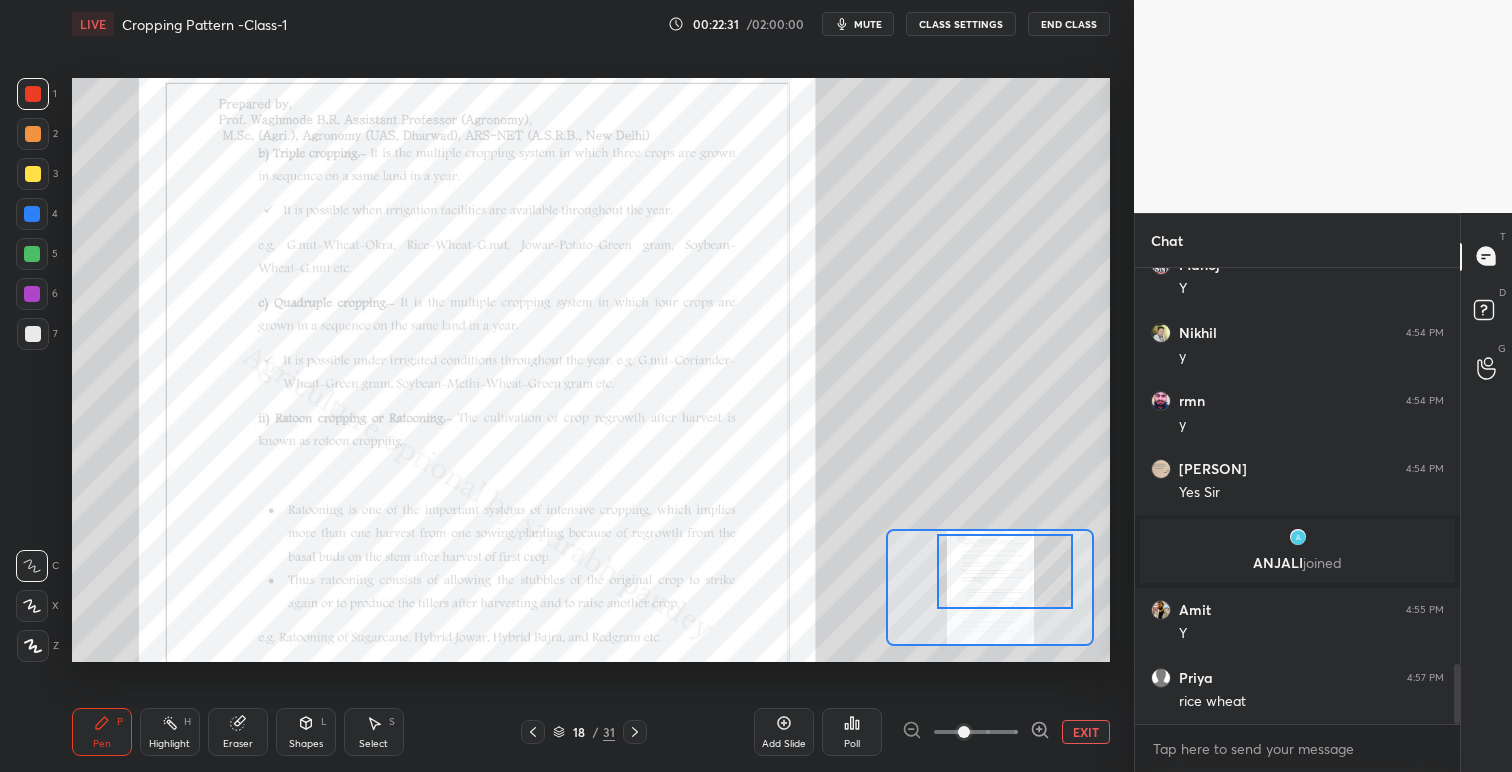 scroll, scrollTop: 3079, scrollLeft: 0, axis: vertical 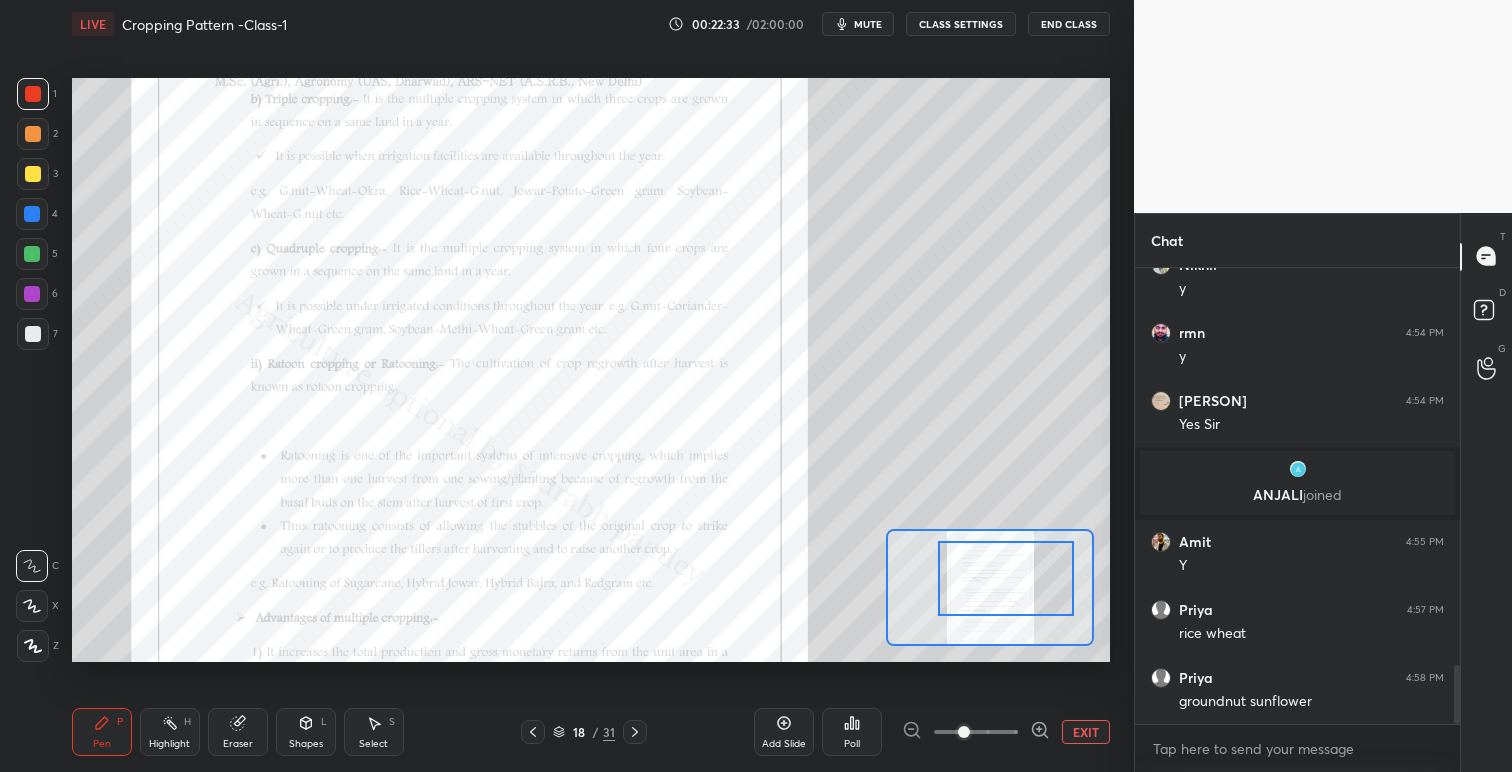 click at bounding box center (1006, 578) 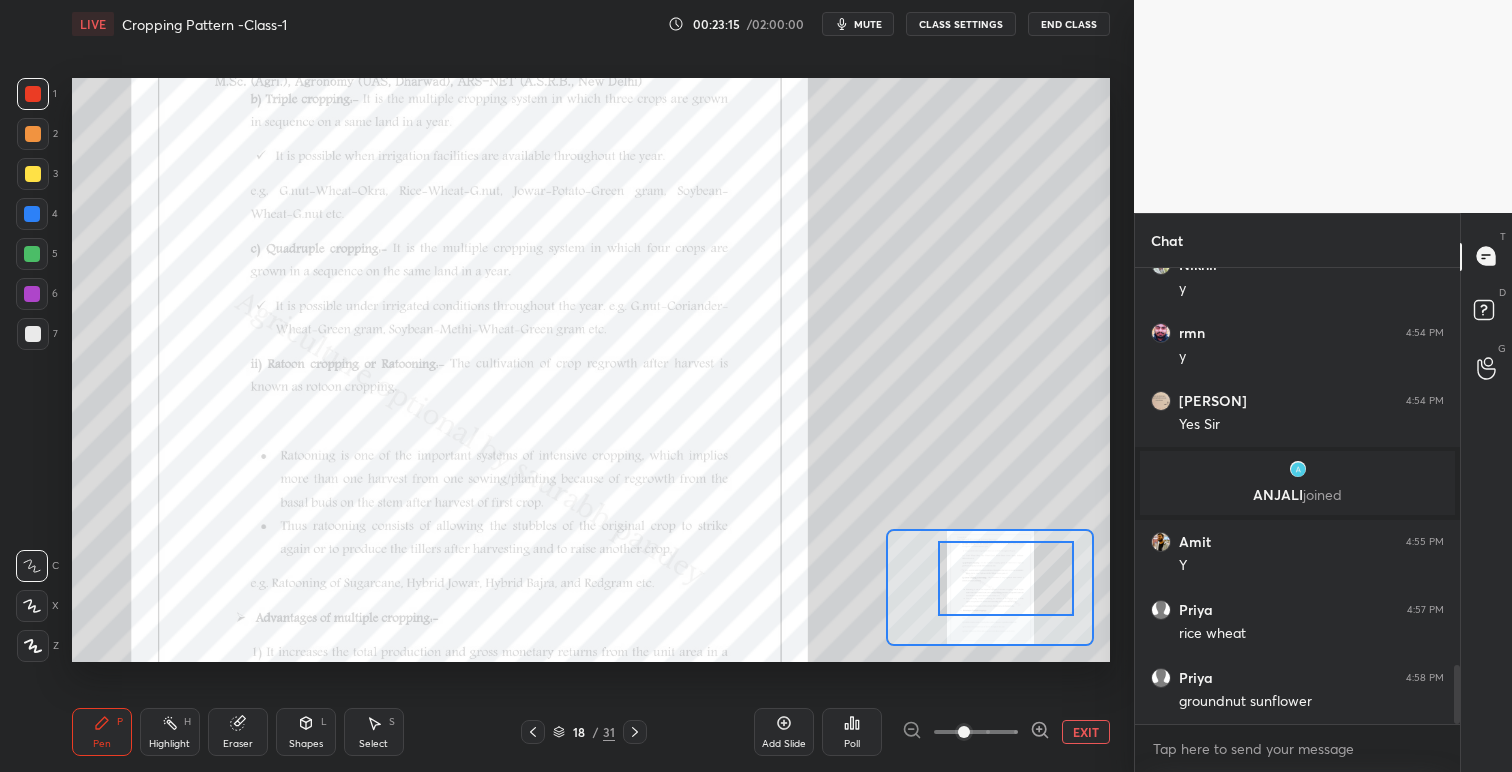 scroll, scrollTop: 3099, scrollLeft: 0, axis: vertical 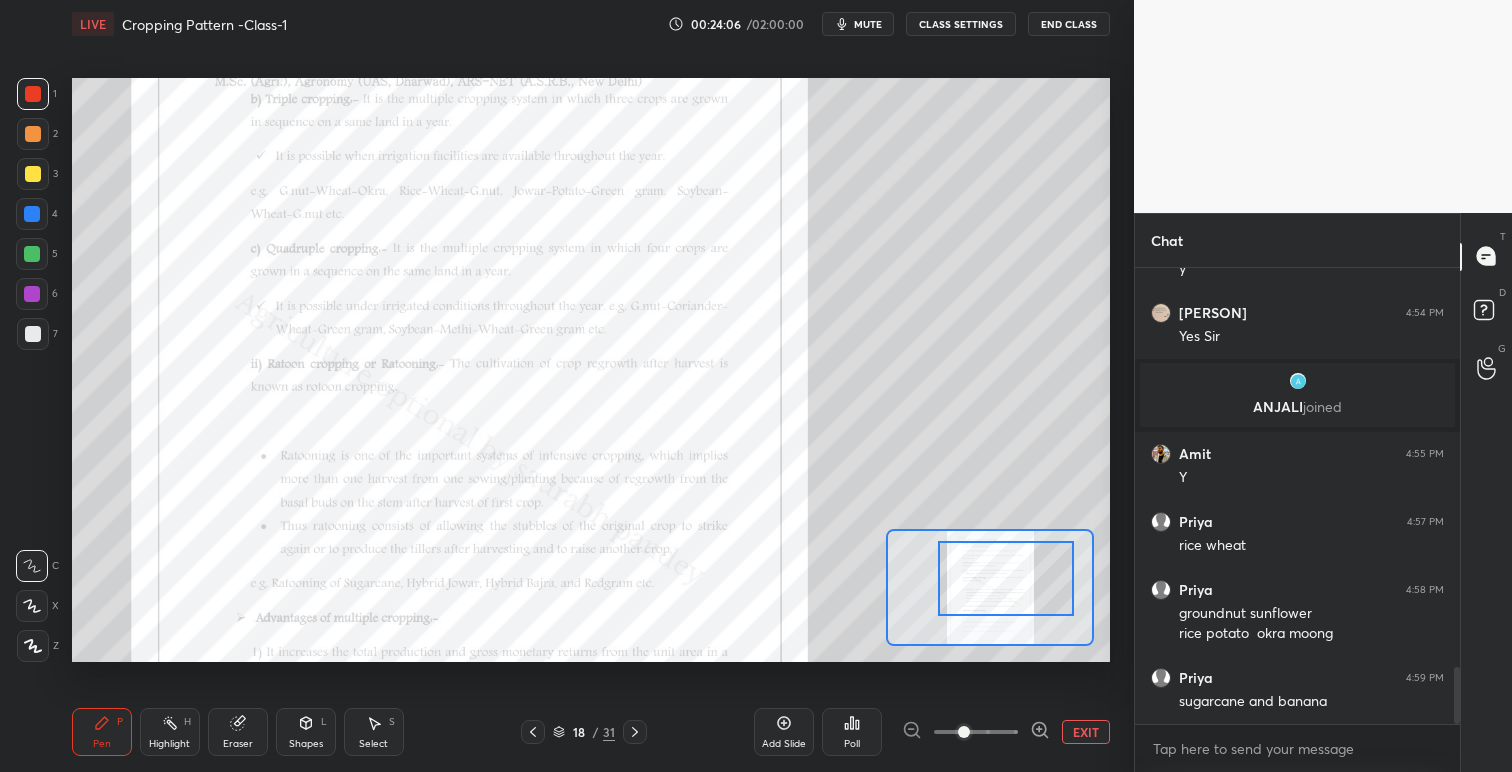 click on "EXIT" at bounding box center (1086, 732) 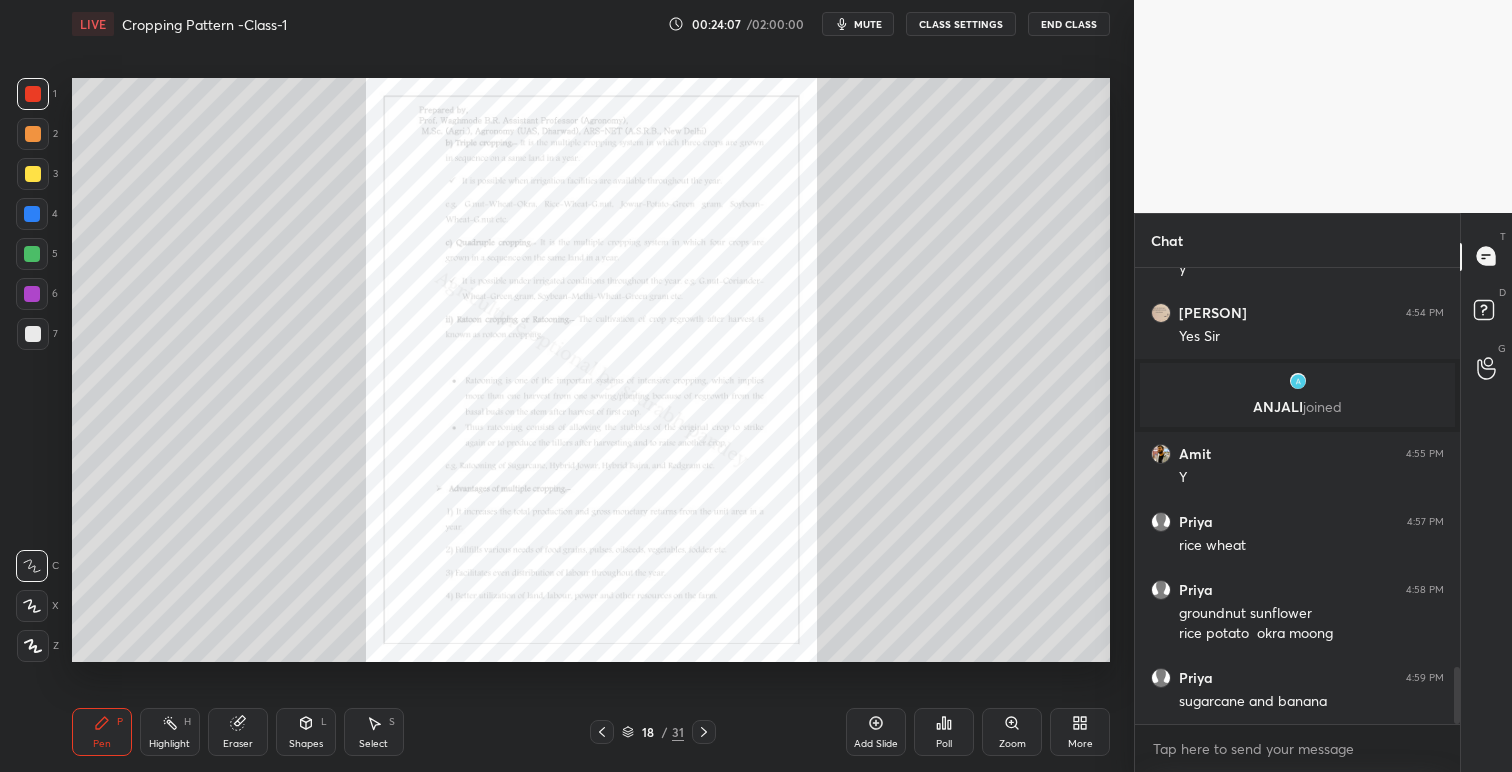 click 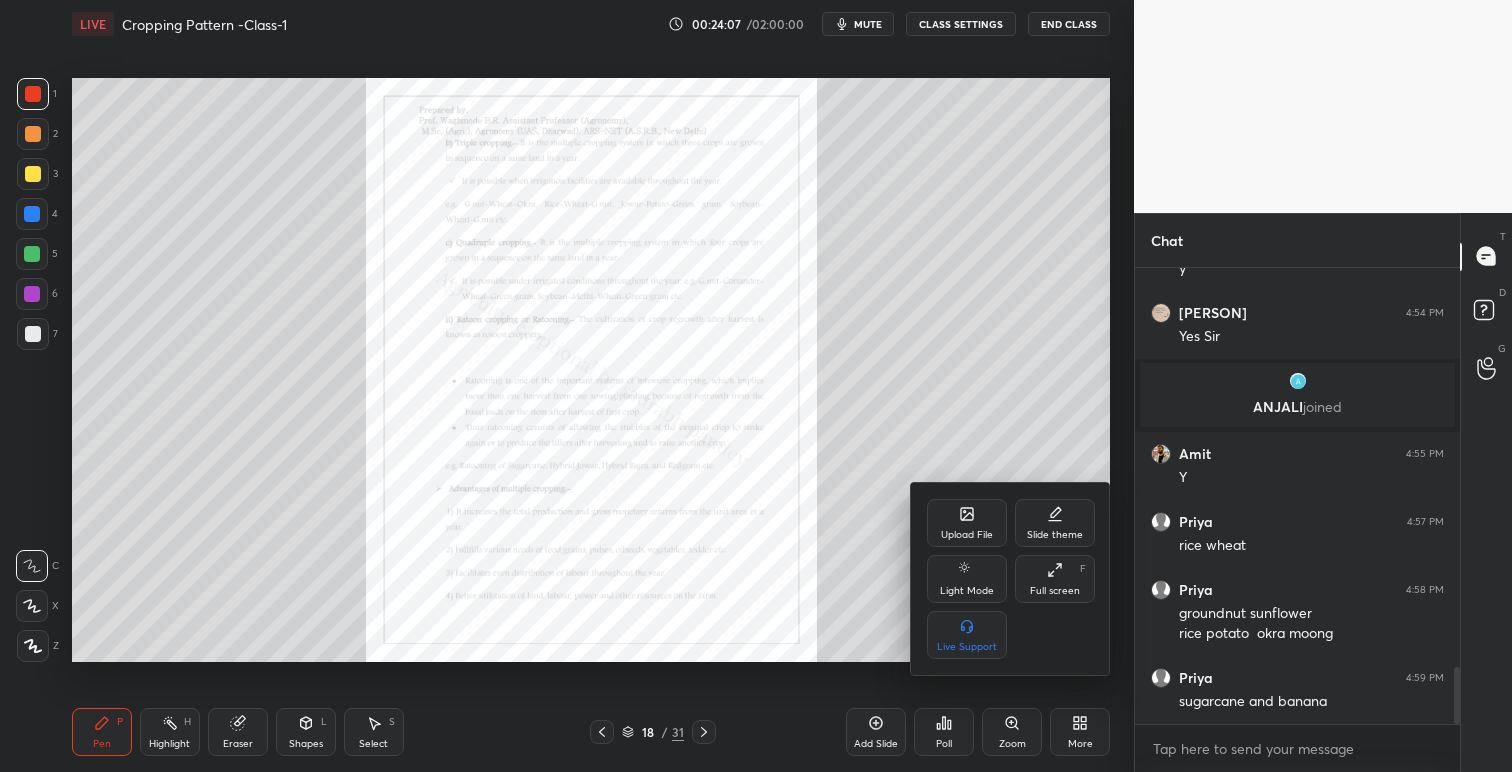 click on "Upload File" at bounding box center [967, 535] 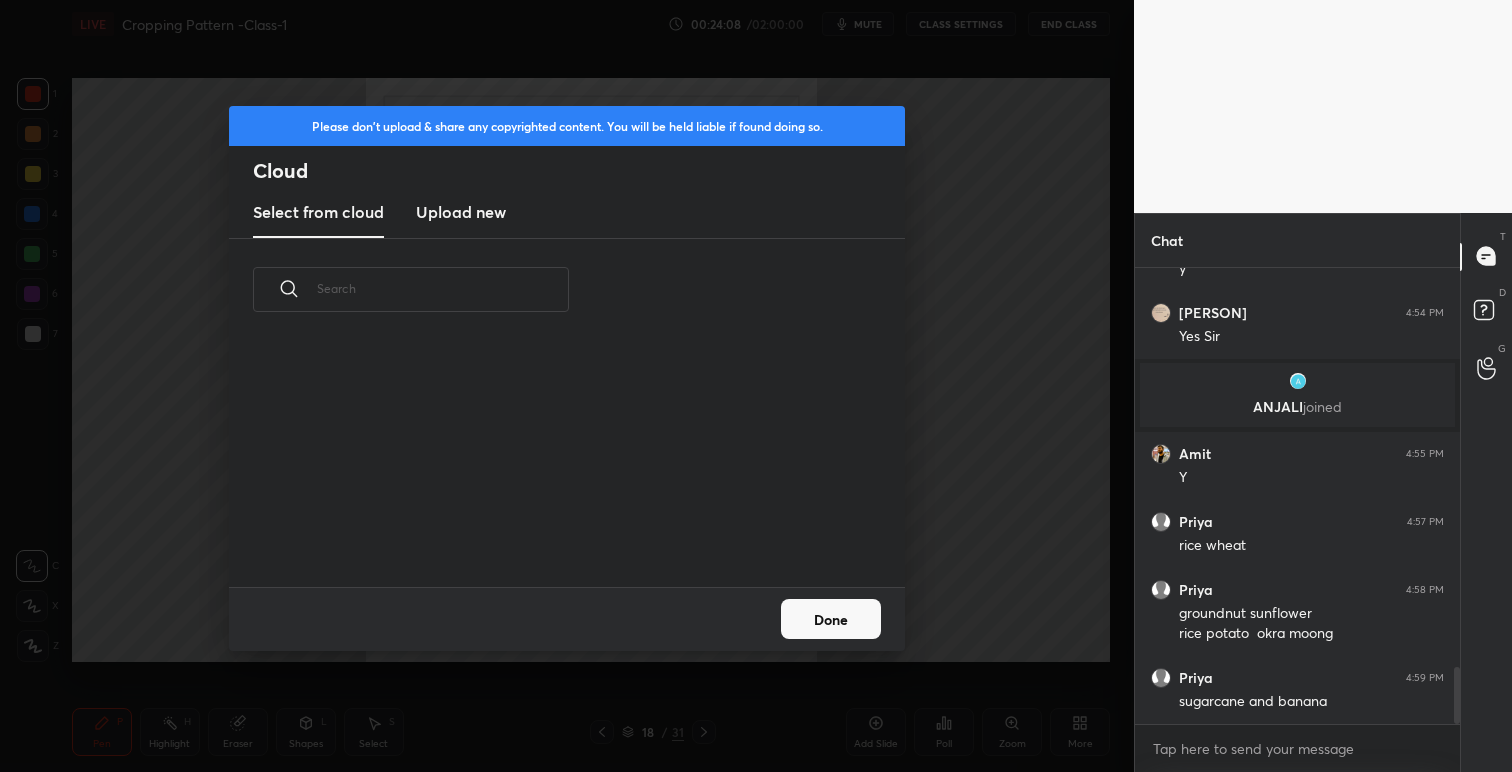 scroll, scrollTop: 7, scrollLeft: 11, axis: both 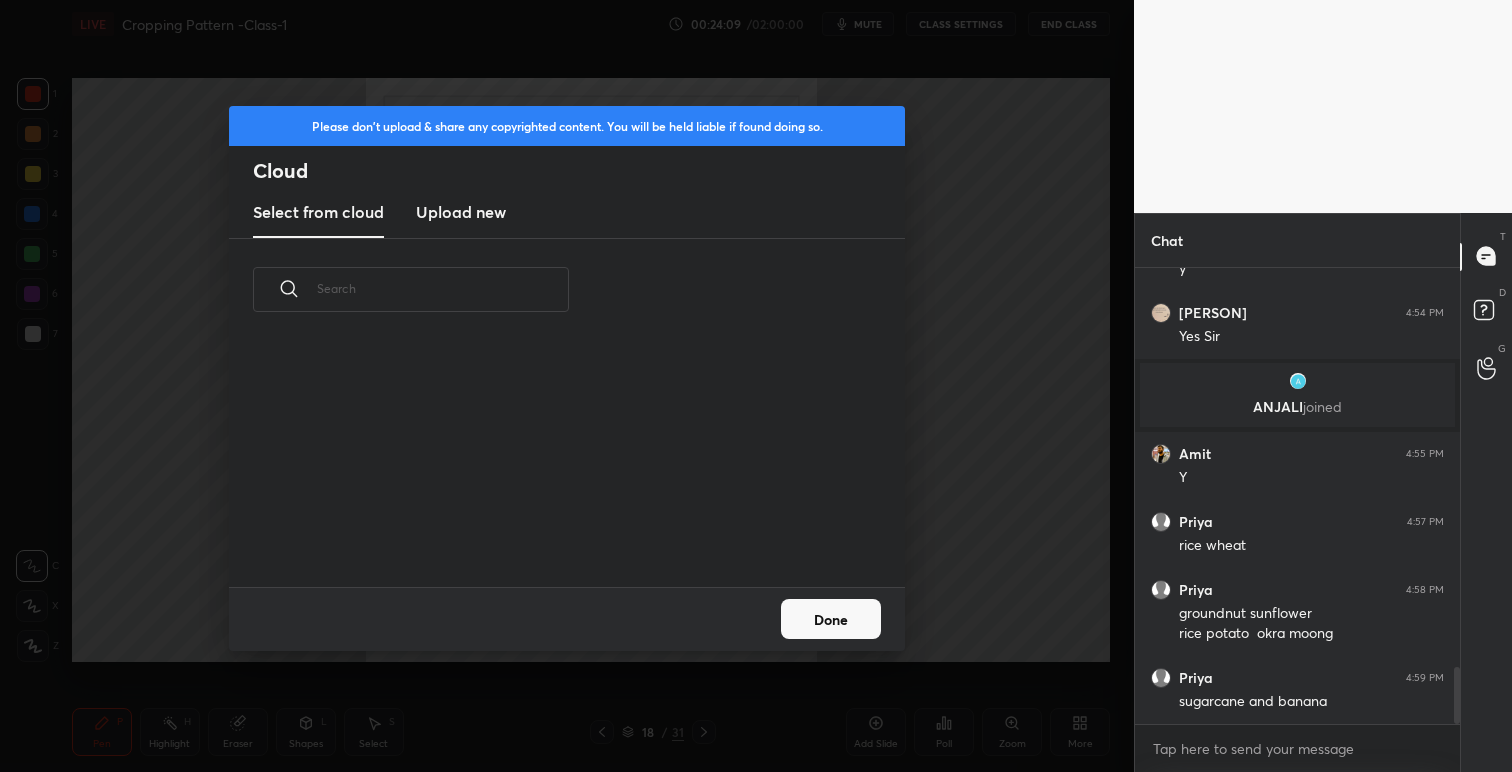 click on "Upload new" at bounding box center [461, 212] 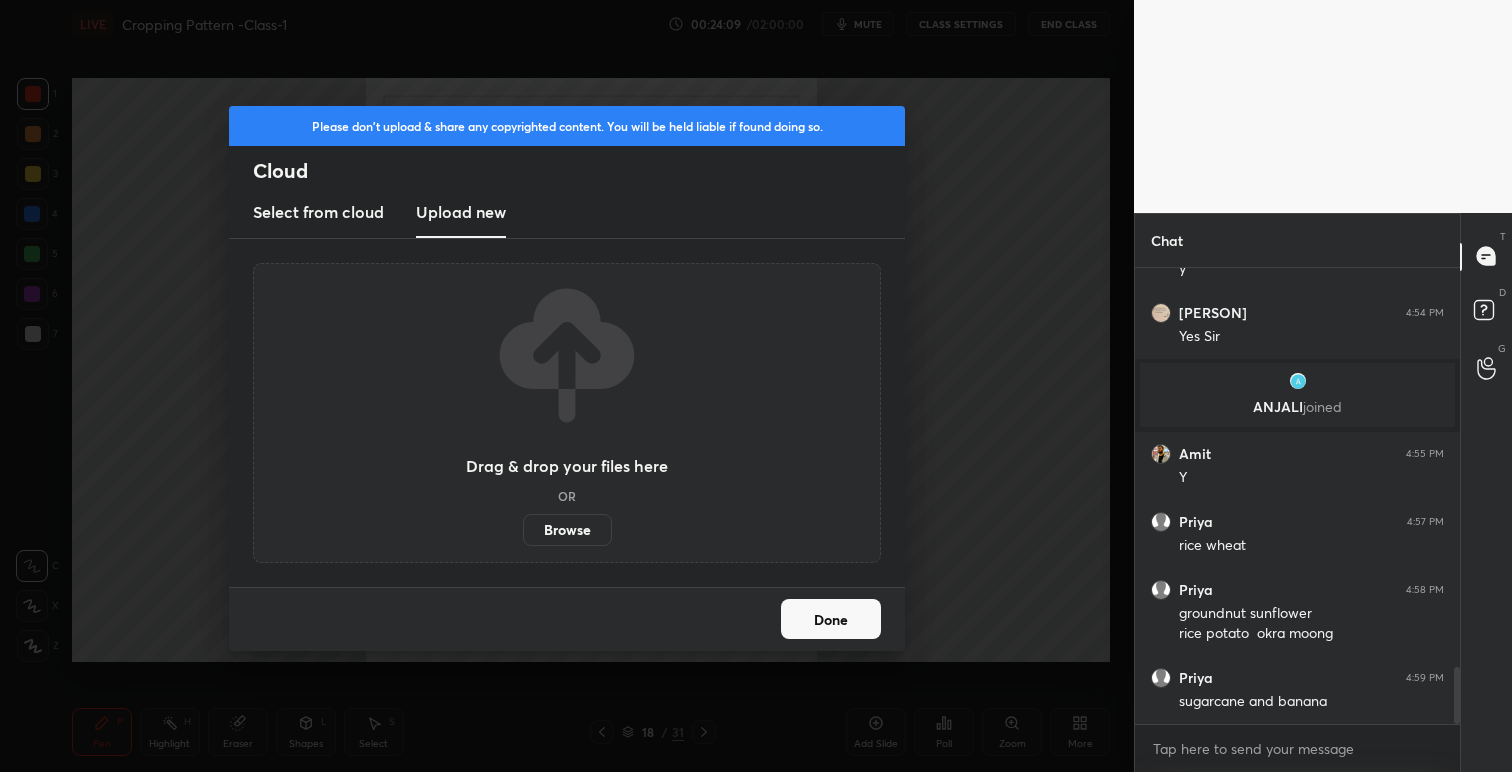 click on "Browse" at bounding box center (567, 530) 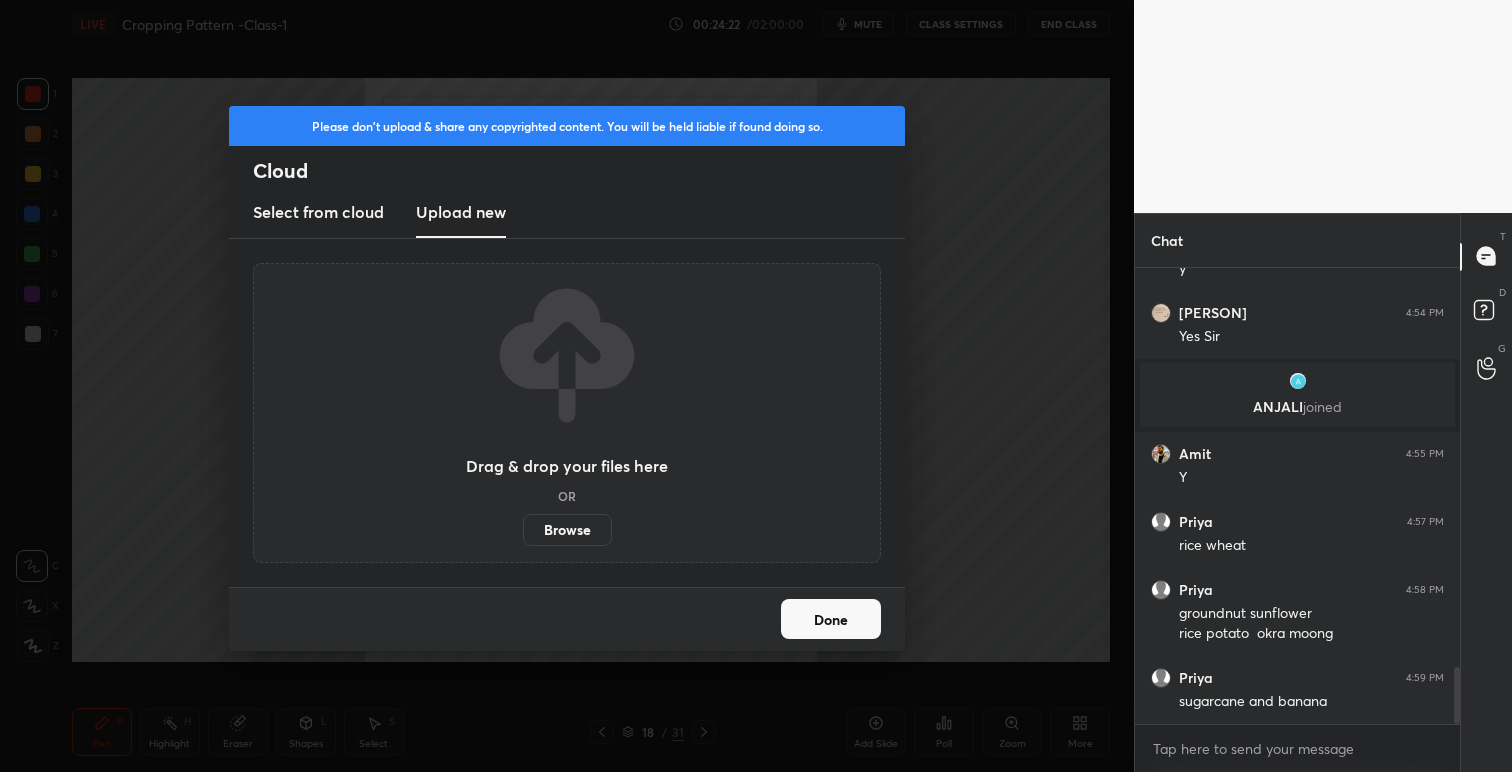 click on "Done" at bounding box center [831, 619] 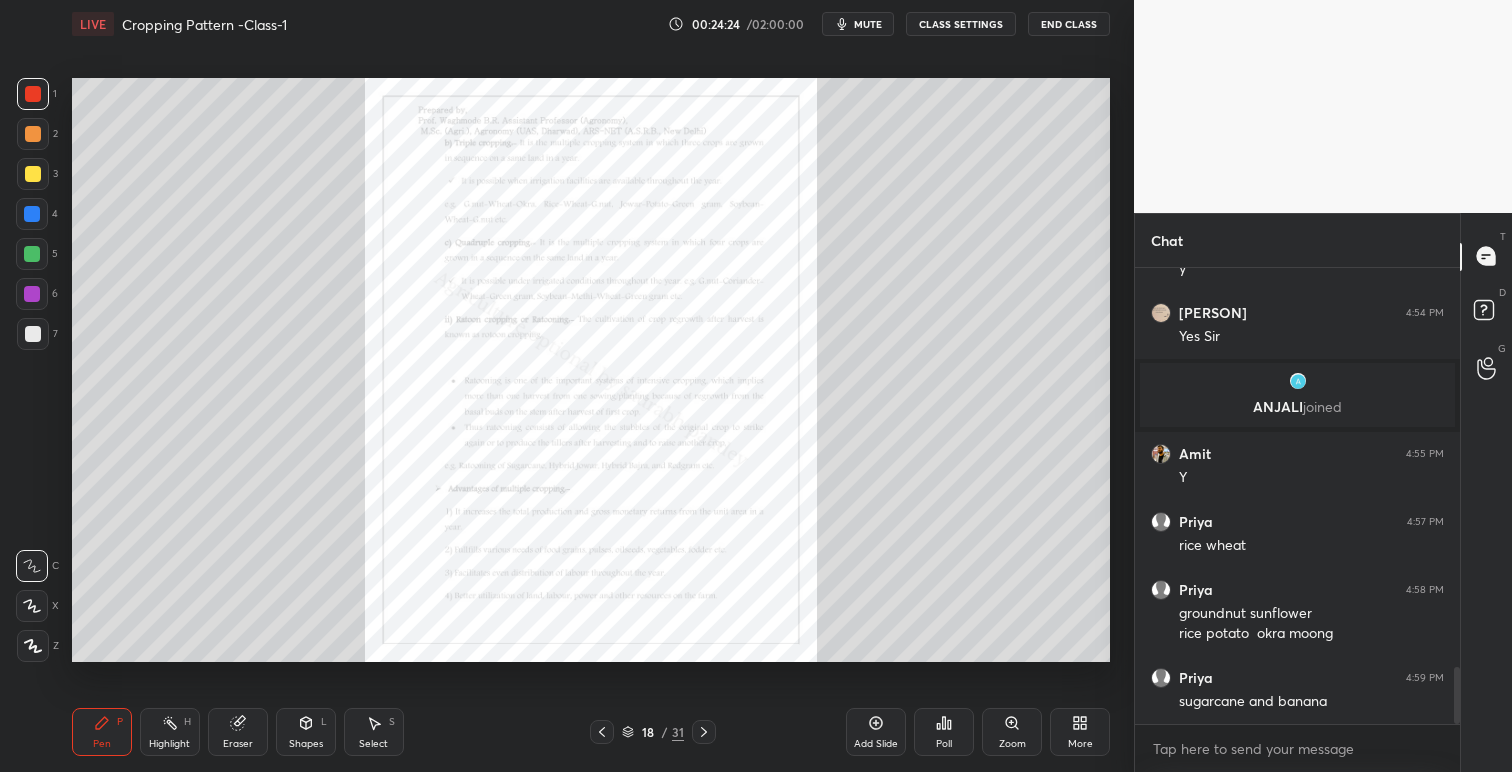 click 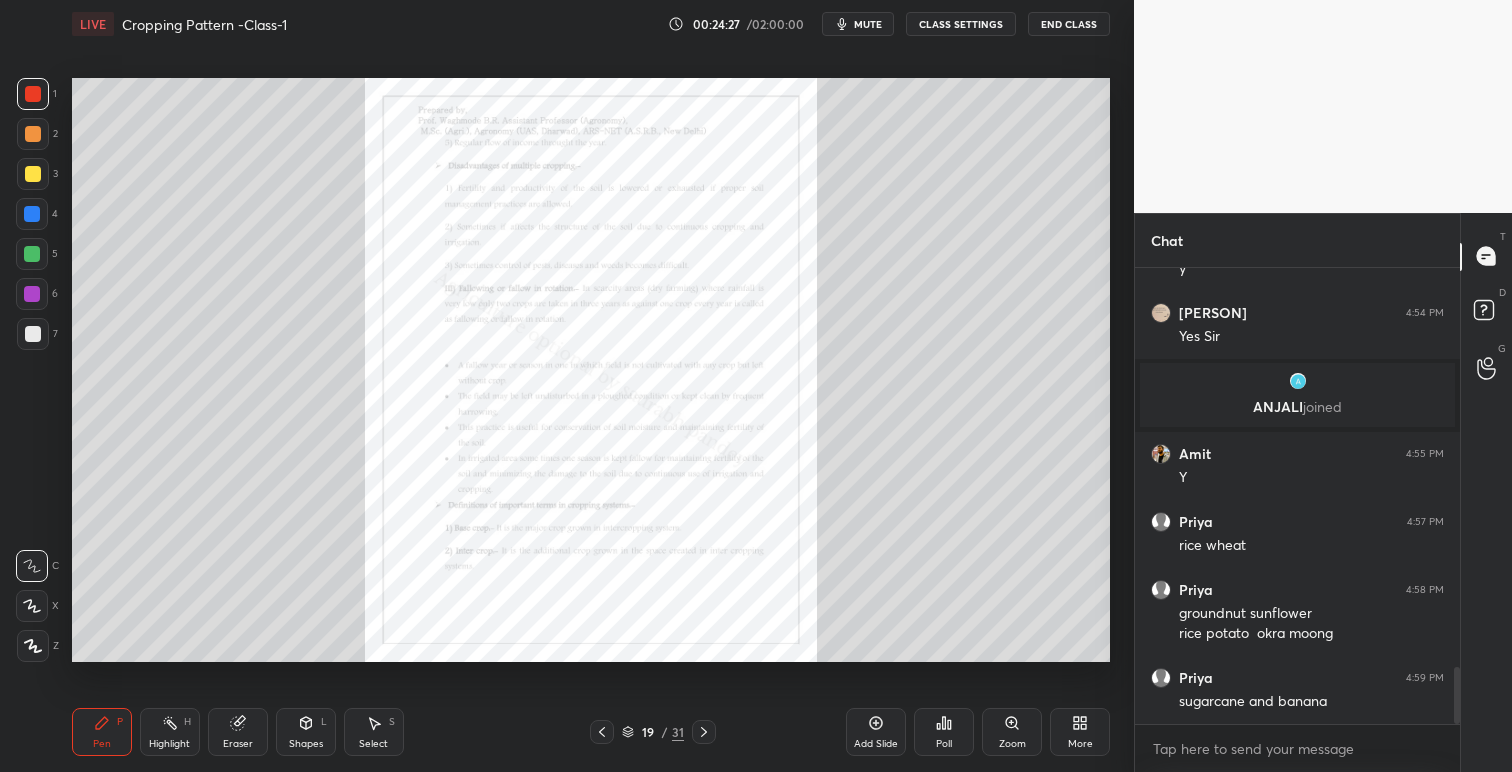 click 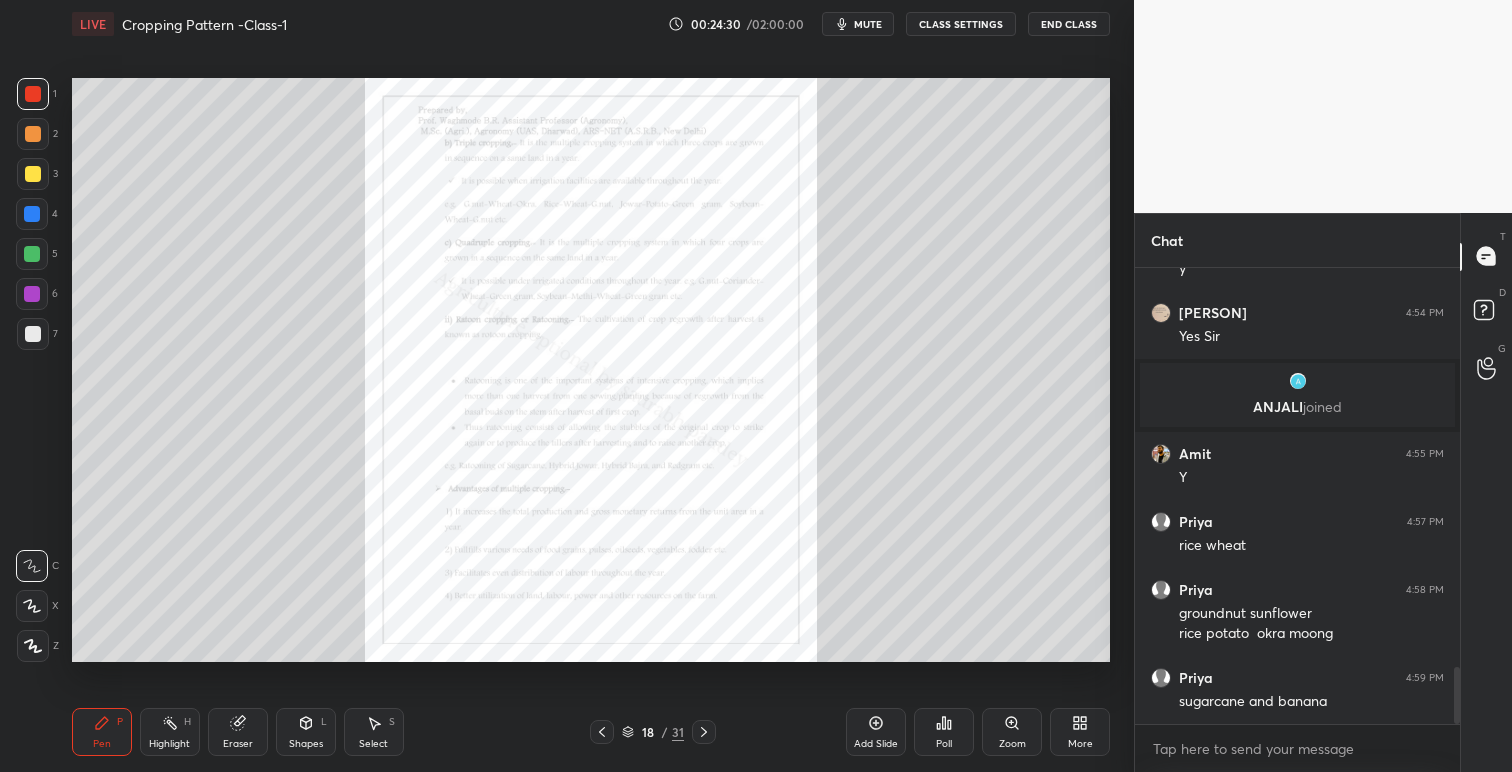click 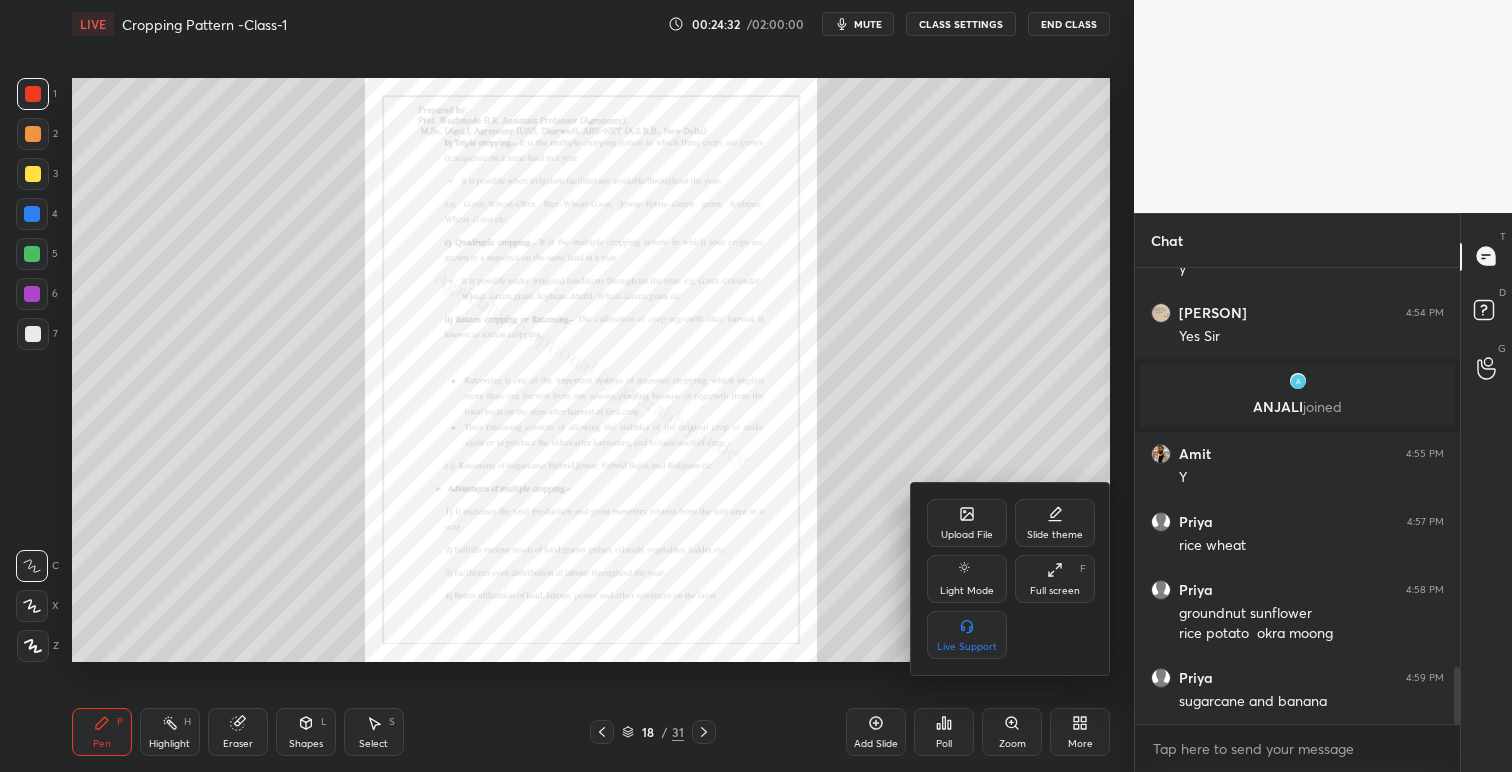 click at bounding box center [756, 386] 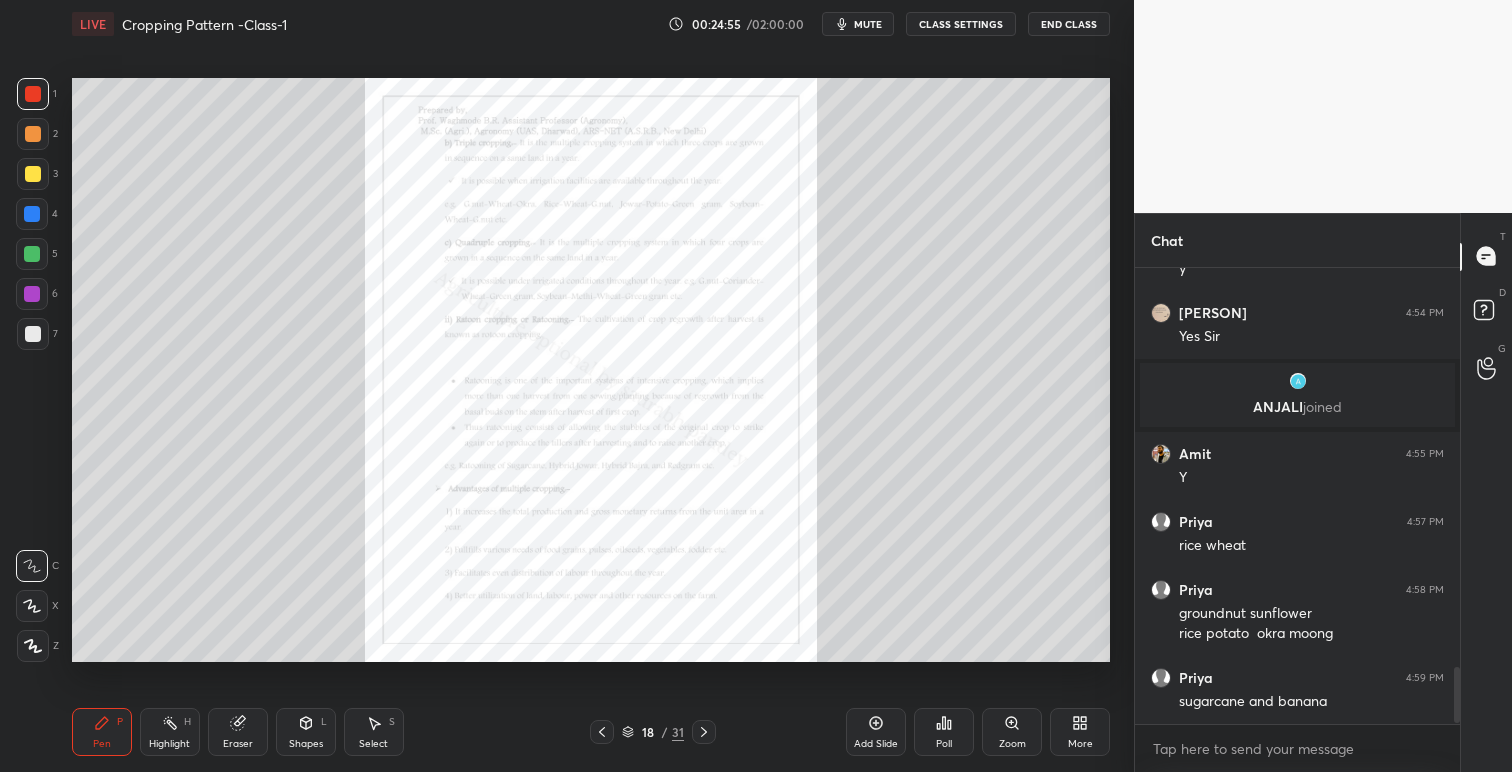 scroll, scrollTop: 3253, scrollLeft: 0, axis: vertical 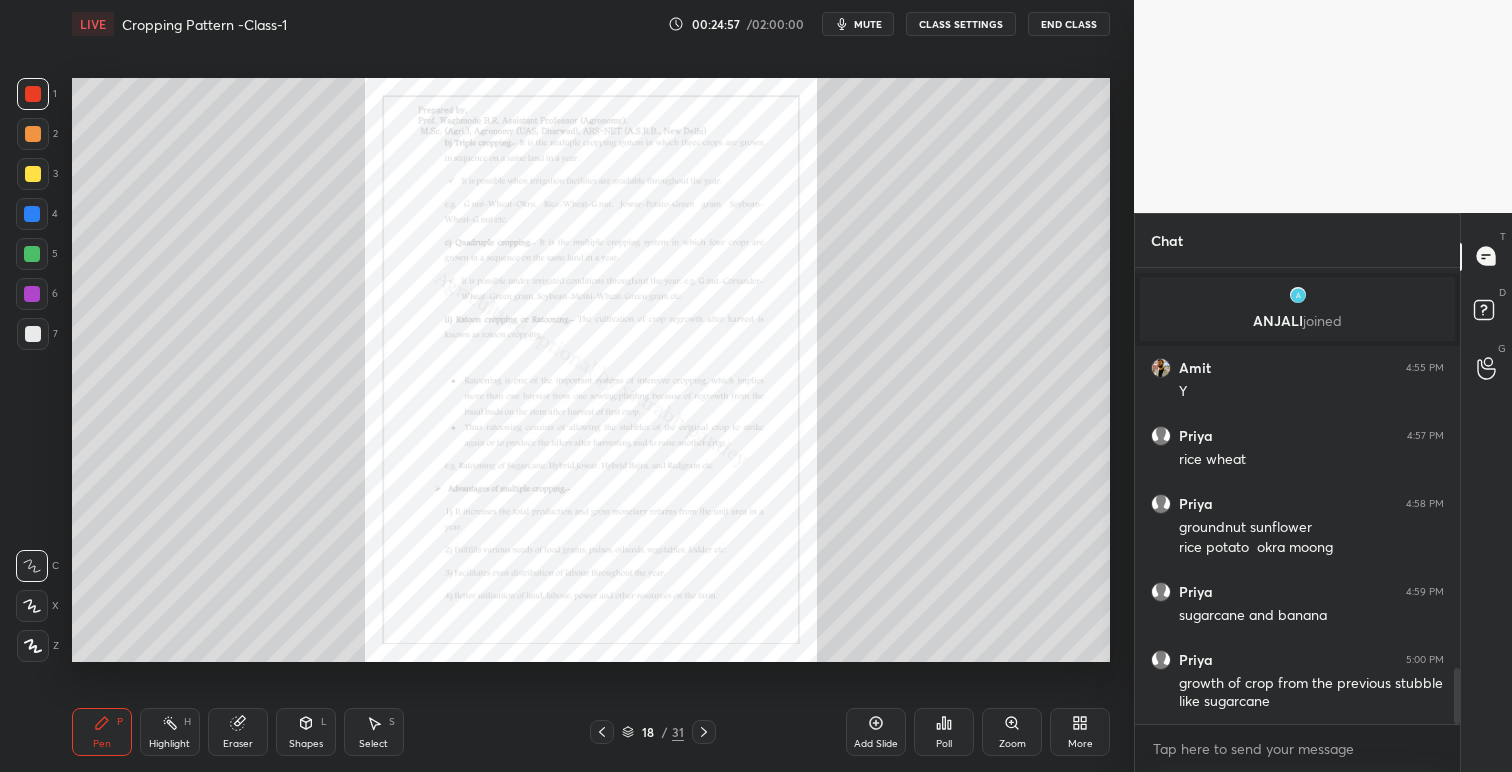 click 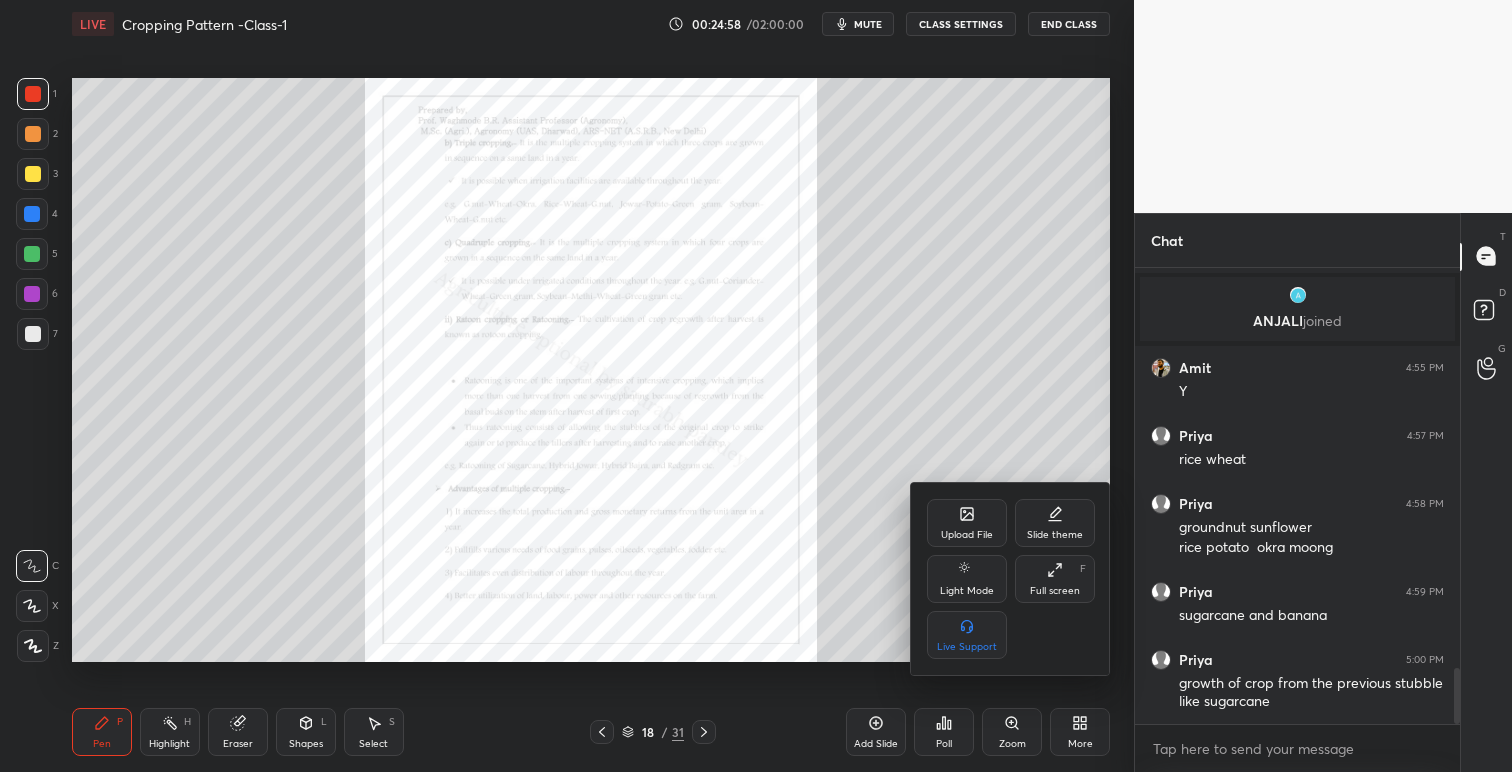 click on "Upload File" at bounding box center (967, 523) 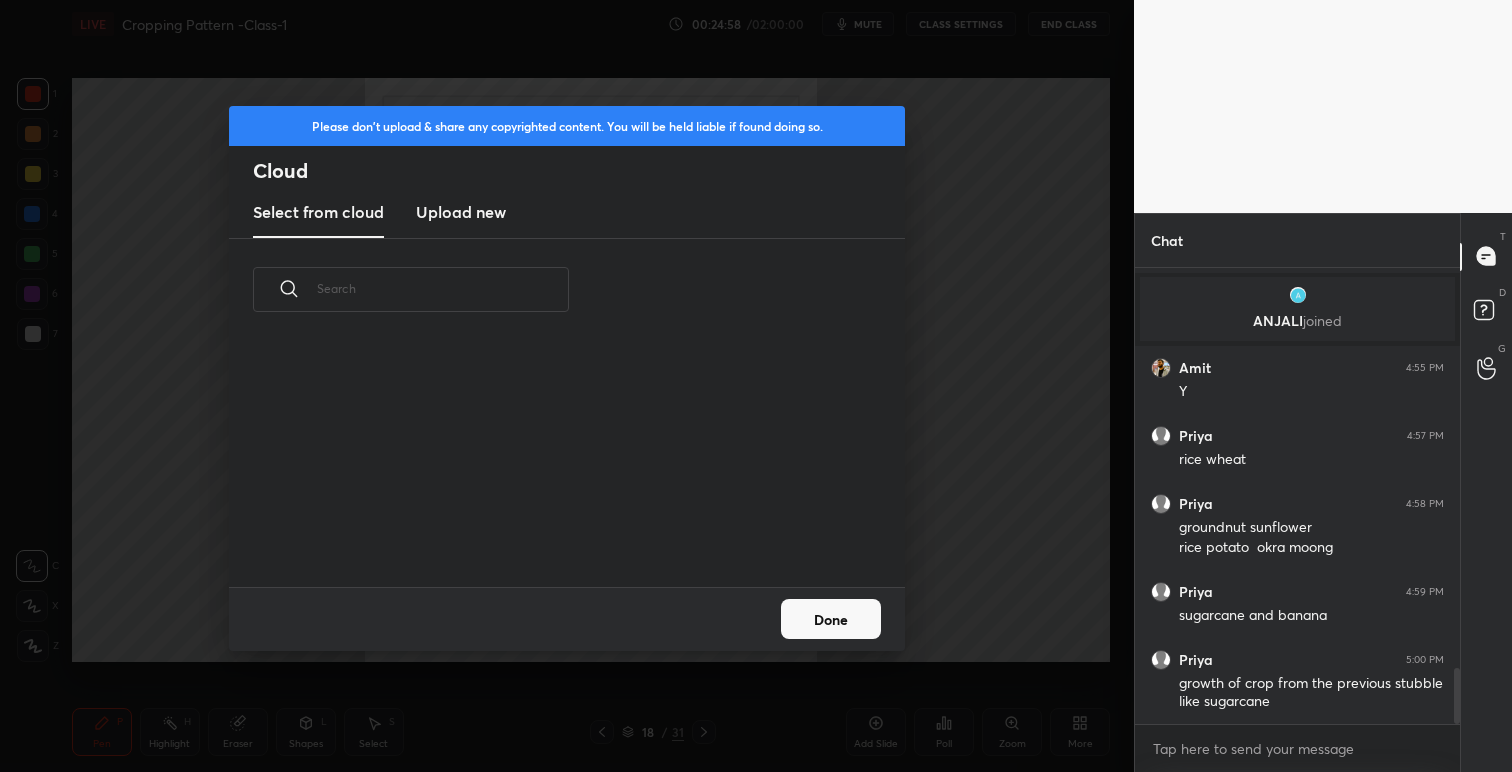 scroll, scrollTop: 7, scrollLeft: 11, axis: both 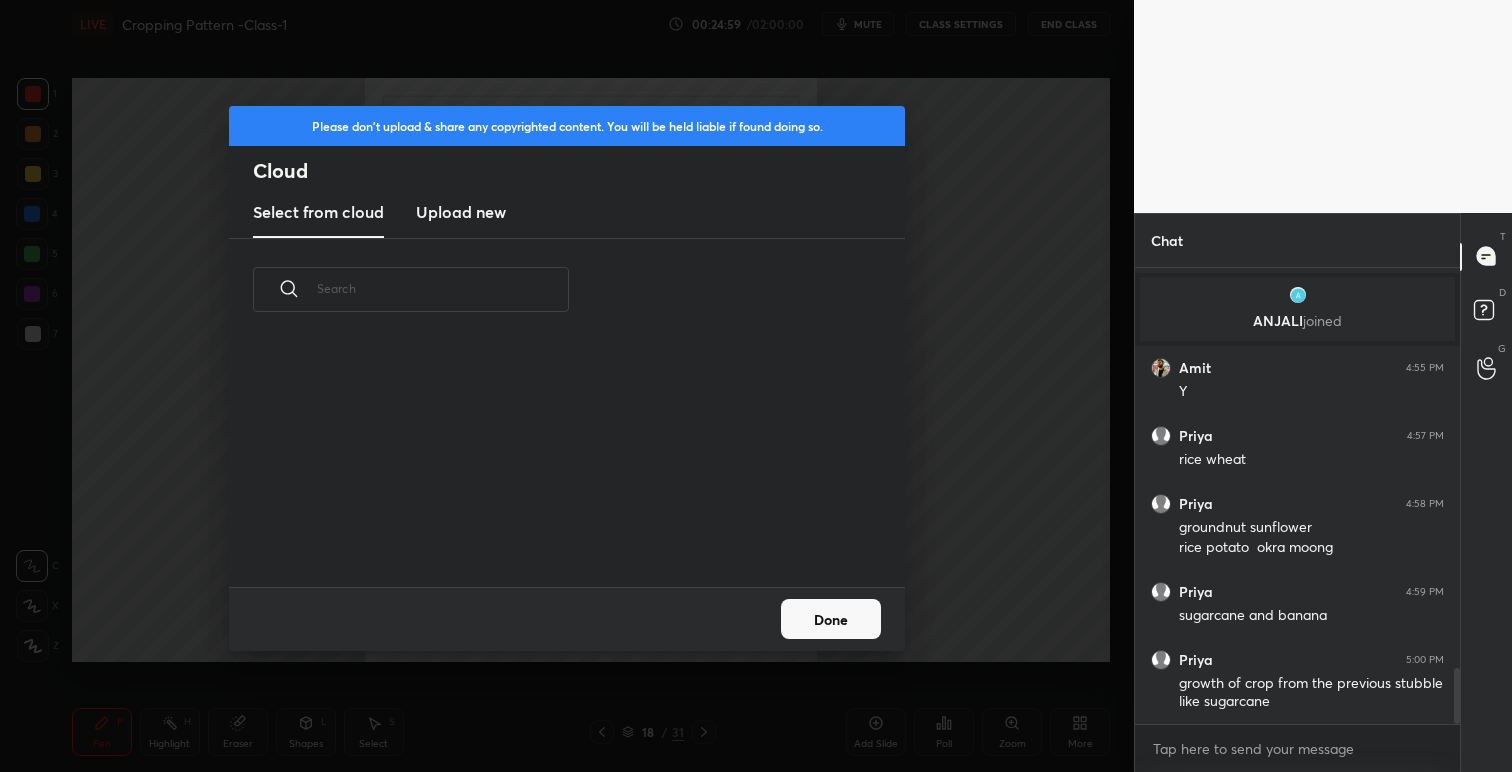 click on "Upload new" at bounding box center [461, 212] 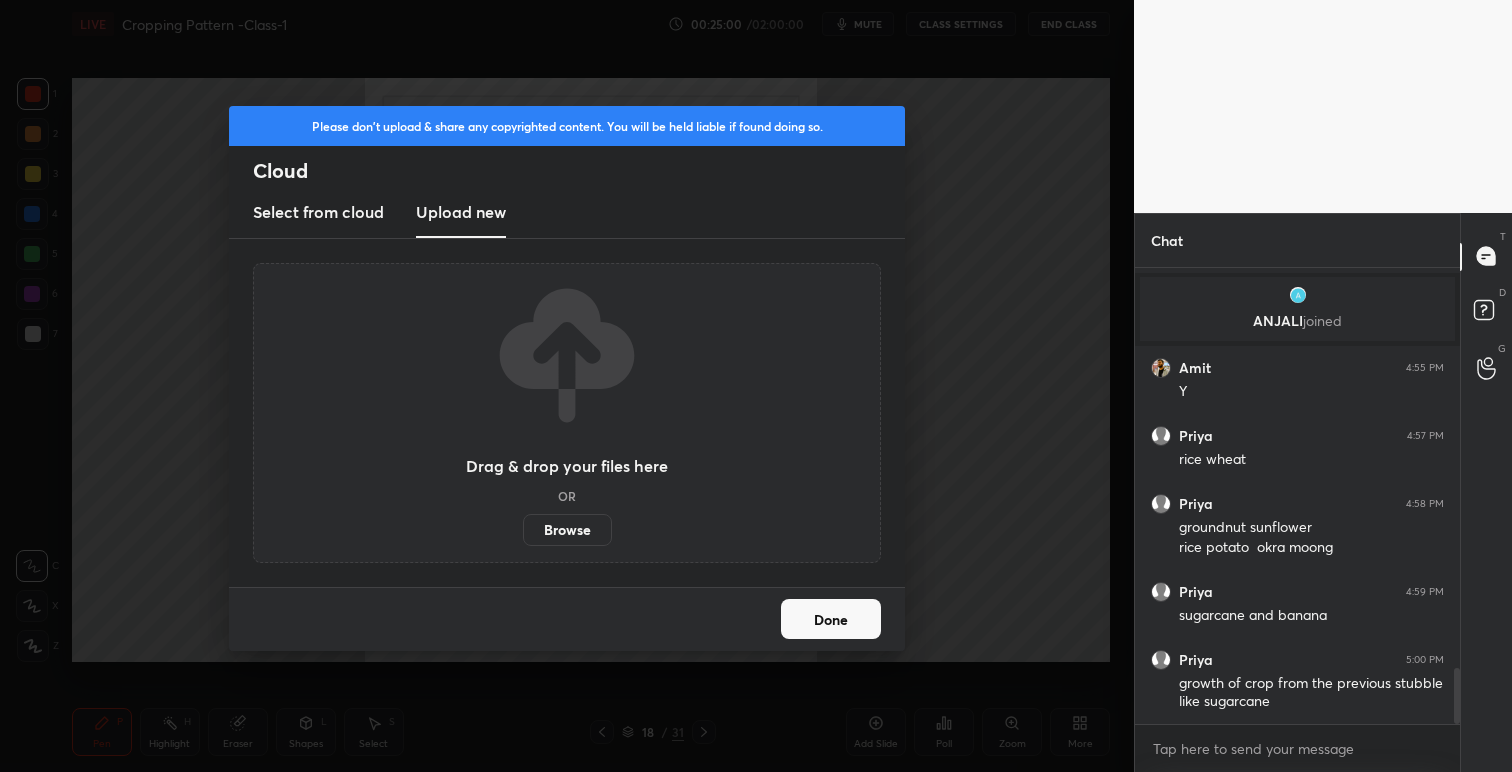 click on "Browse" at bounding box center (567, 530) 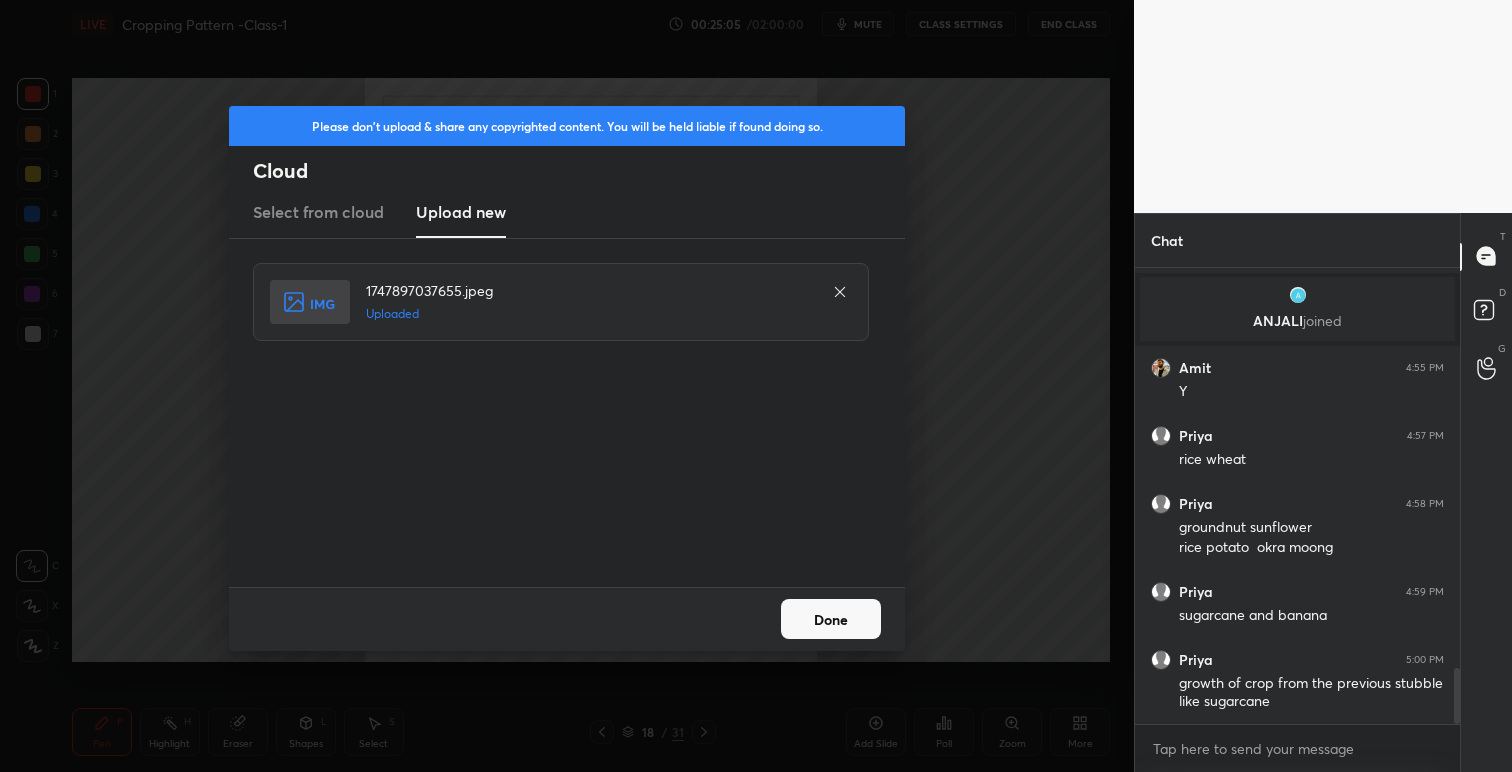 click on "Done" at bounding box center [831, 619] 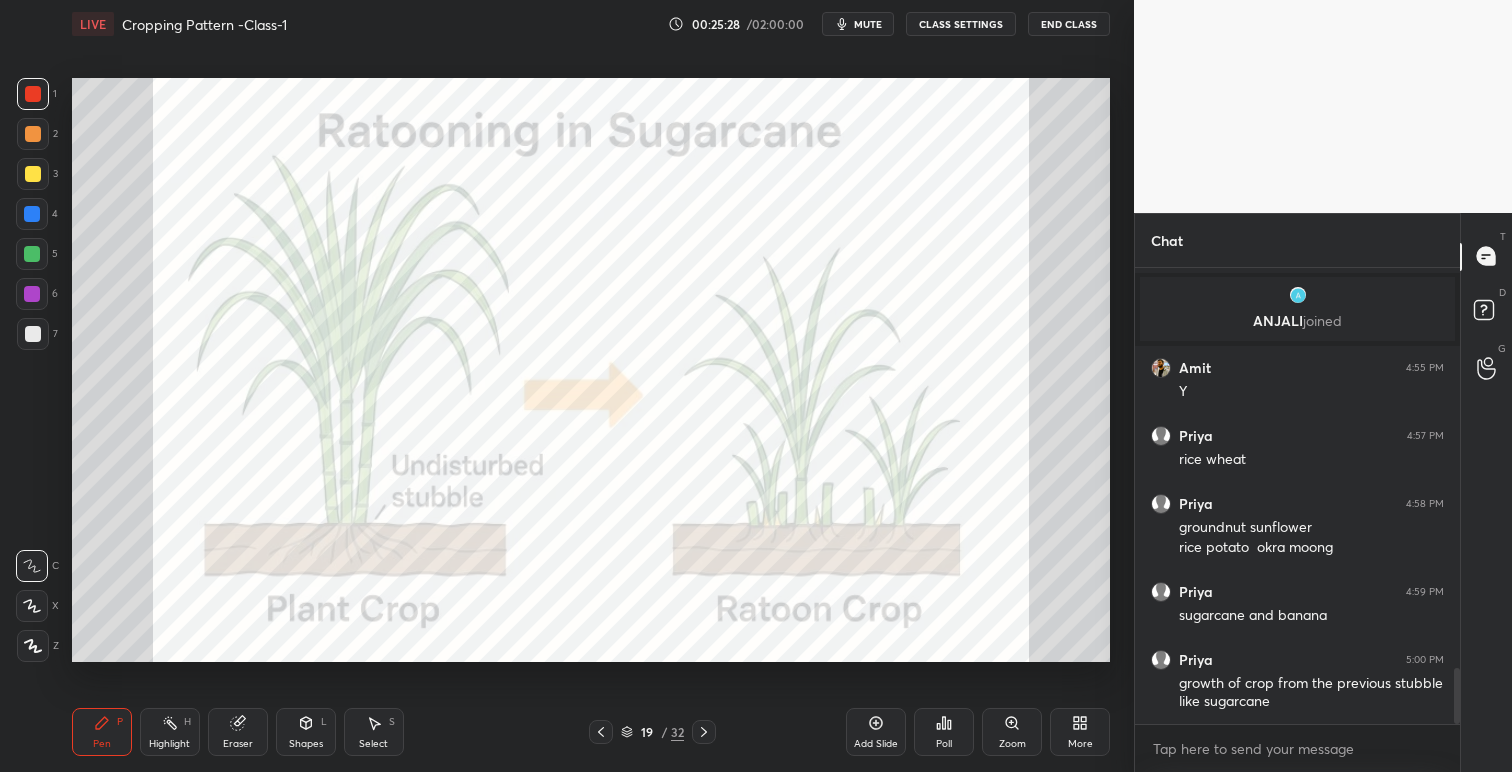 click 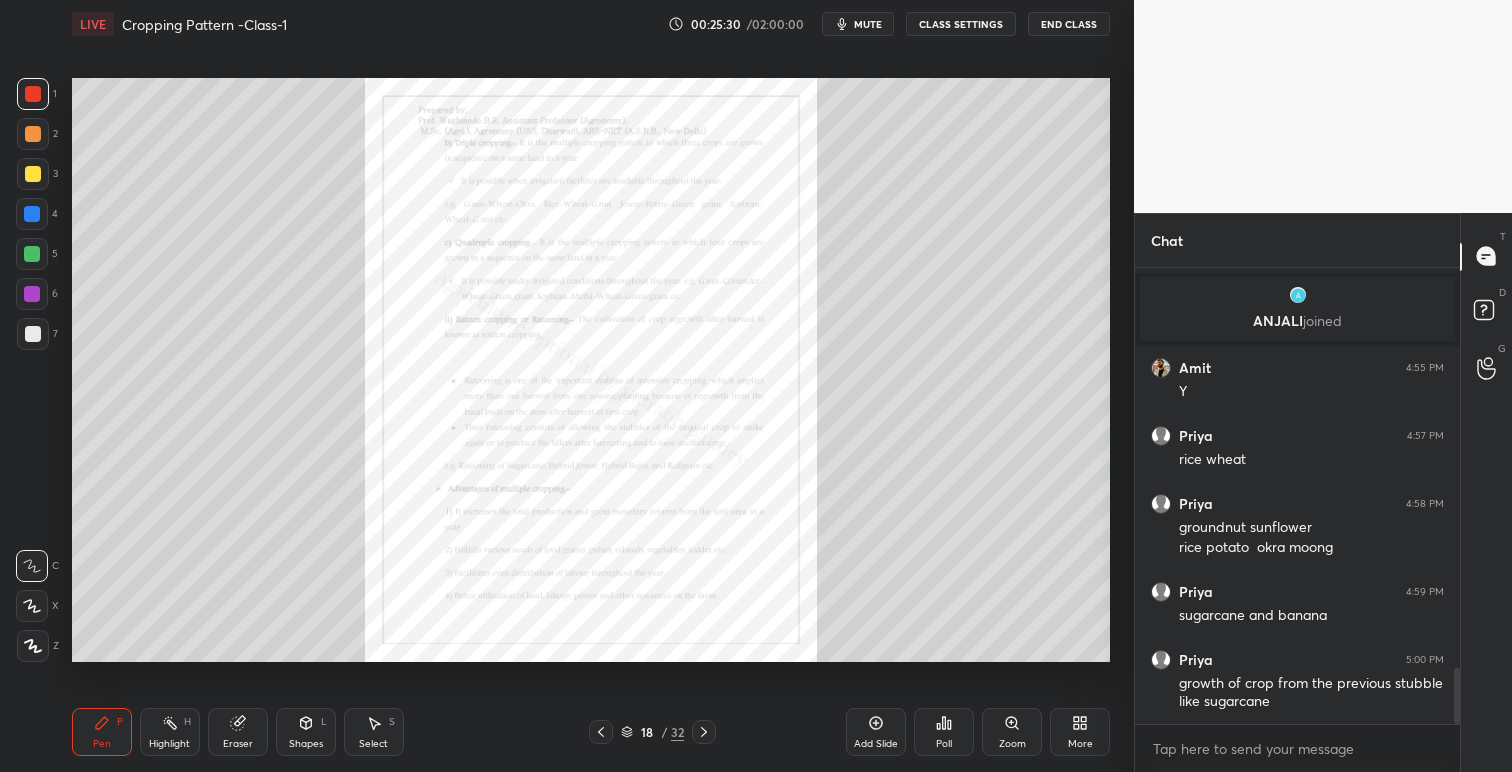 click 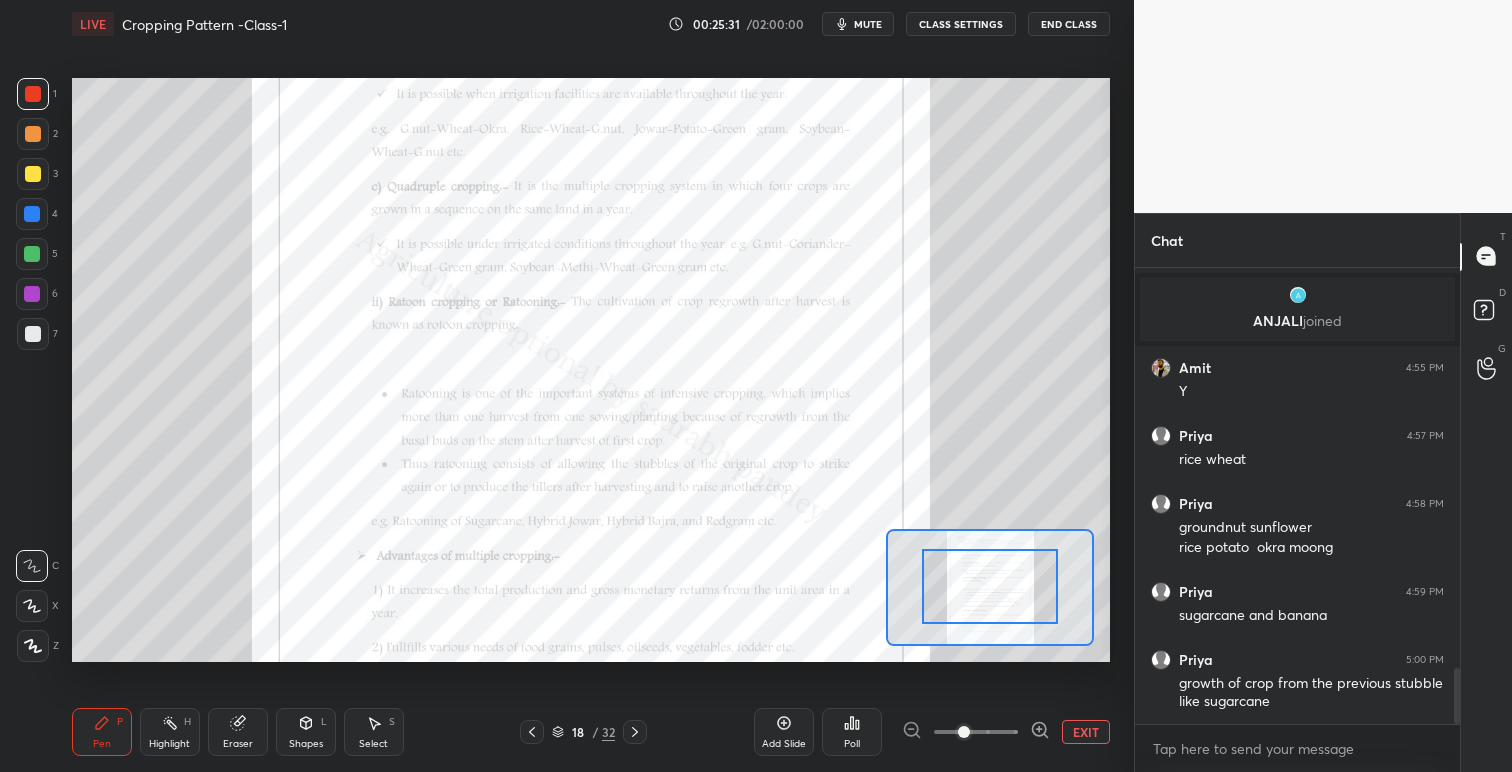 drag, startPoint x: 1006, startPoint y: 589, endPoint x: 1014, endPoint y: 598, distance: 12.0415945 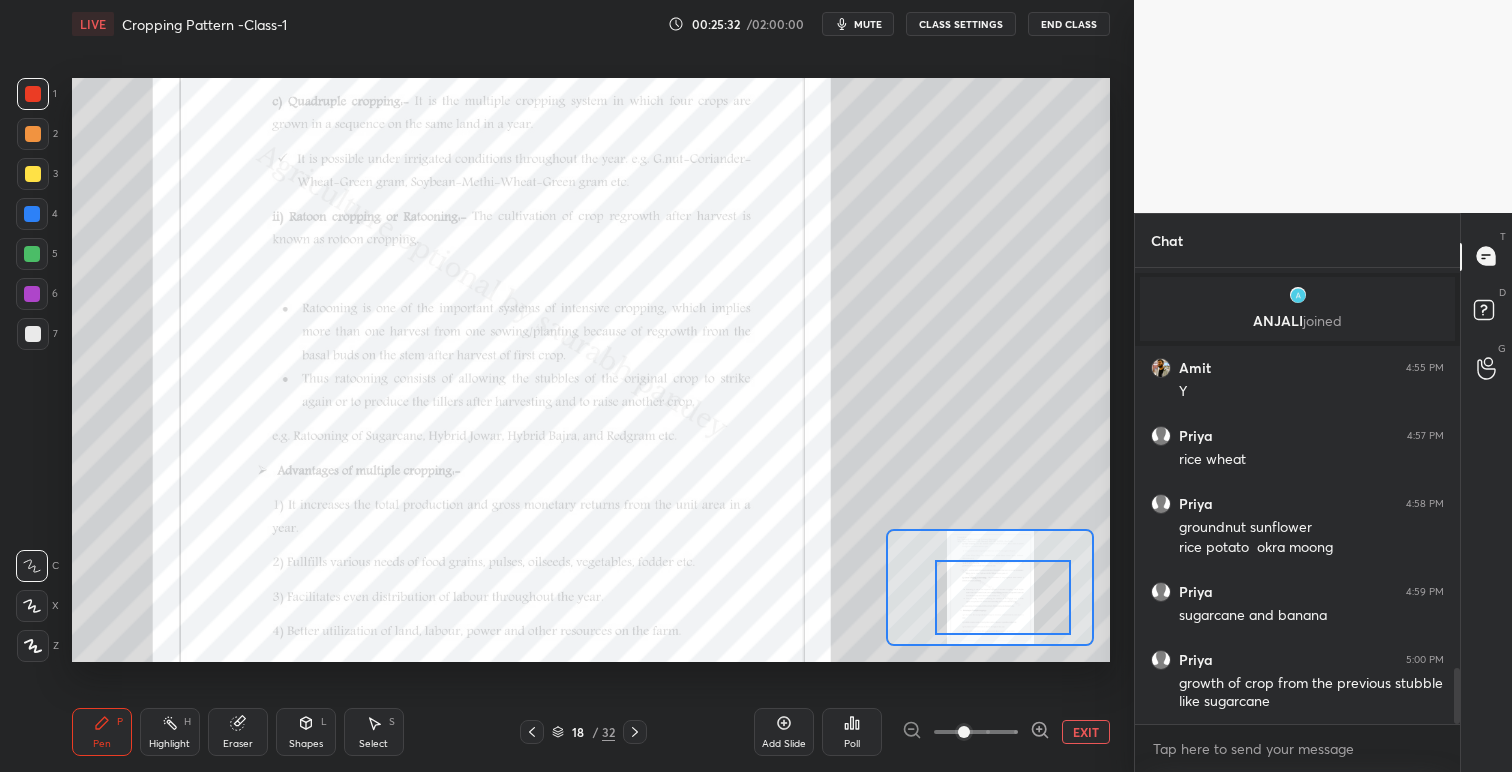 drag, startPoint x: 1016, startPoint y: 599, endPoint x: 1029, endPoint y: 610, distance: 17.029387 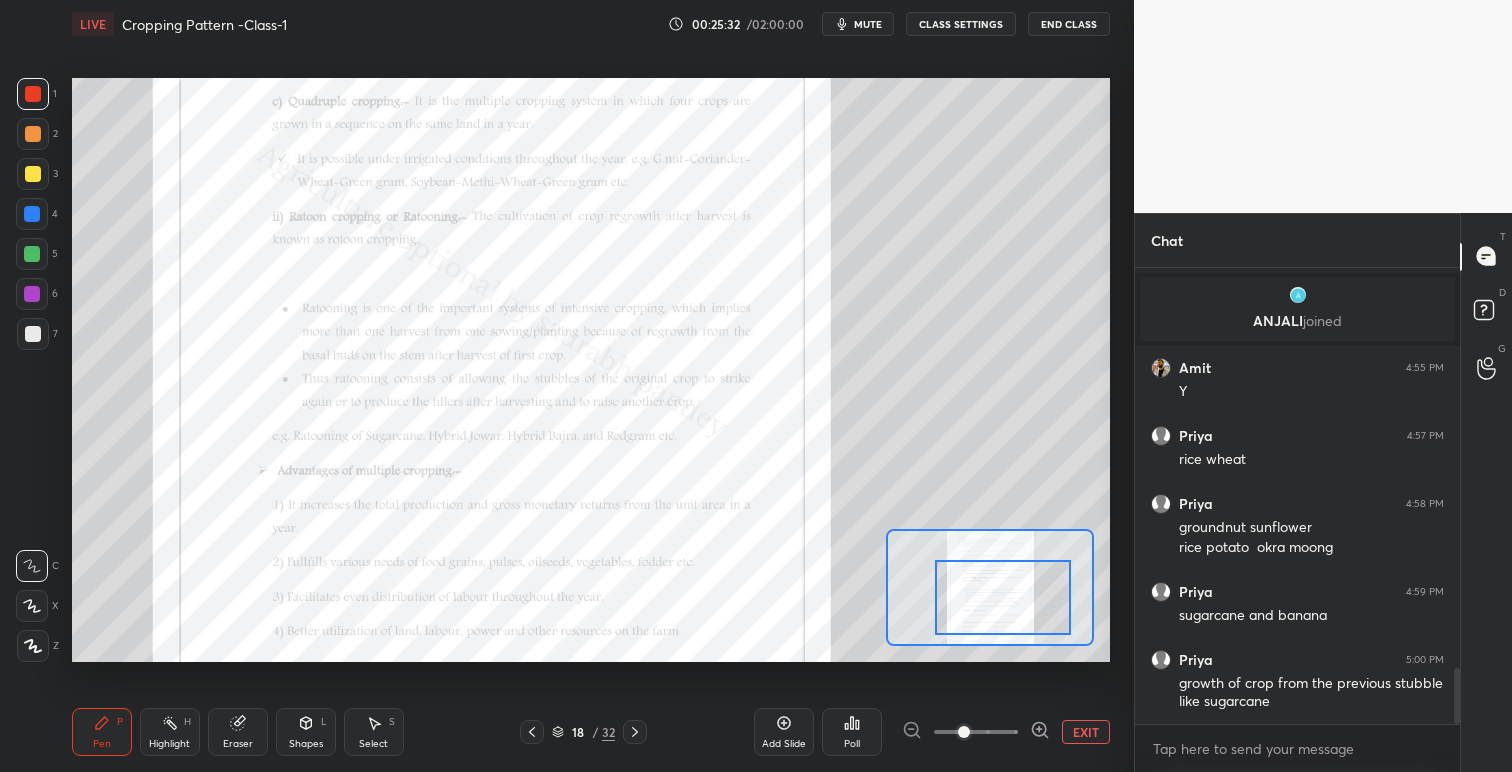 click at bounding box center (1003, 597) 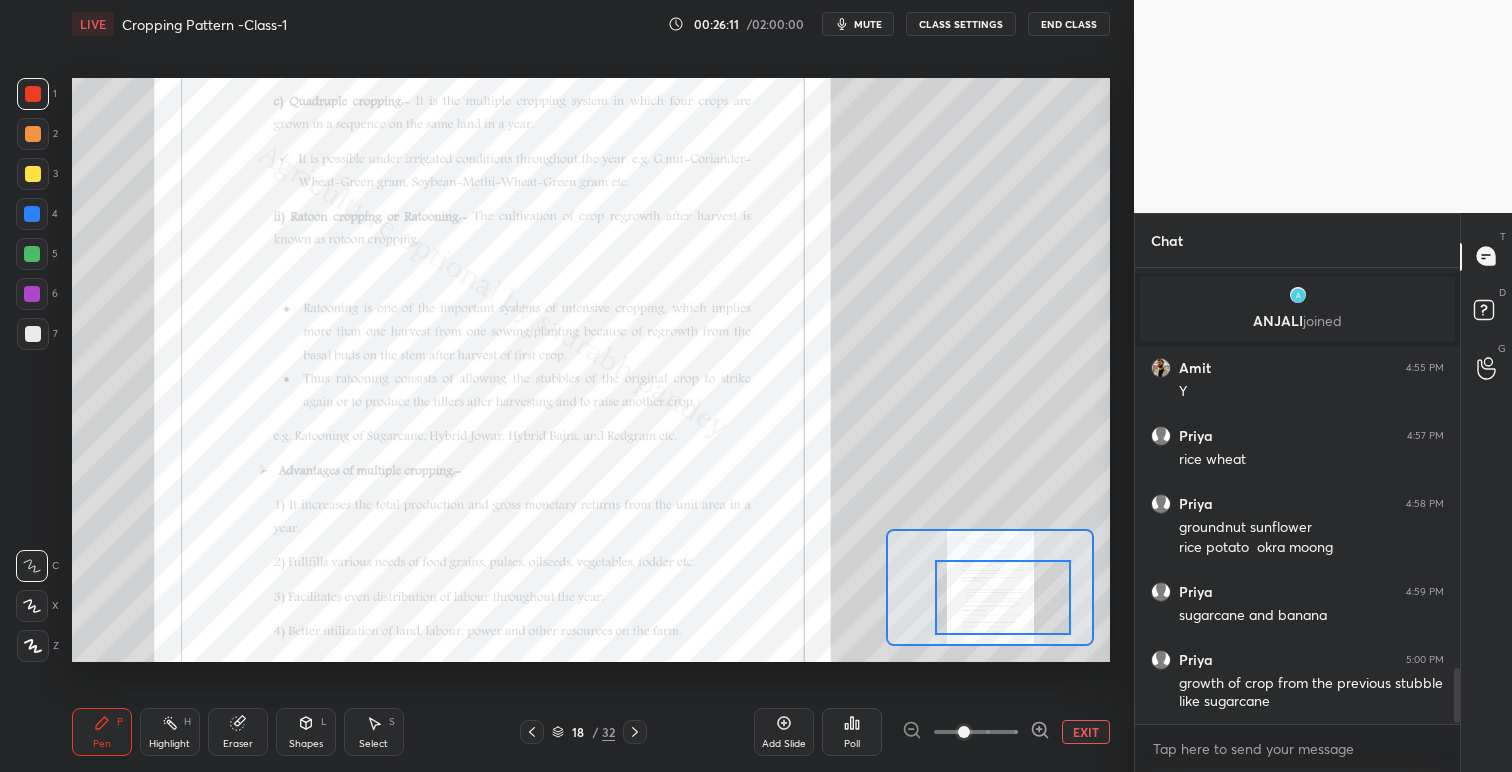 scroll, scrollTop: 3321, scrollLeft: 0, axis: vertical 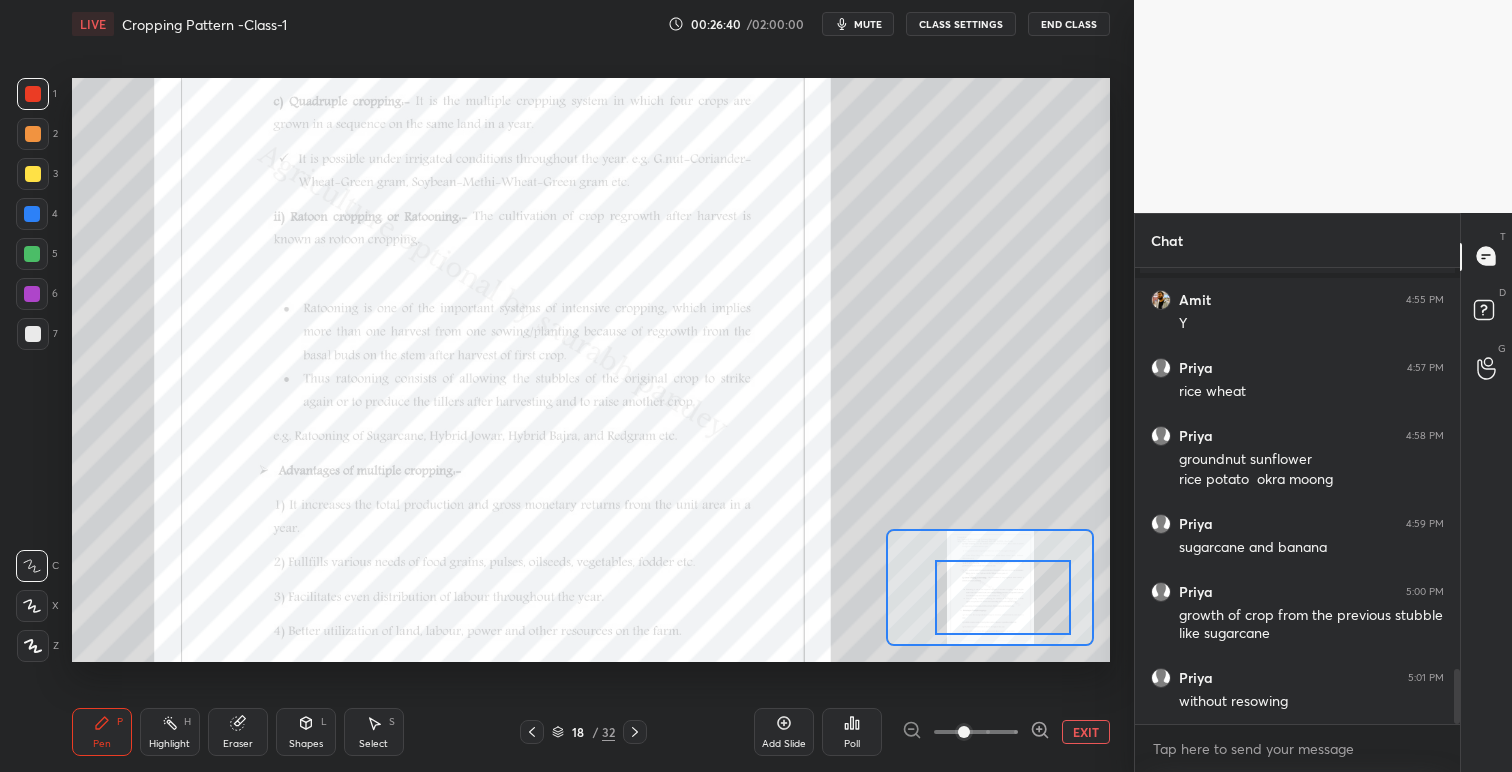 click at bounding box center [635, 732] 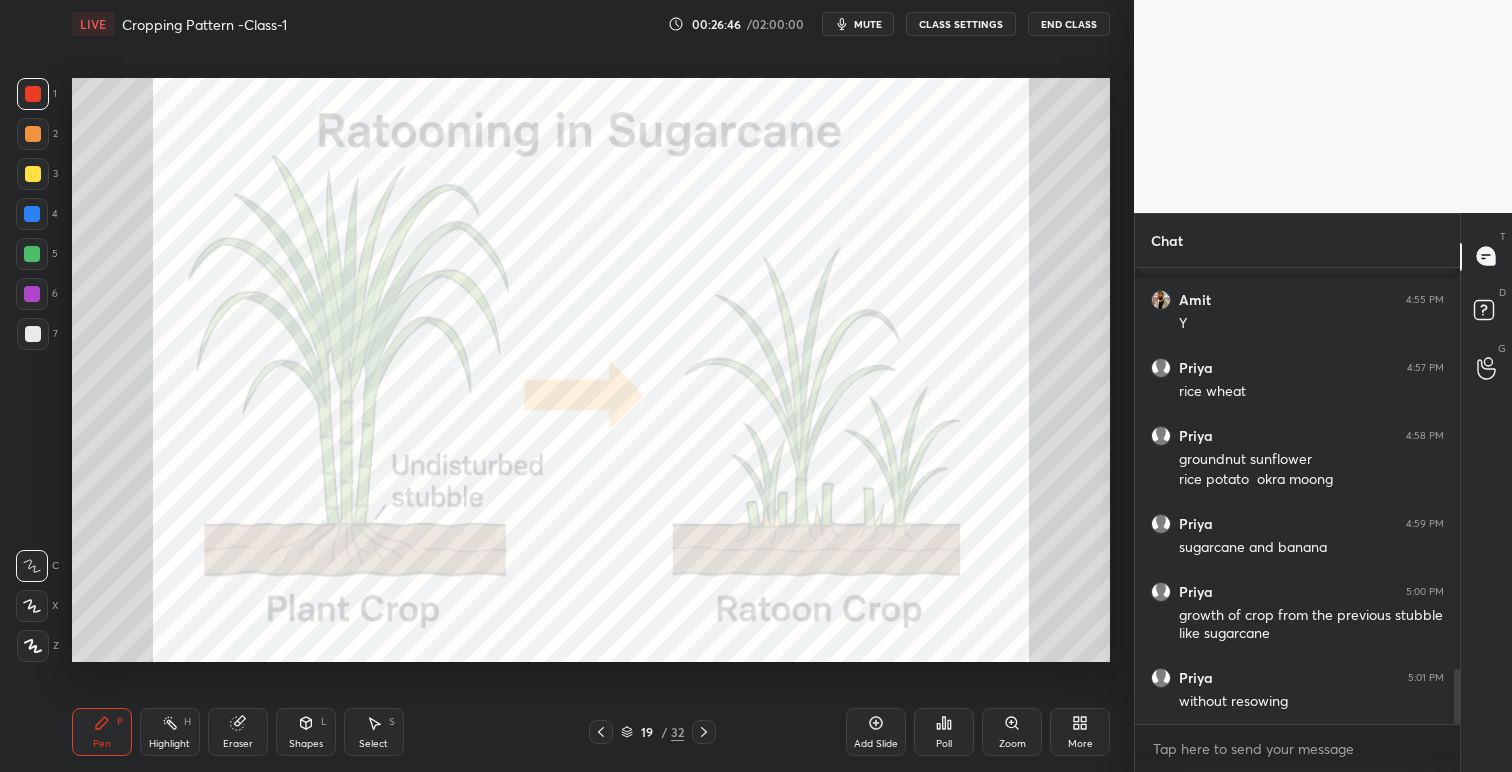 click 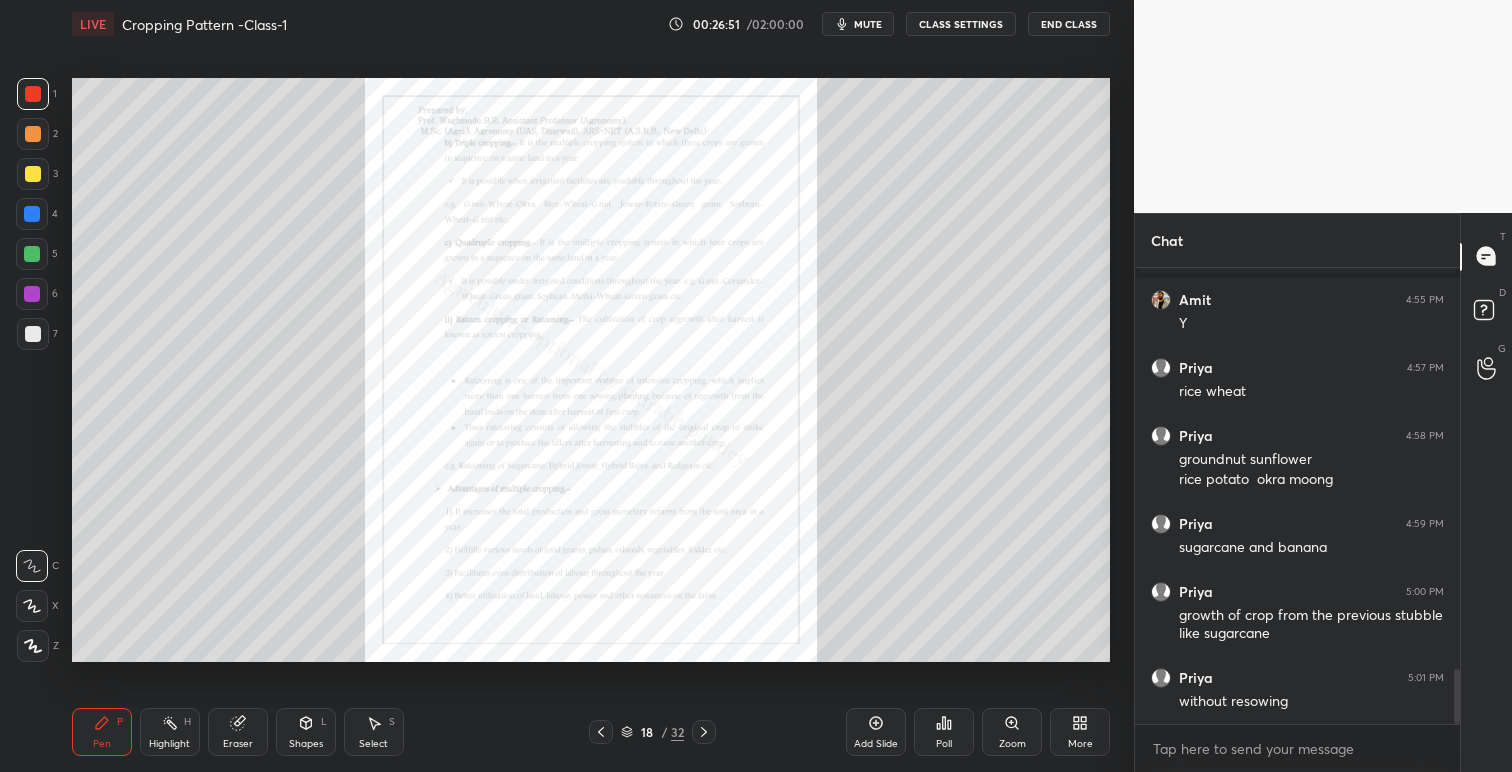 click 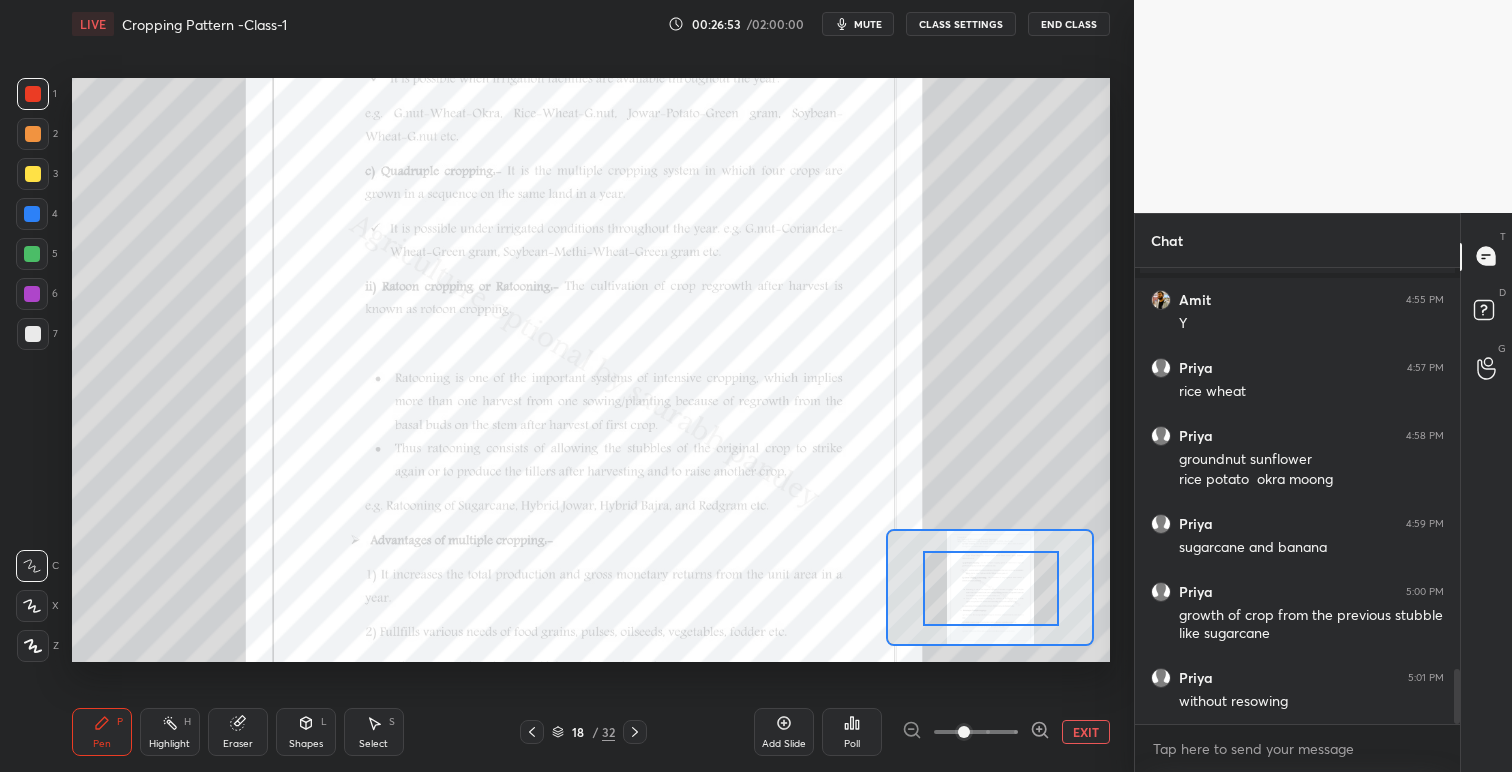 drag, startPoint x: 984, startPoint y: 582, endPoint x: 991, endPoint y: 590, distance: 10.630146 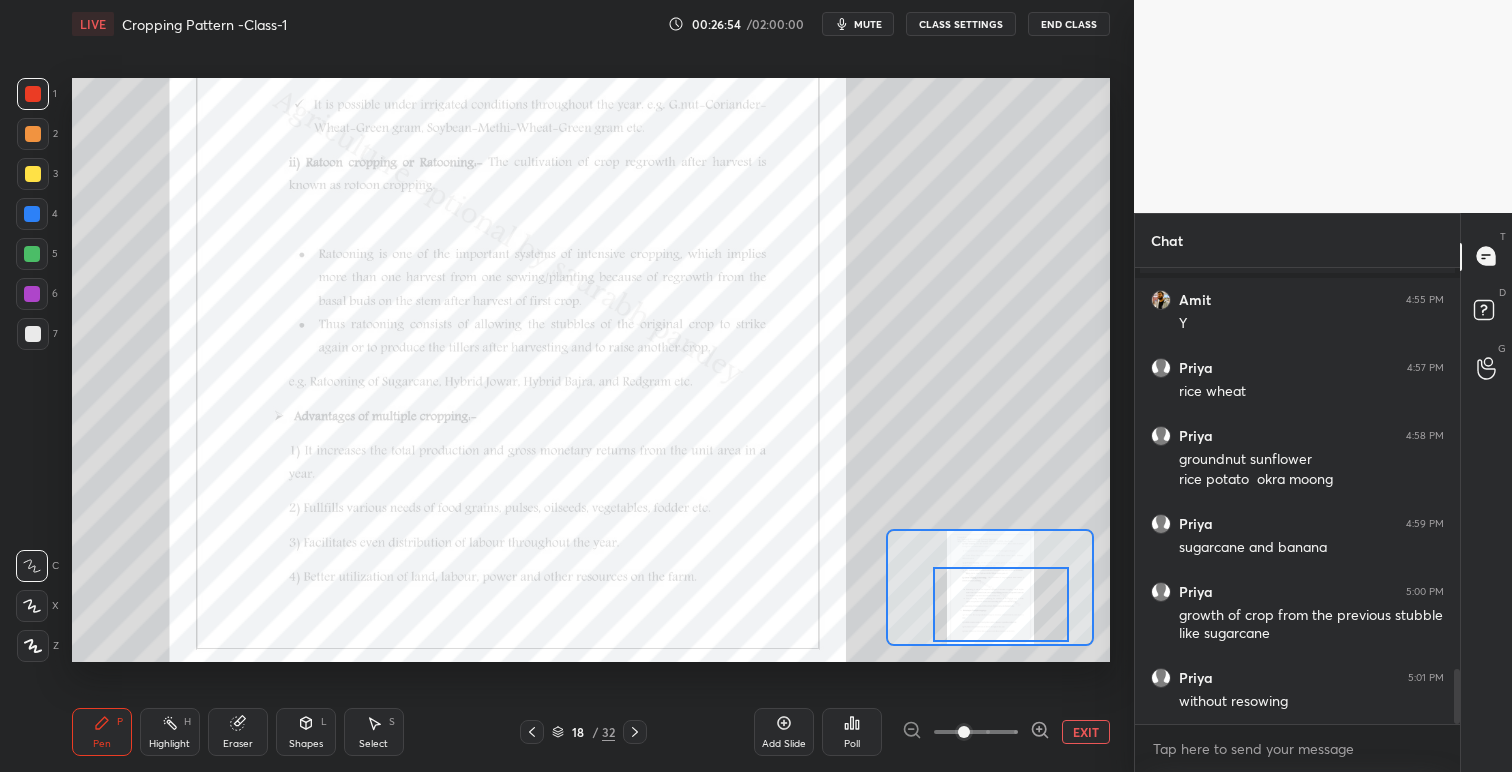 drag, startPoint x: 992, startPoint y: 595, endPoint x: 1001, endPoint y: 605, distance: 13.453624 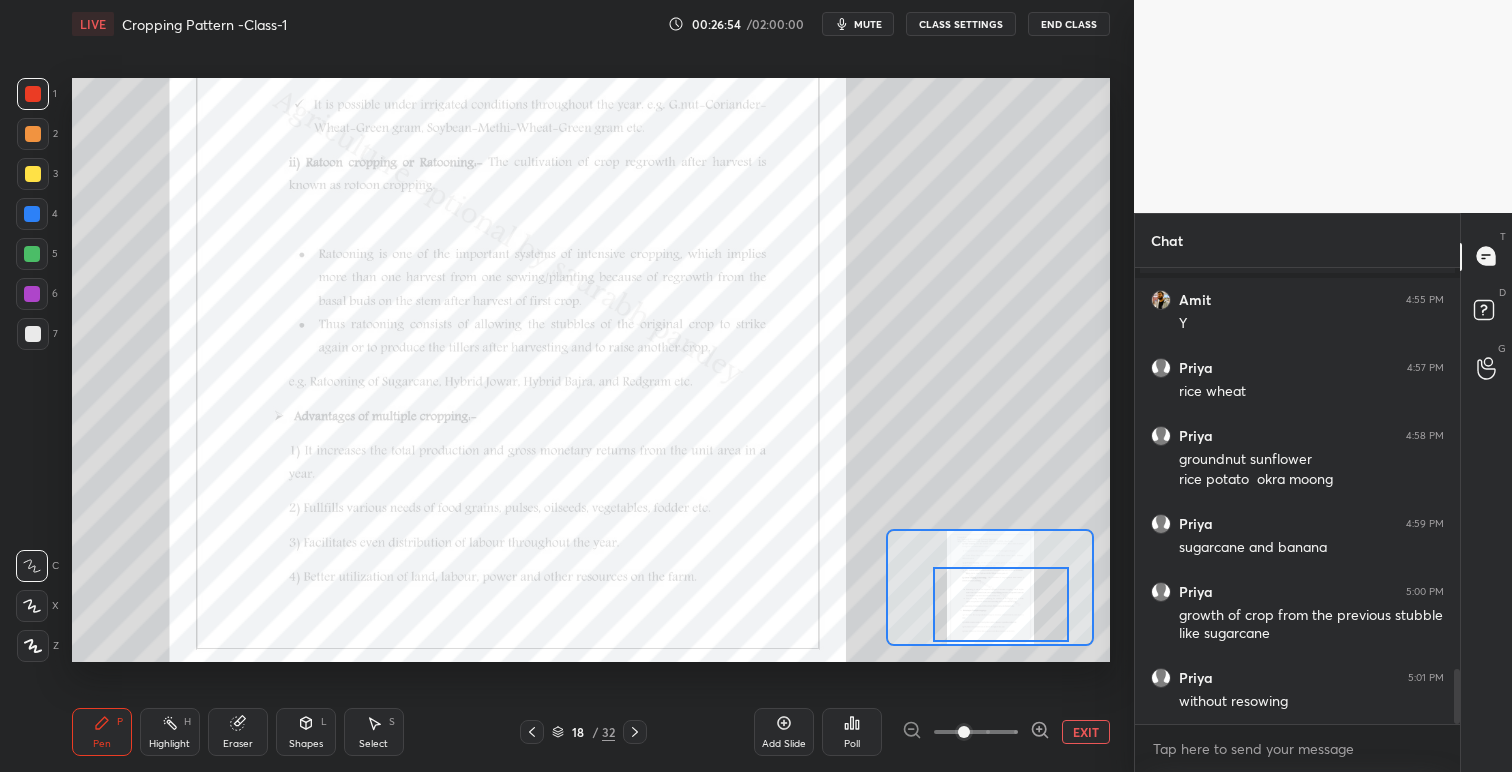 click at bounding box center [1001, 604] 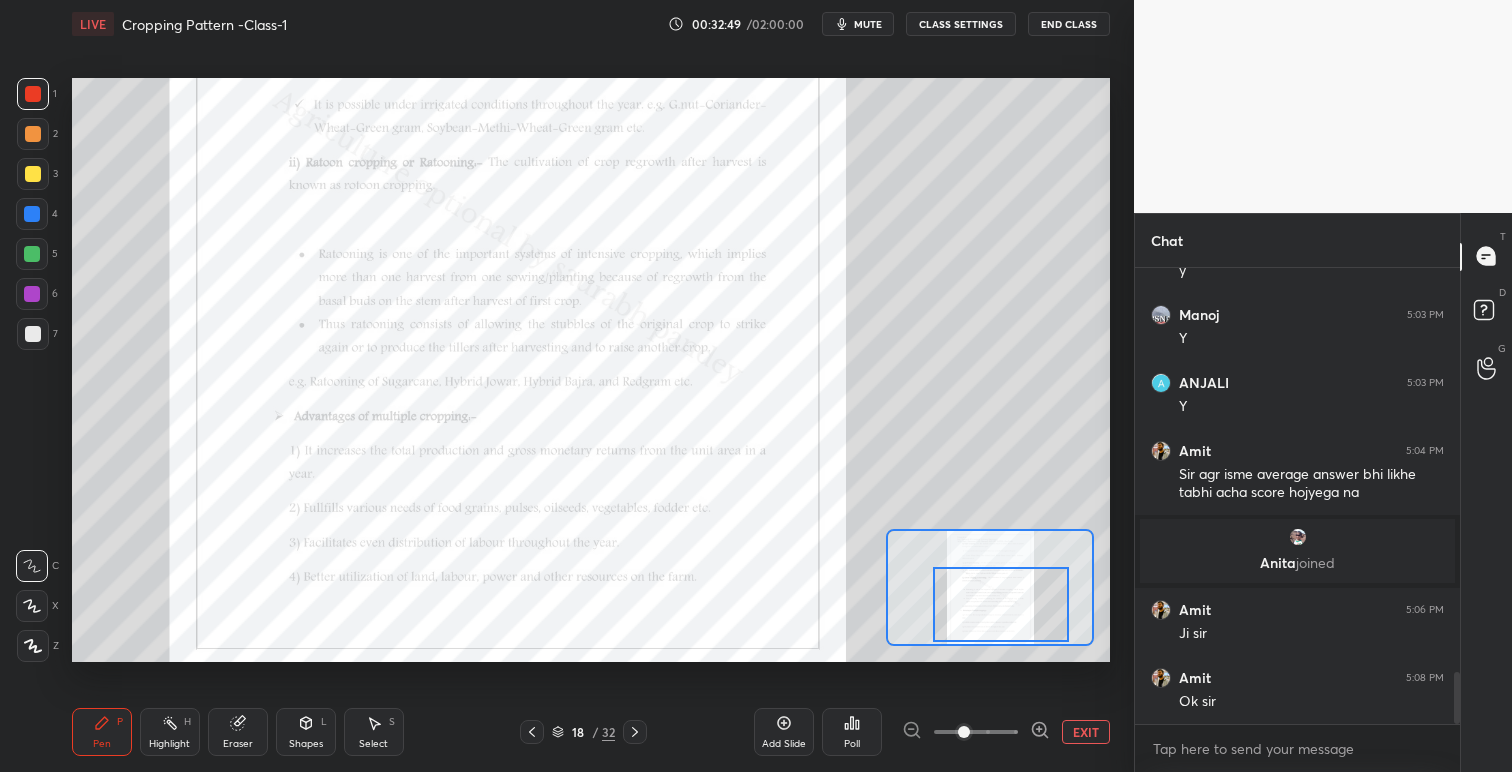 scroll, scrollTop: 3592, scrollLeft: 0, axis: vertical 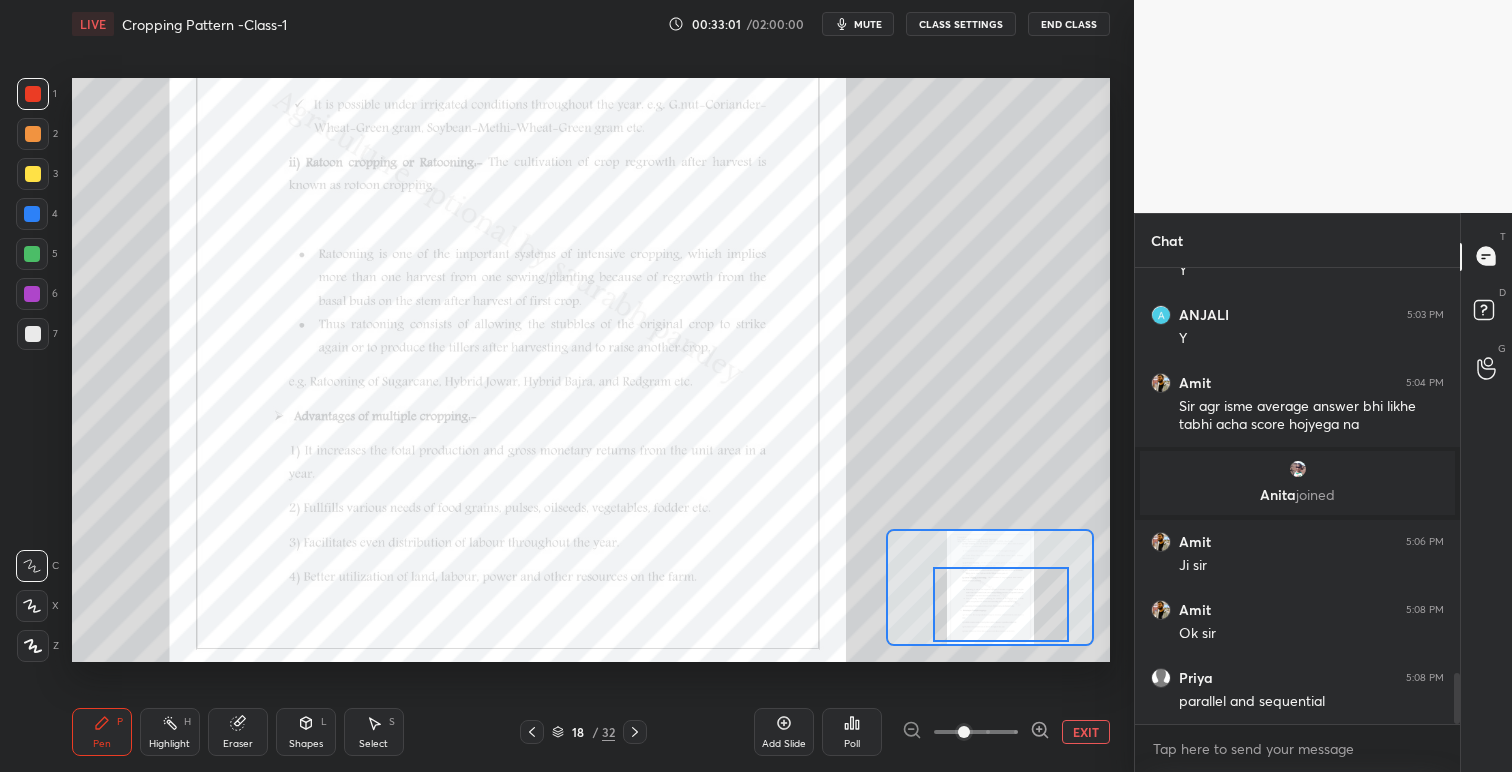 click 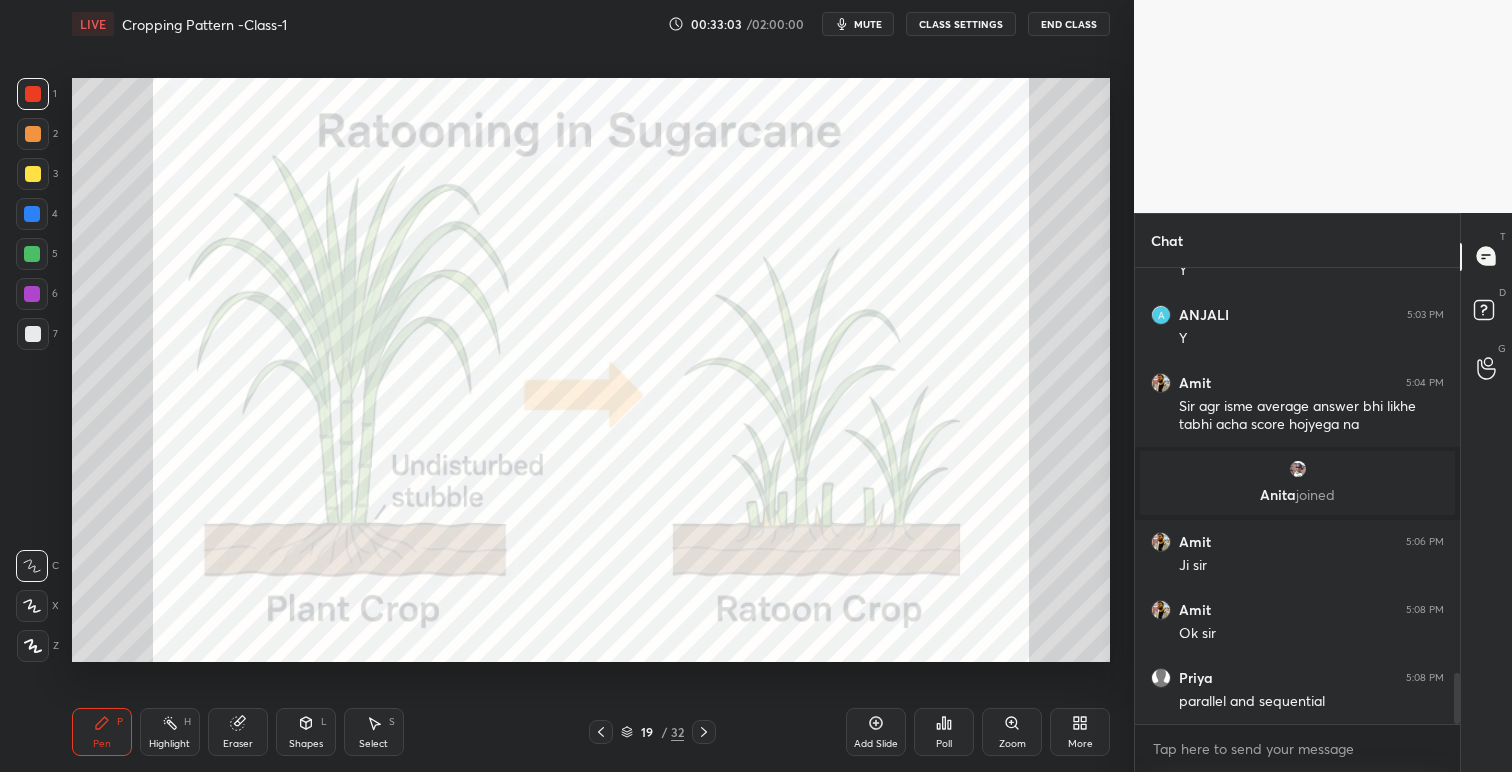 click 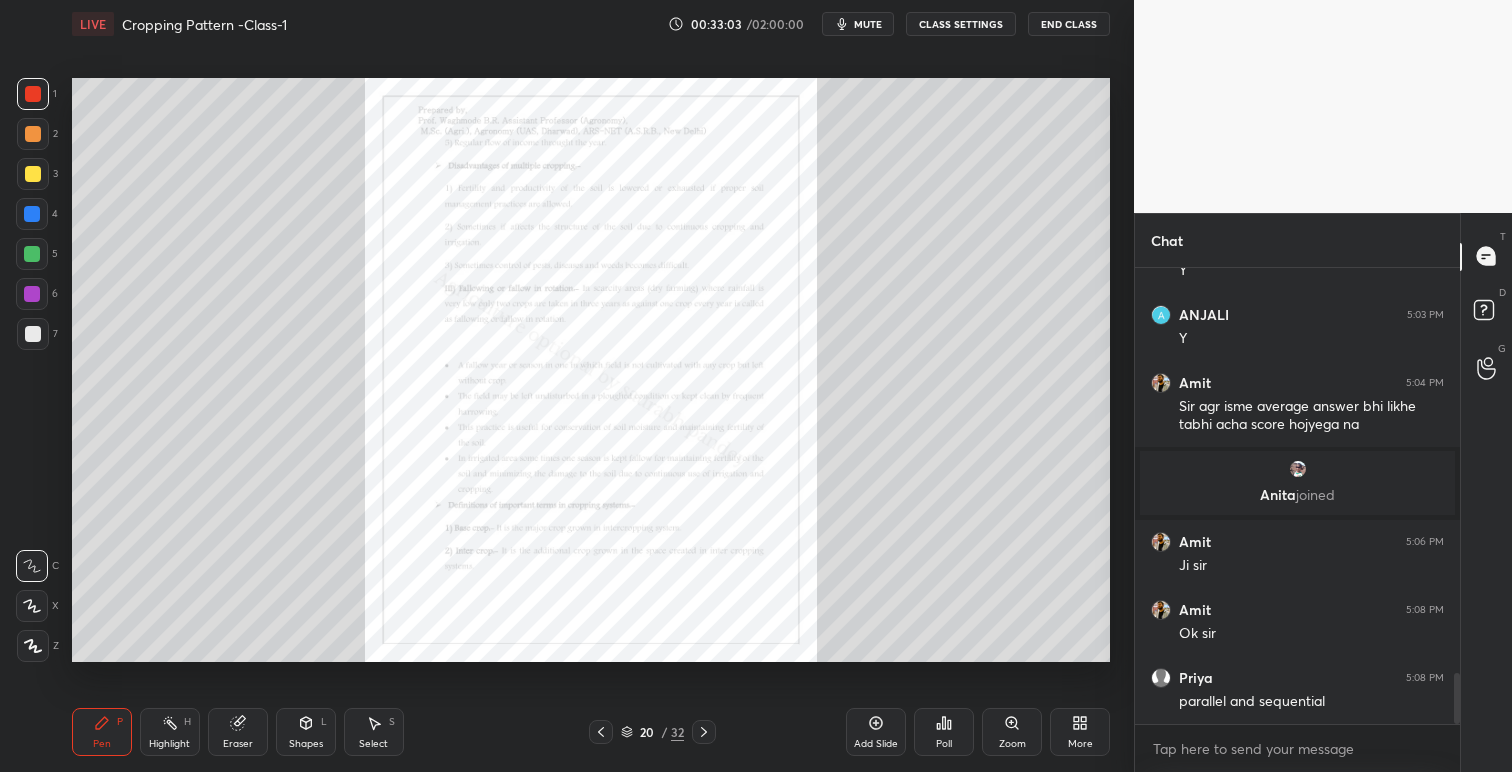 scroll, scrollTop: 3660, scrollLeft: 0, axis: vertical 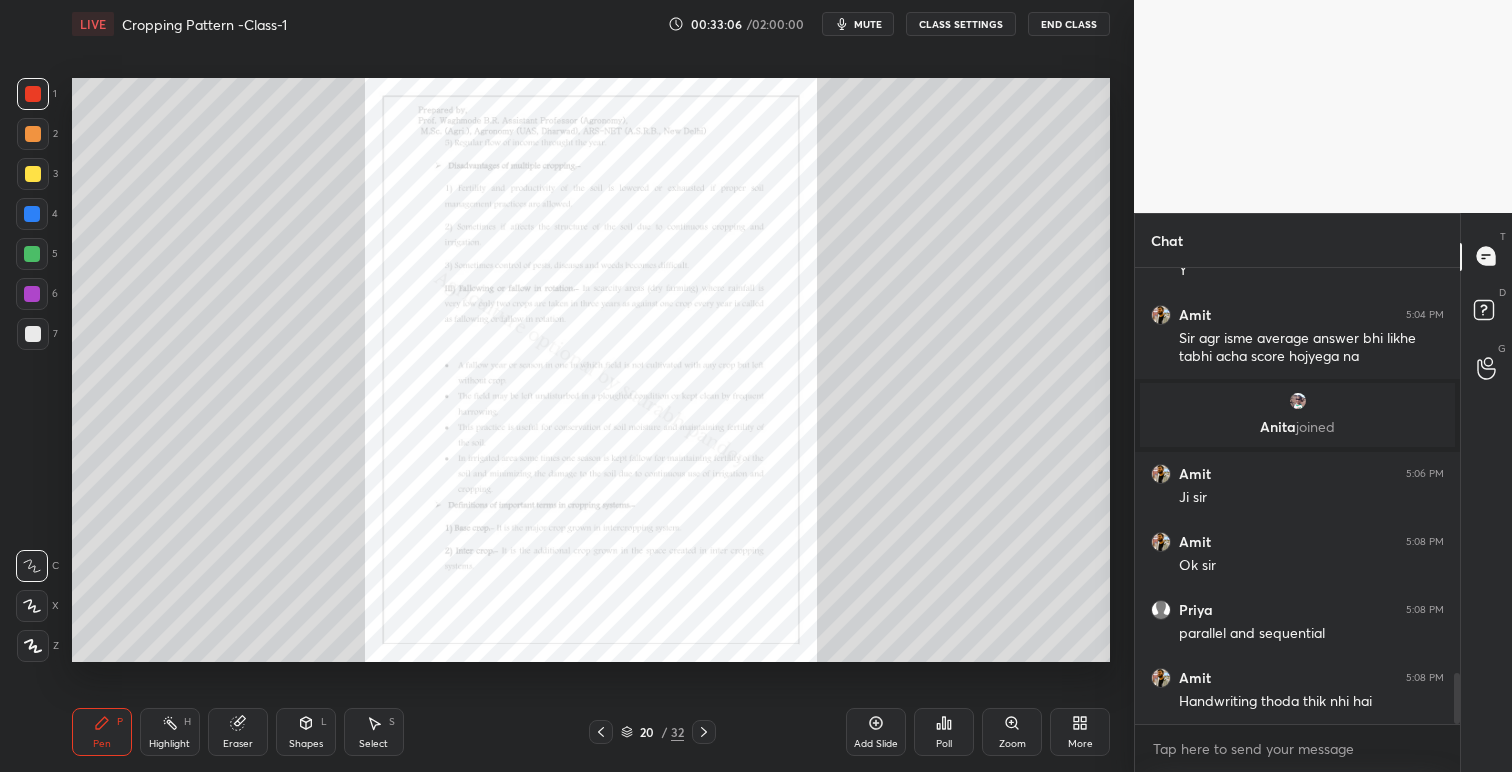 click 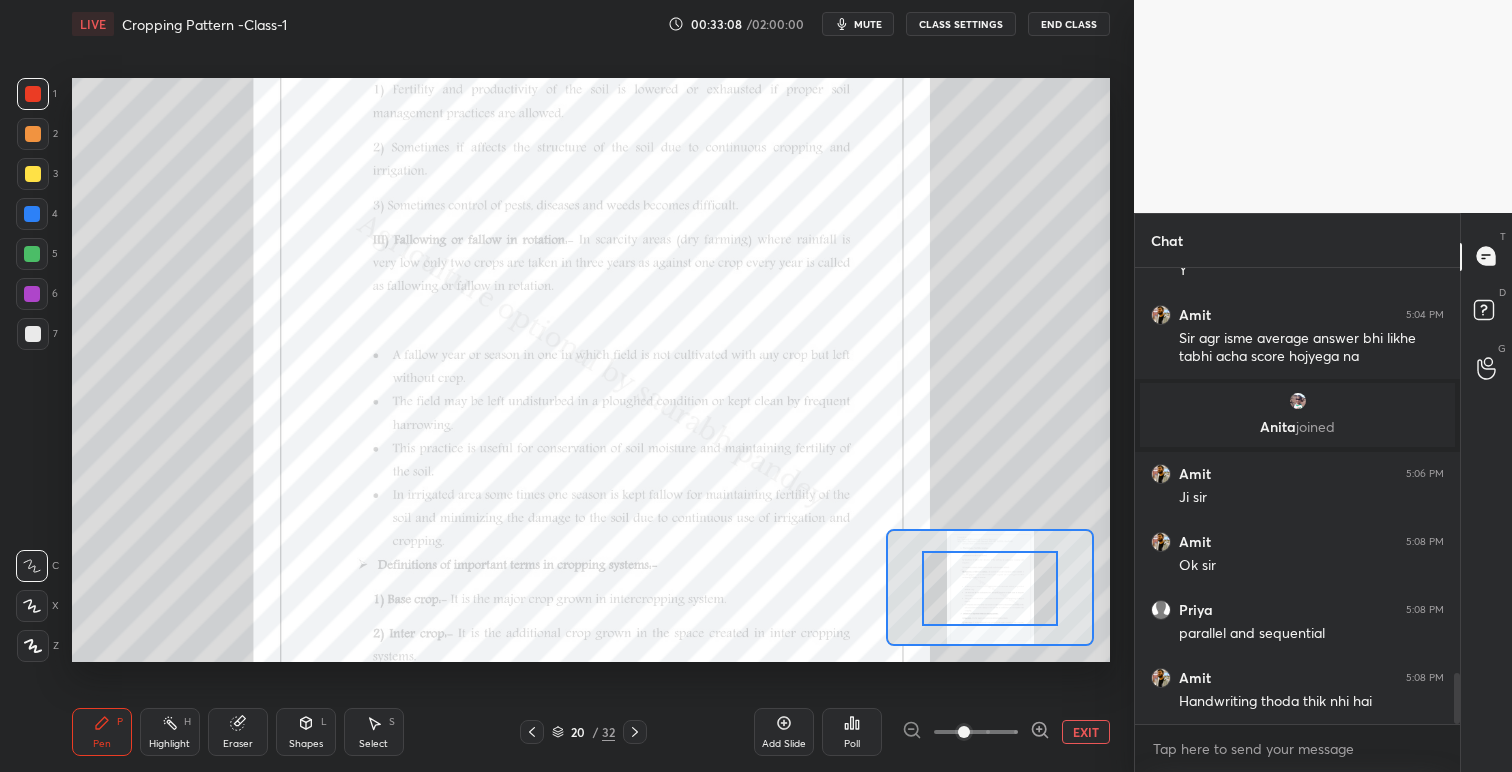 drag, startPoint x: 1010, startPoint y: 604, endPoint x: 1007, endPoint y: 622, distance: 18.248287 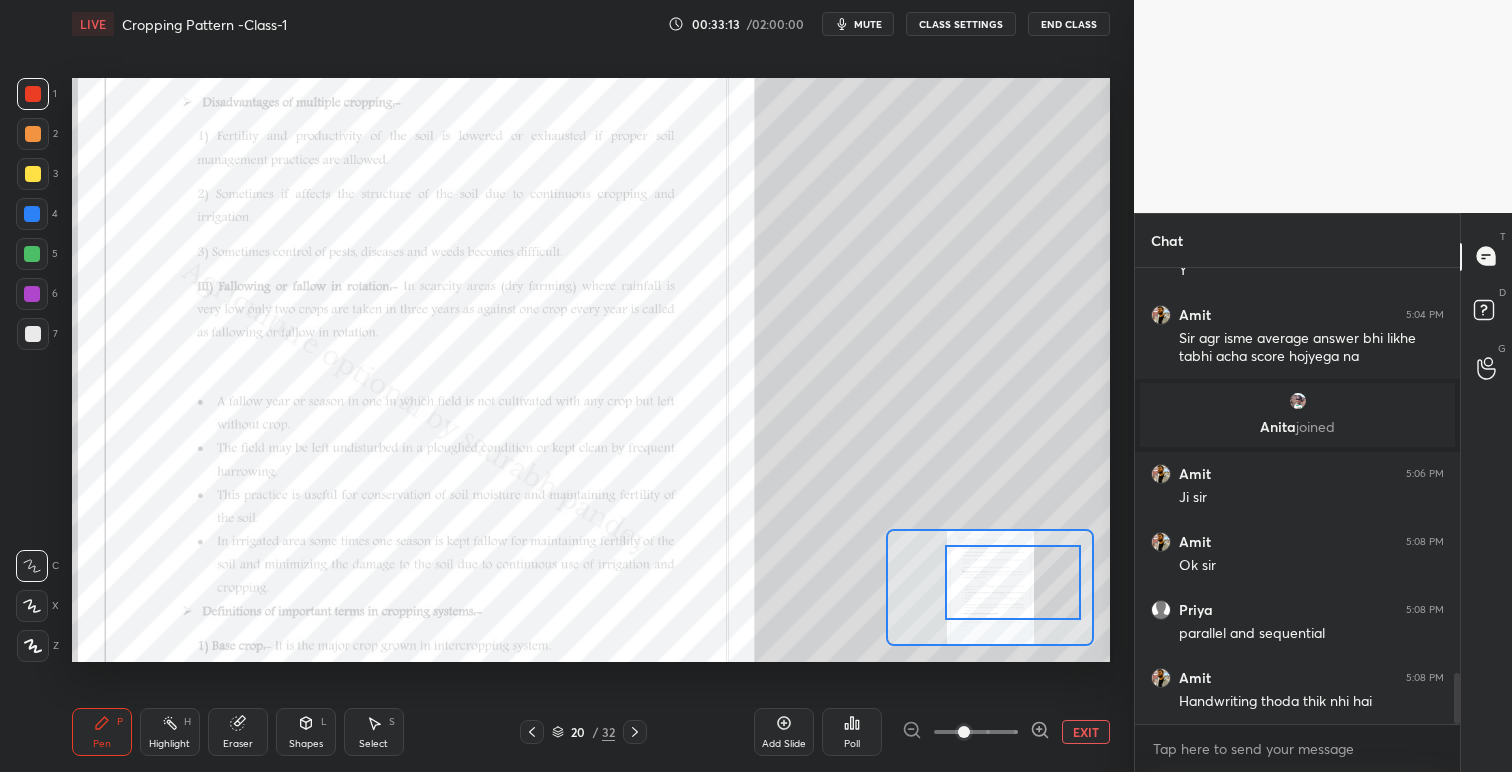 drag, startPoint x: 1007, startPoint y: 622, endPoint x: 1030, endPoint y: 616, distance: 23.769728 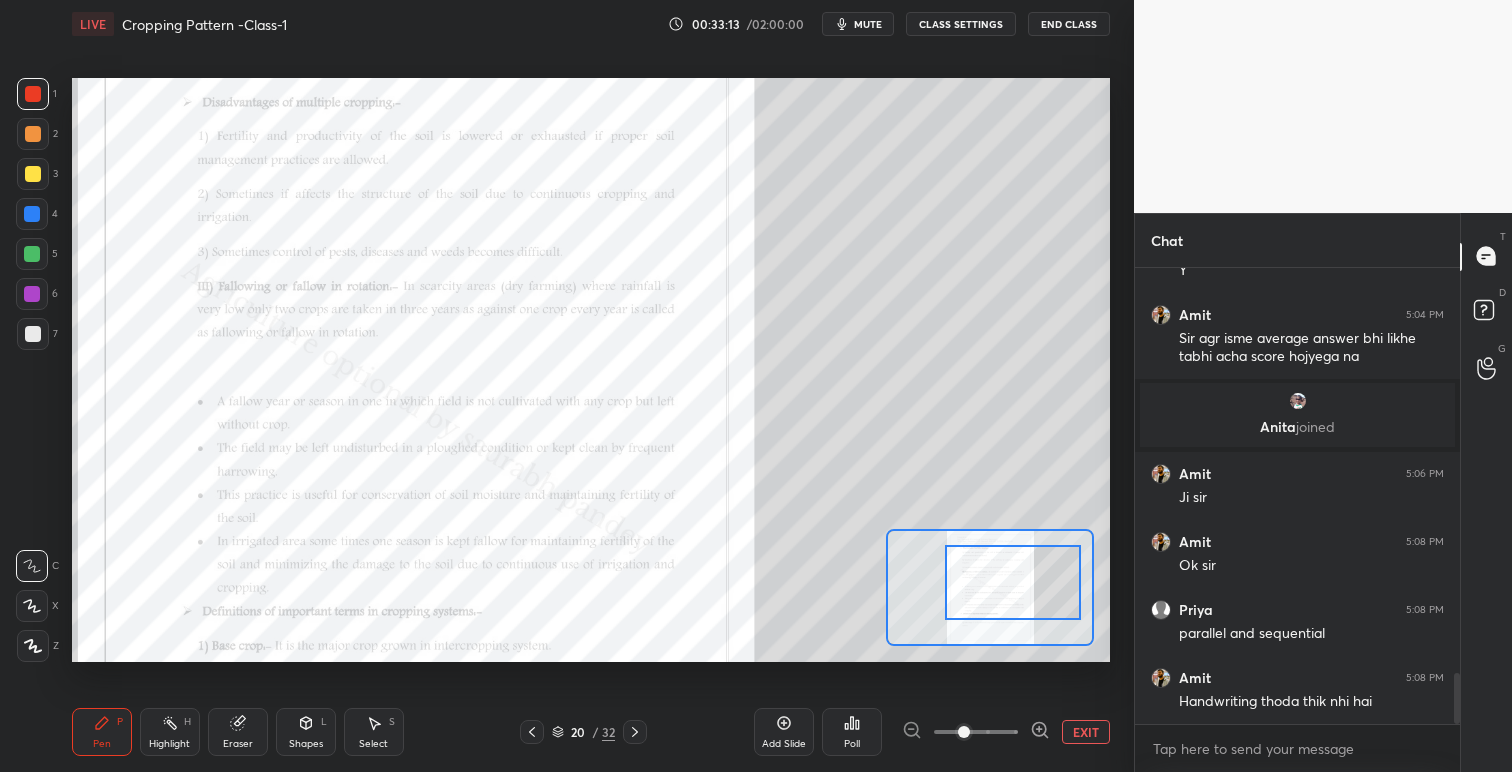 click at bounding box center (1013, 582) 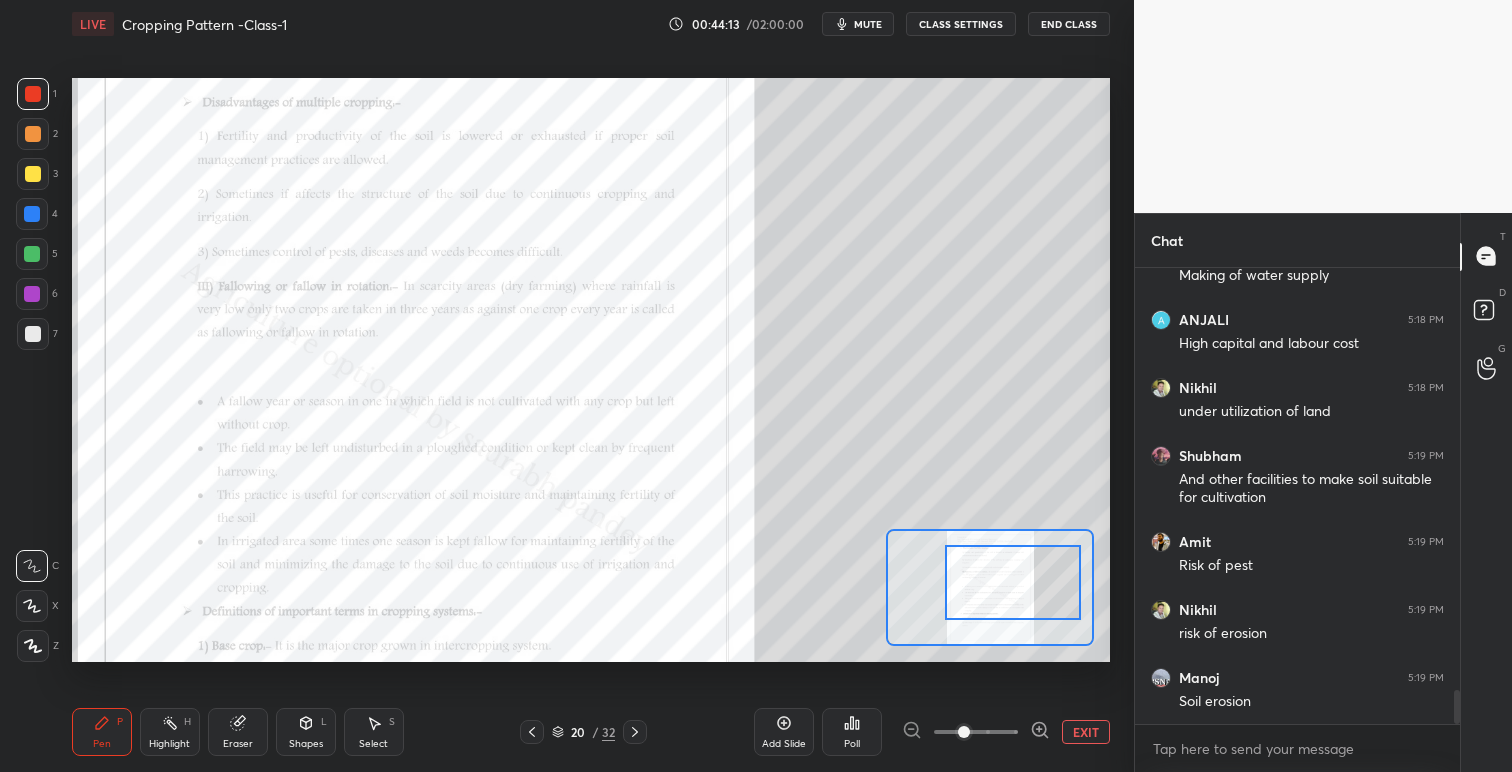 scroll, scrollTop: 5742, scrollLeft: 0, axis: vertical 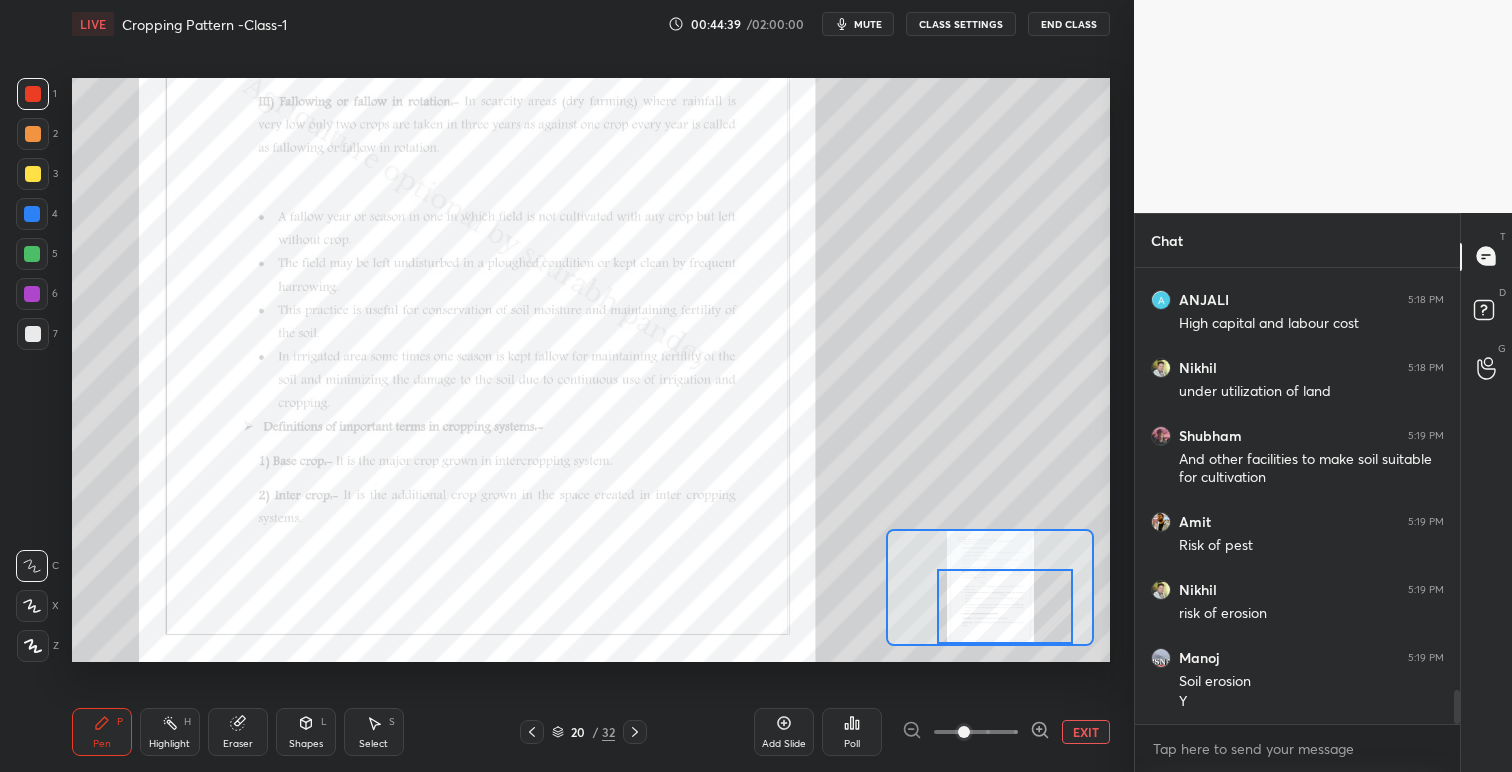 drag, startPoint x: 989, startPoint y: 561, endPoint x: 979, endPoint y: 598, distance: 38.327538 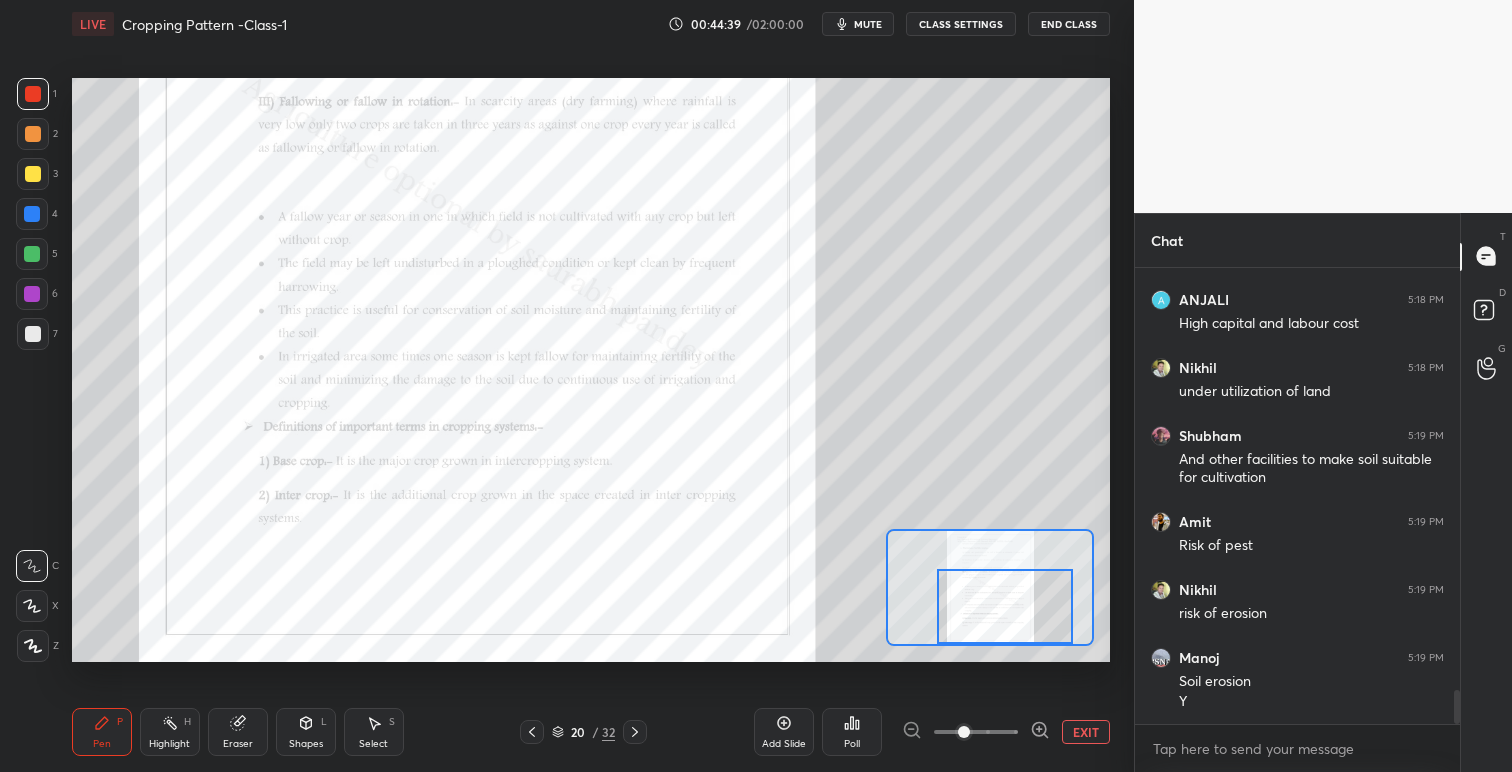 click at bounding box center [1005, 606] 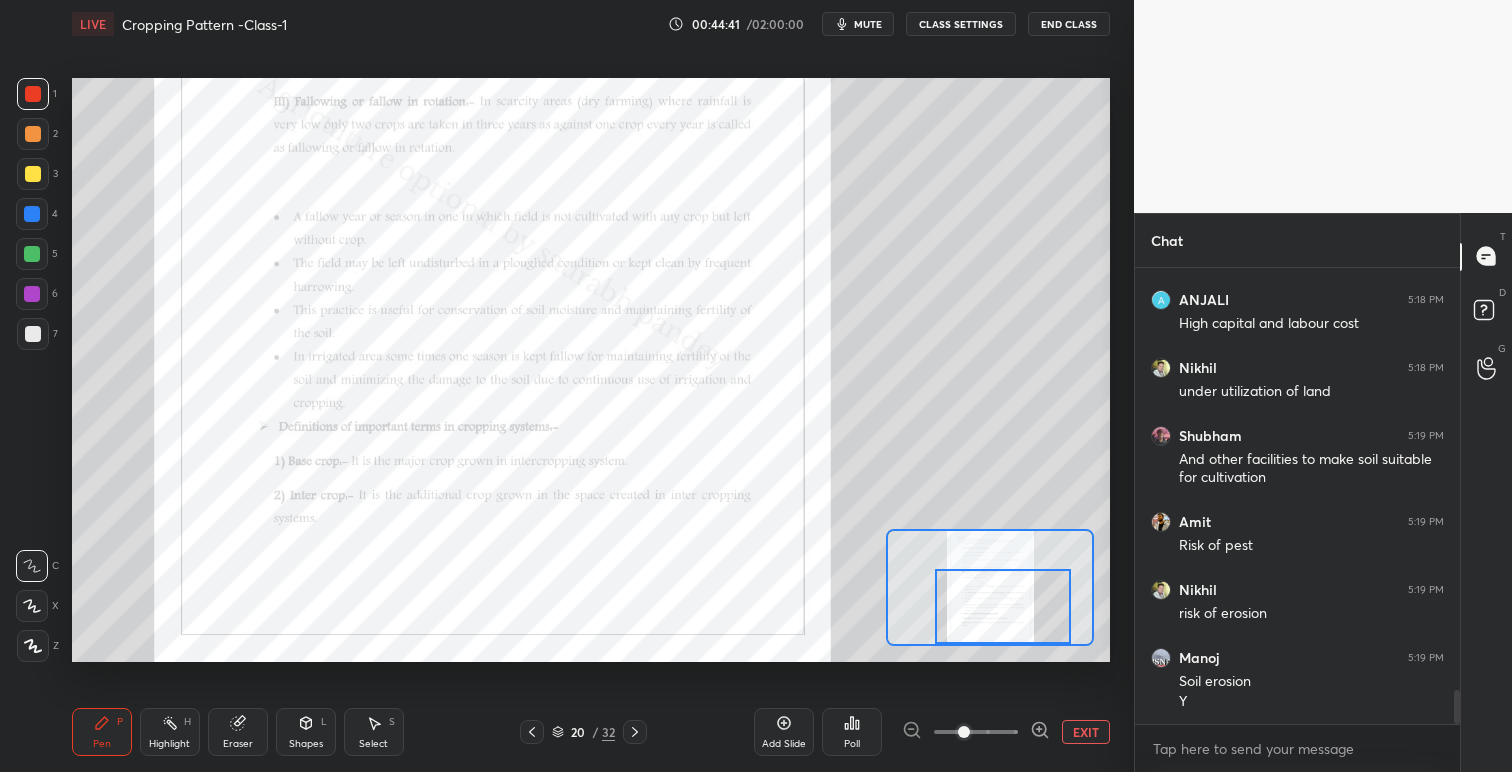 click 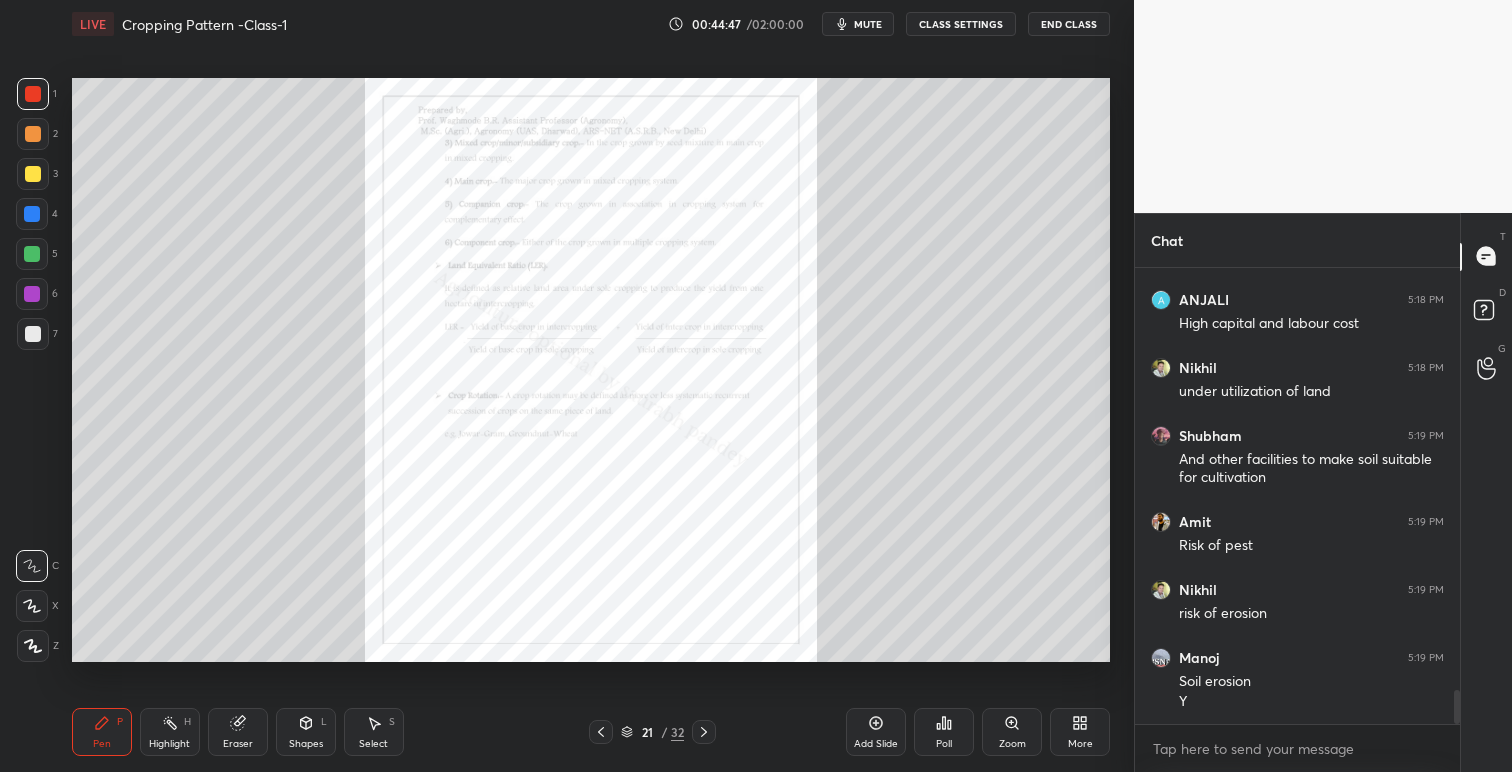 click 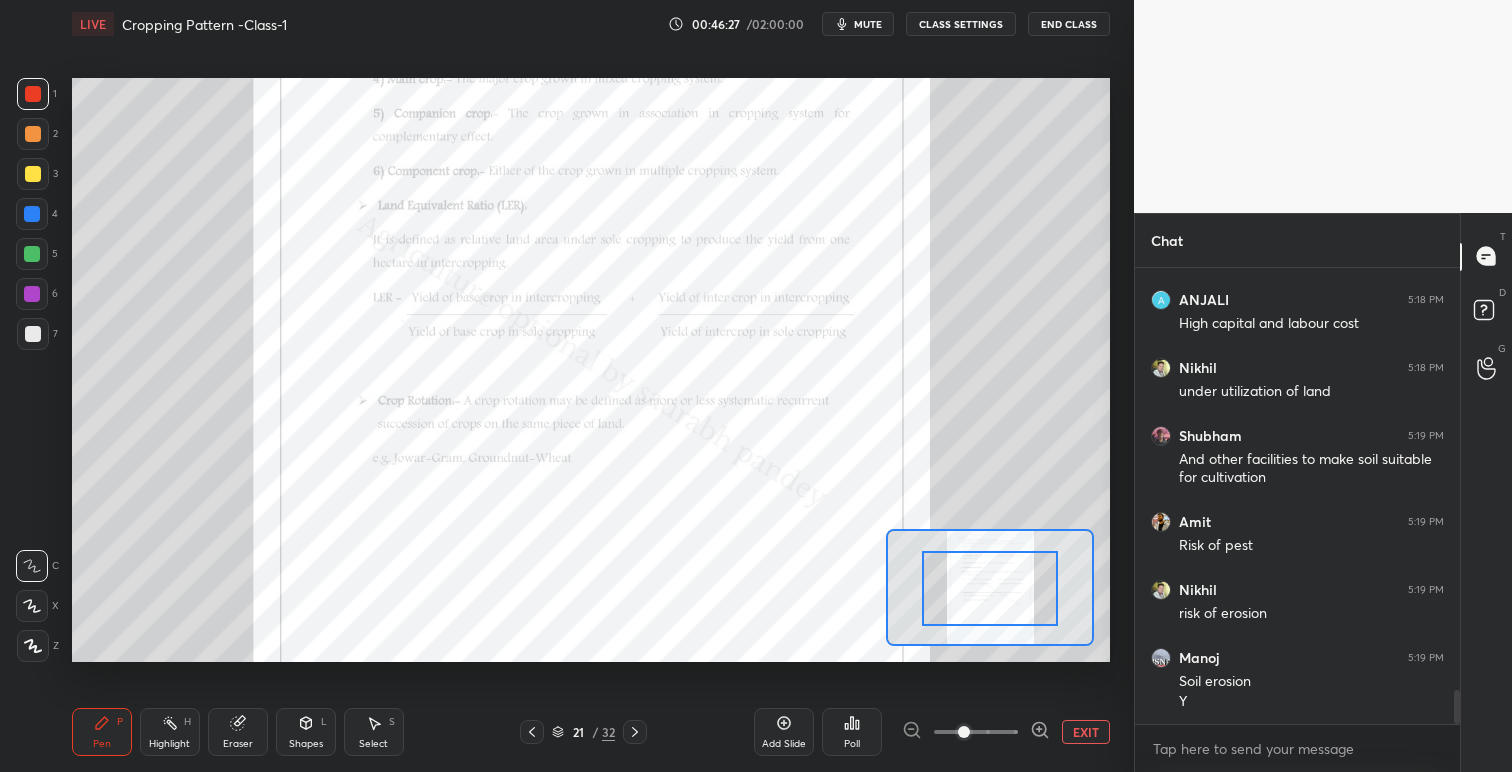 scroll, scrollTop: 5828, scrollLeft: 0, axis: vertical 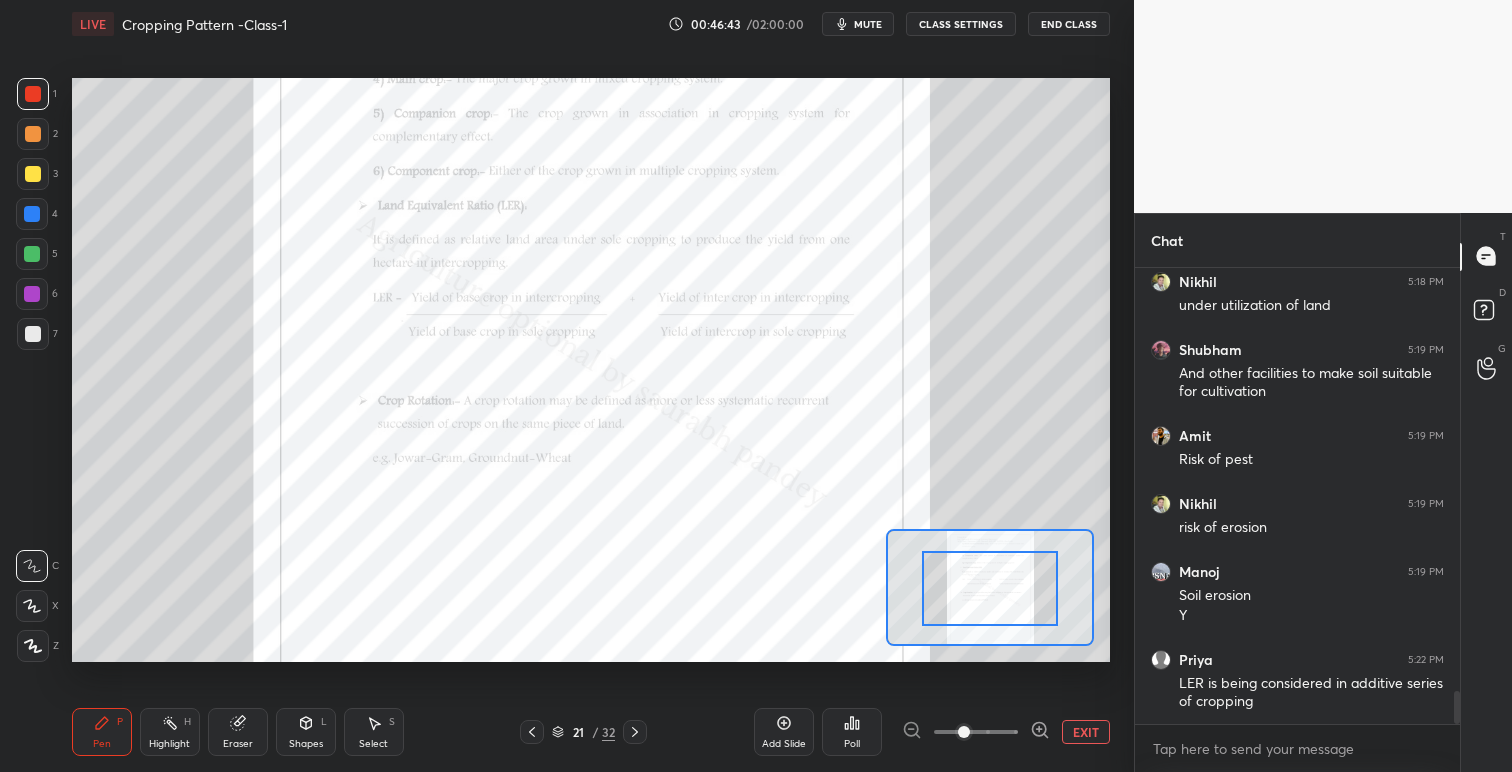 click on "EXIT" at bounding box center (1086, 732) 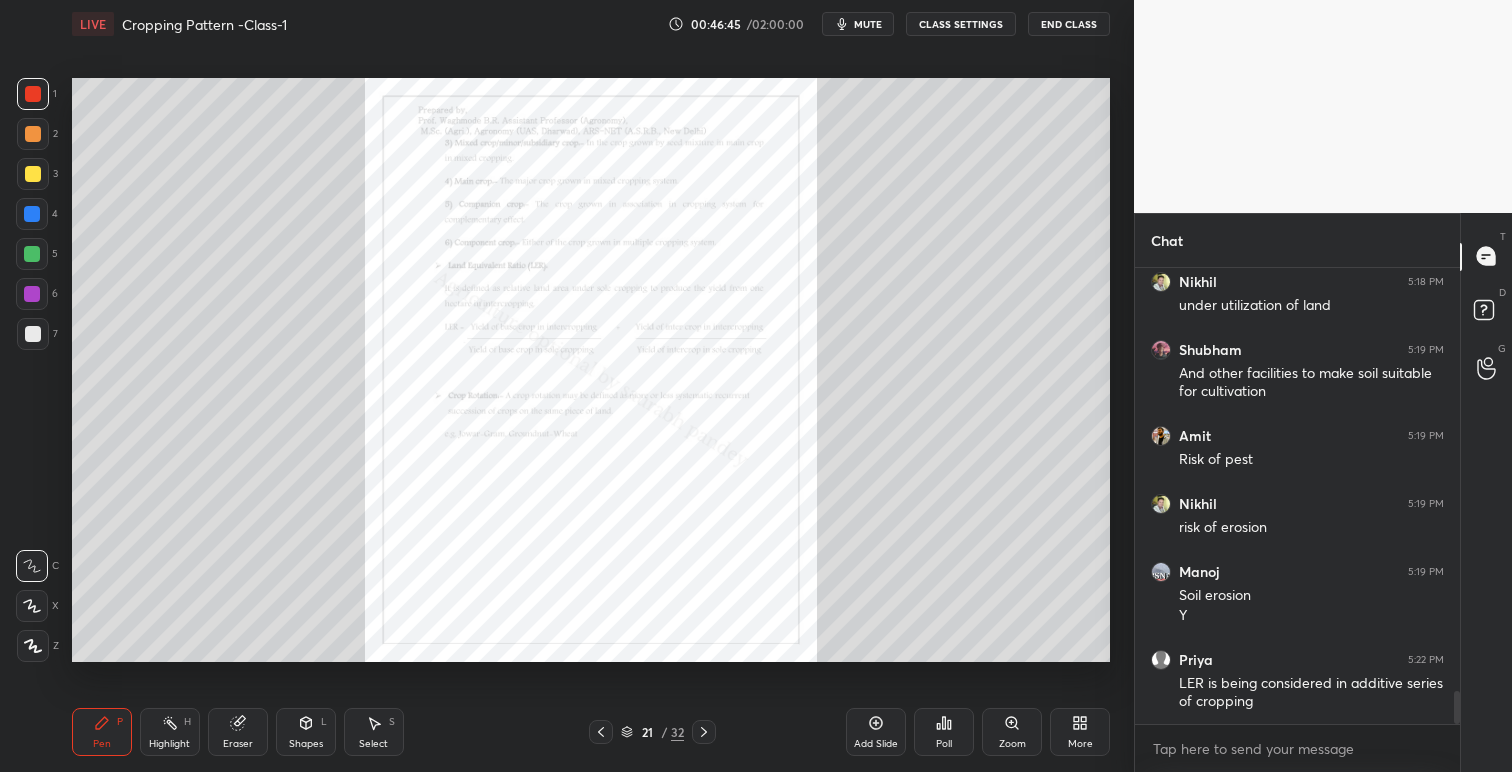 click 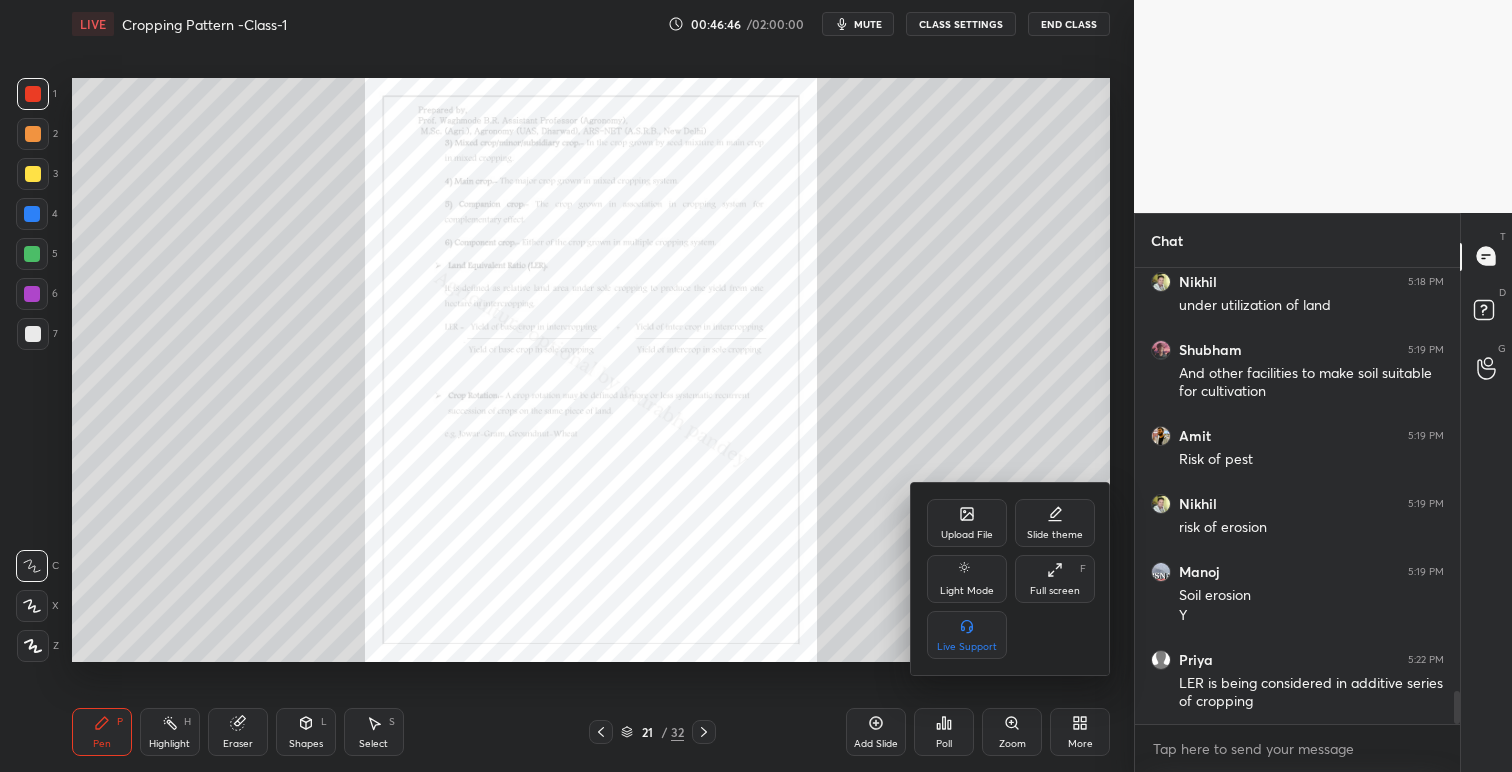 click on "Upload File" at bounding box center (967, 523) 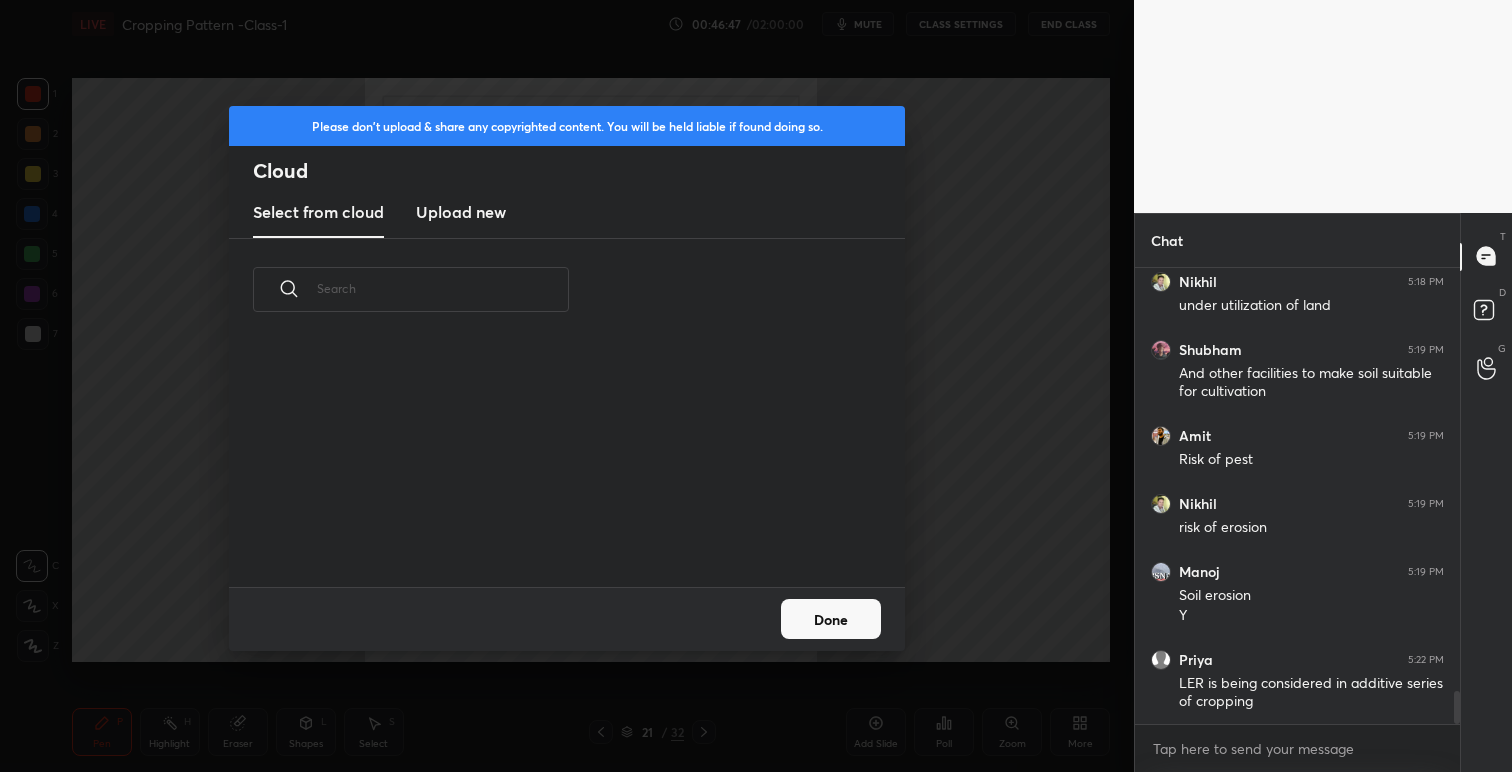 scroll, scrollTop: 7, scrollLeft: 11, axis: both 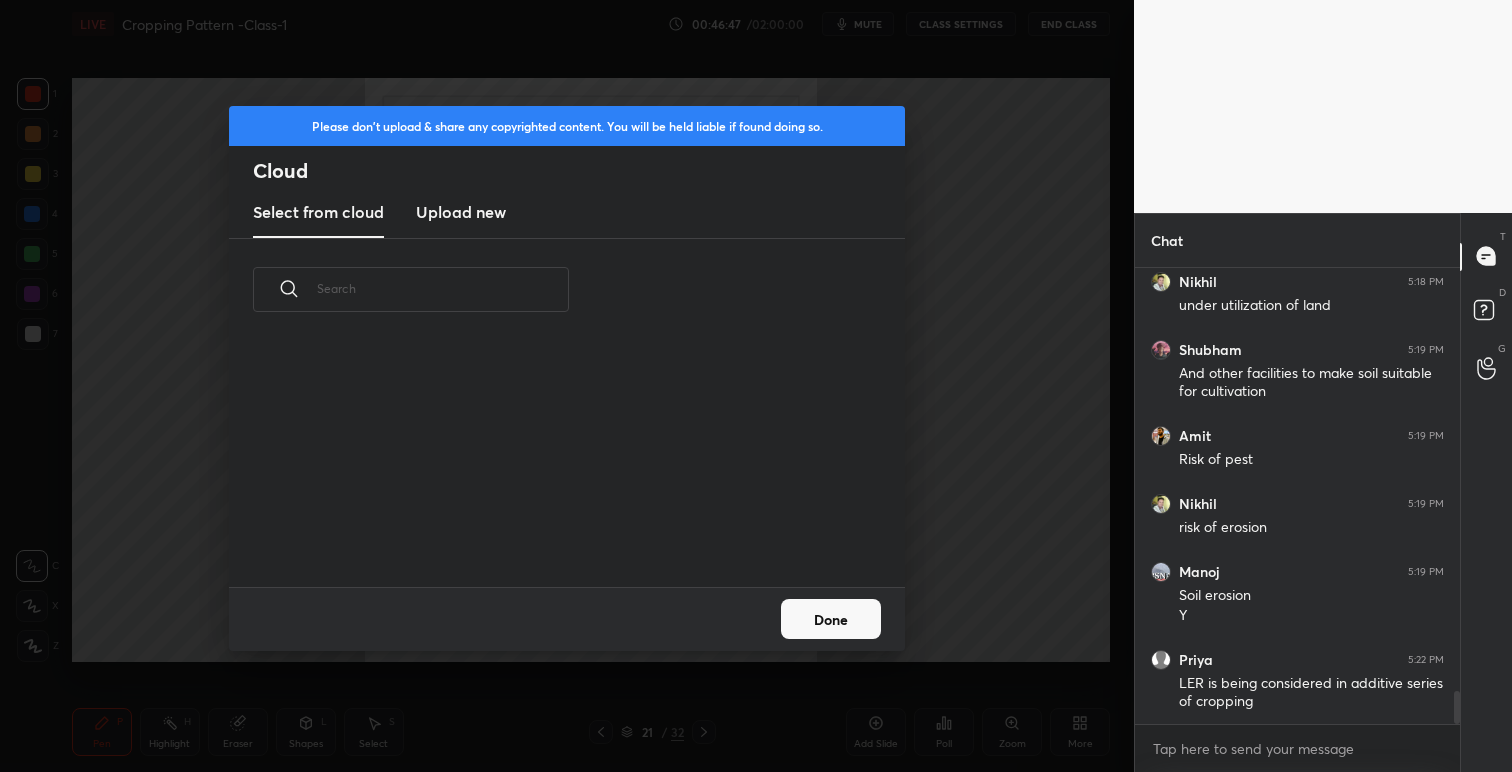 click on "Upload new" at bounding box center (461, 212) 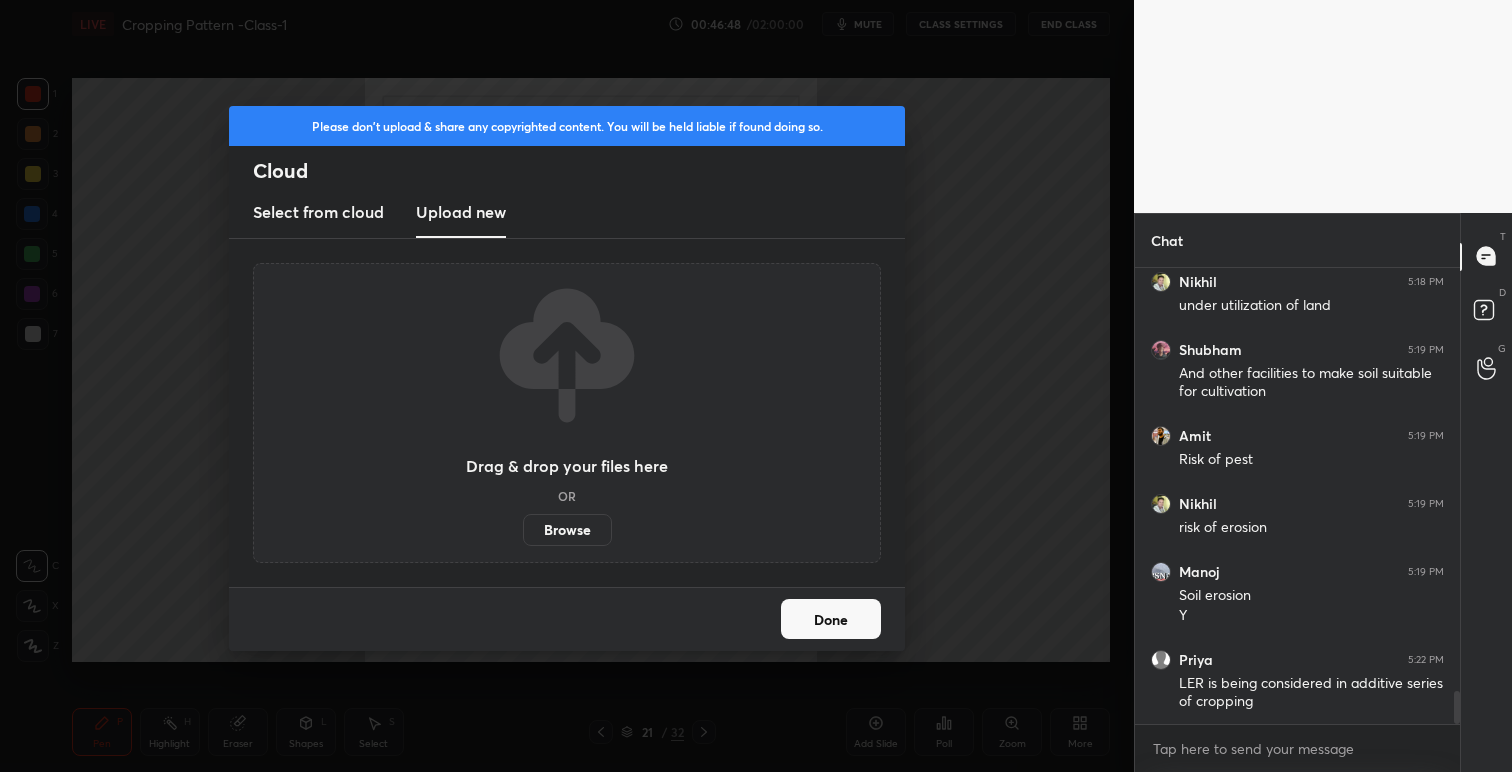click on "Browse" at bounding box center (567, 530) 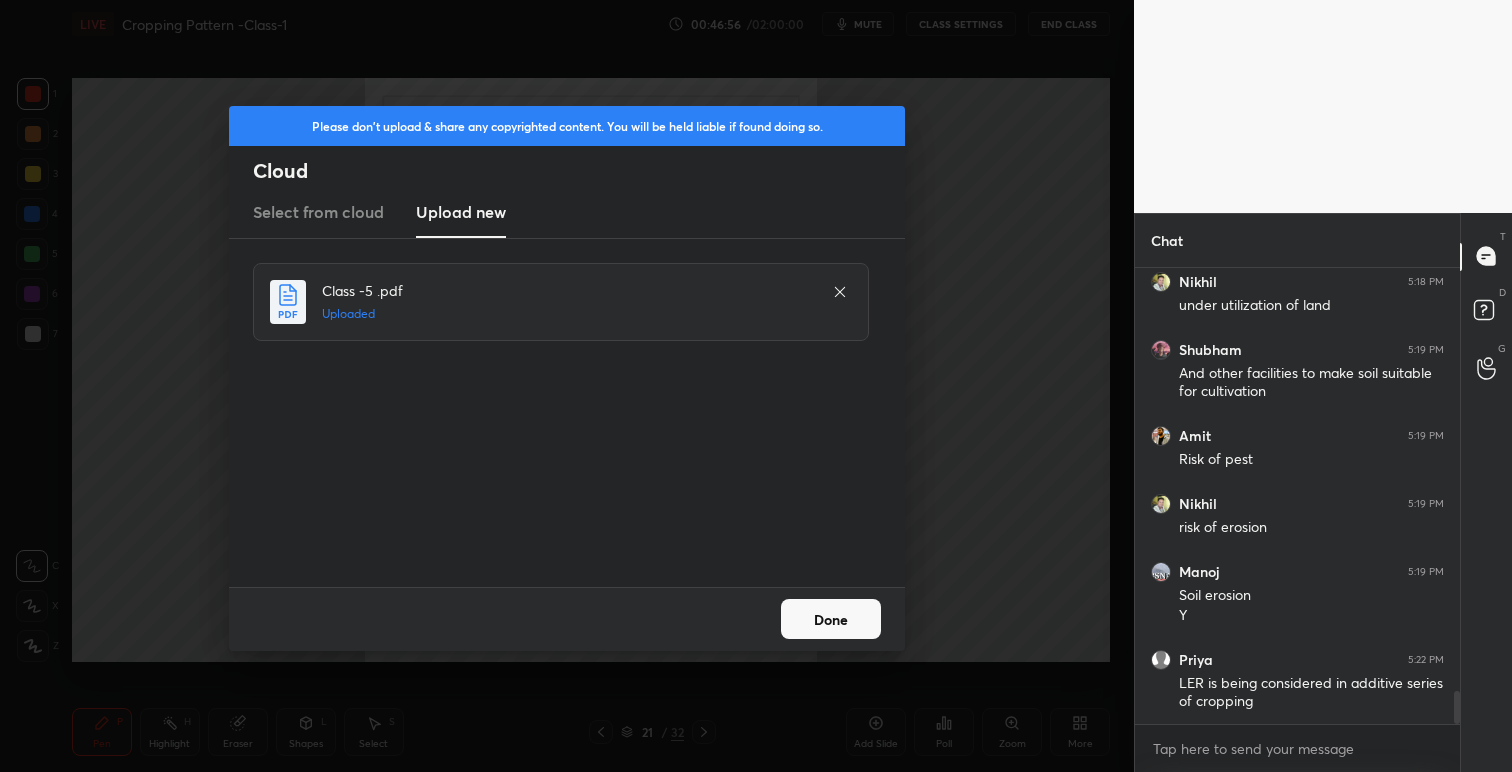 click on "Done" at bounding box center (831, 619) 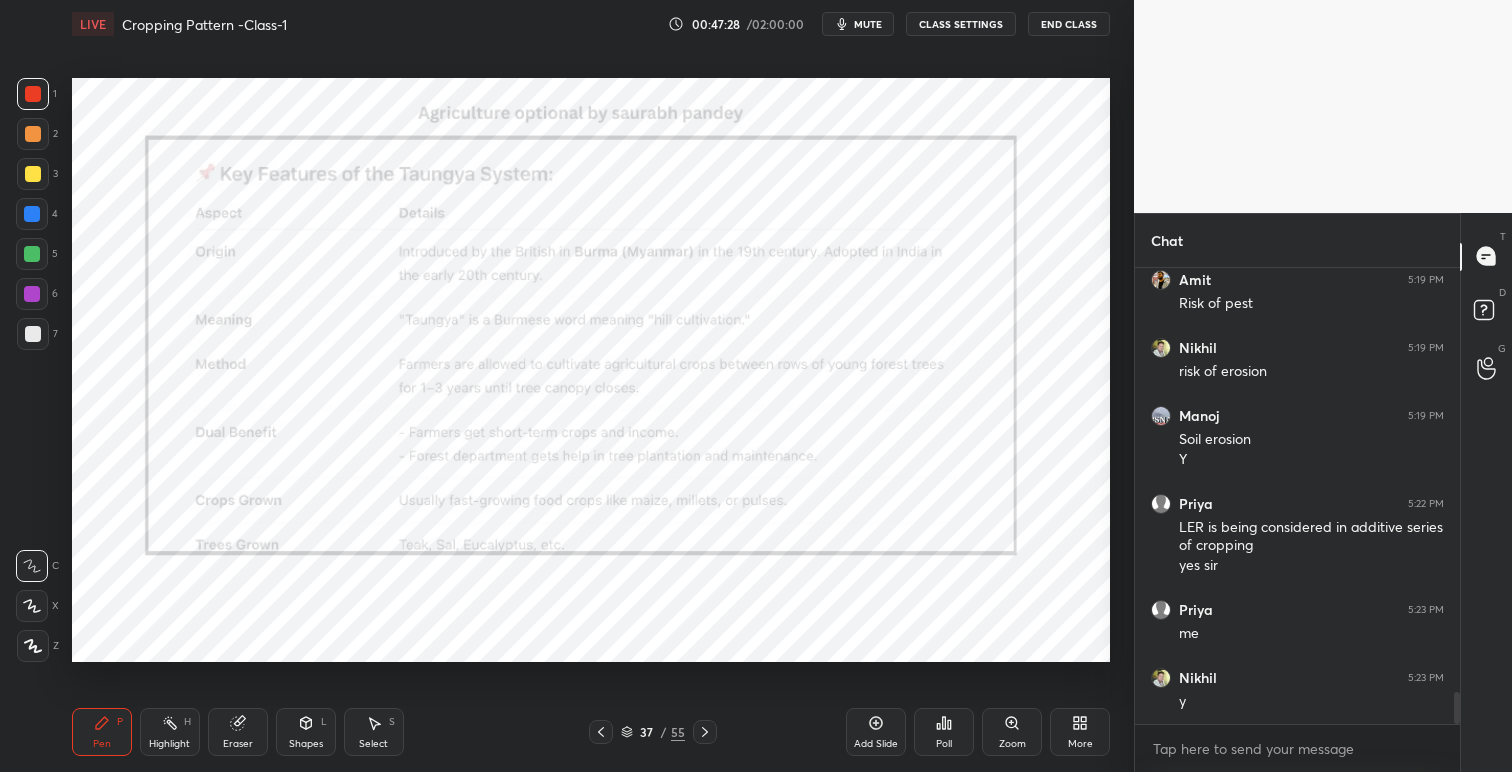 scroll, scrollTop: 6052, scrollLeft: 0, axis: vertical 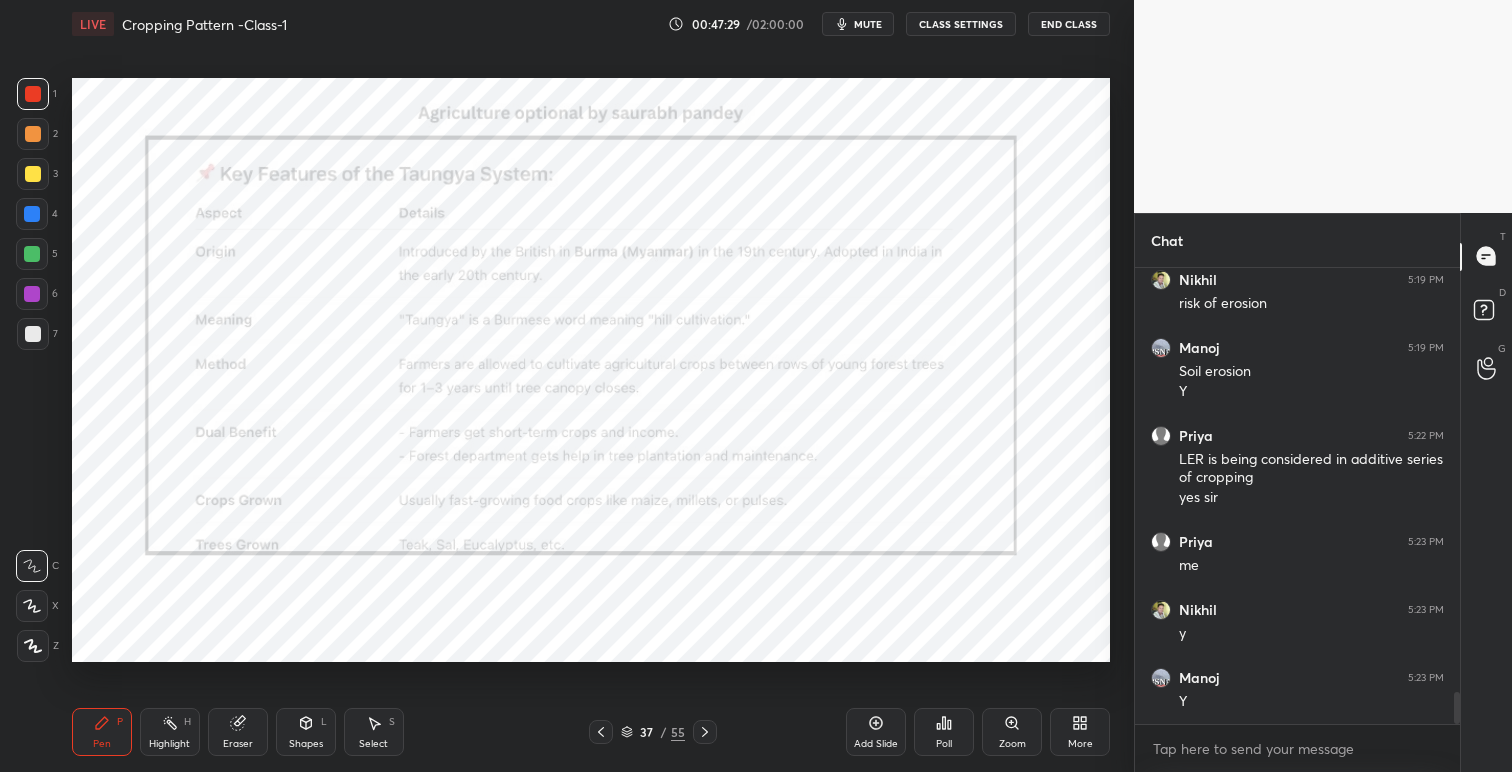 click 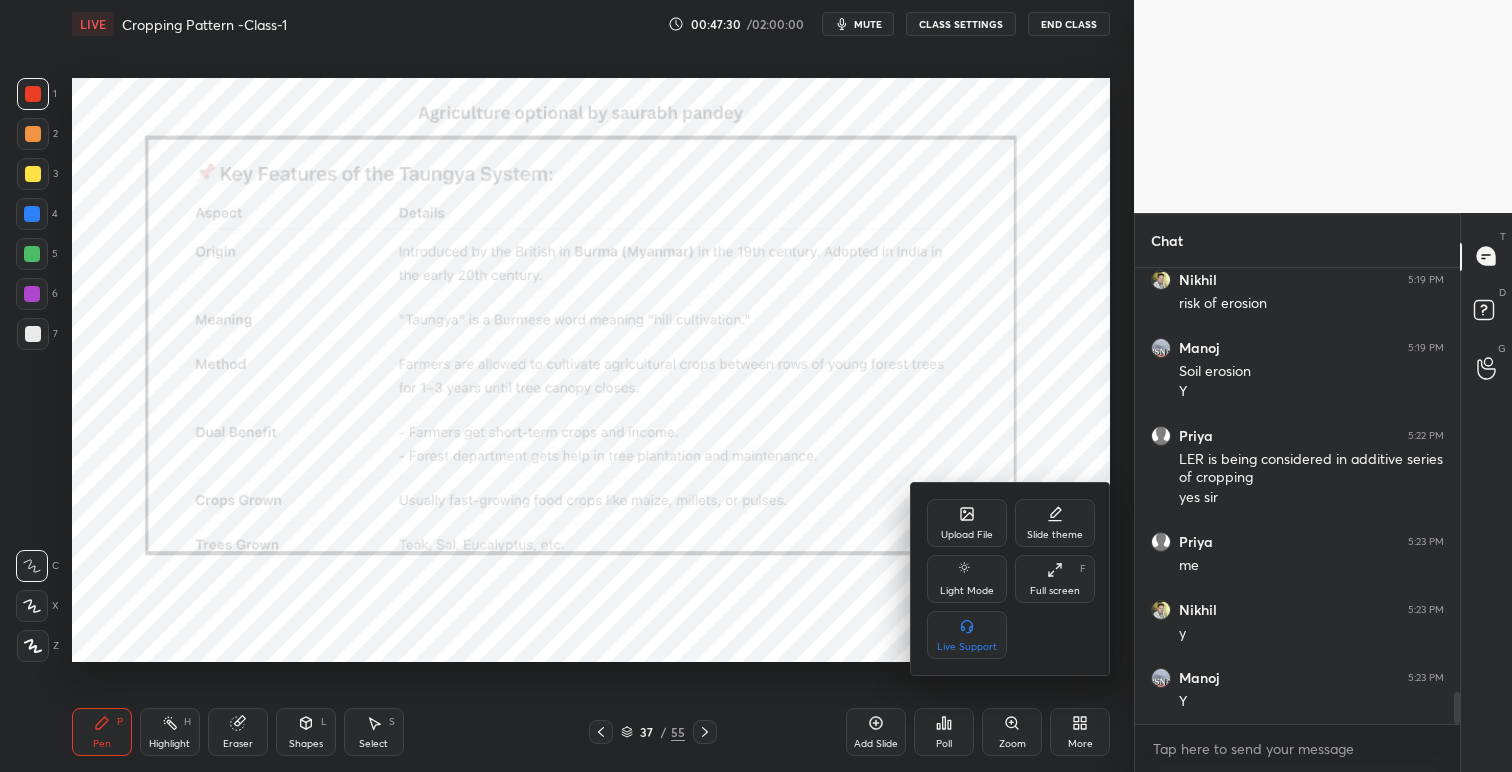 click on "Upload File" at bounding box center [967, 523] 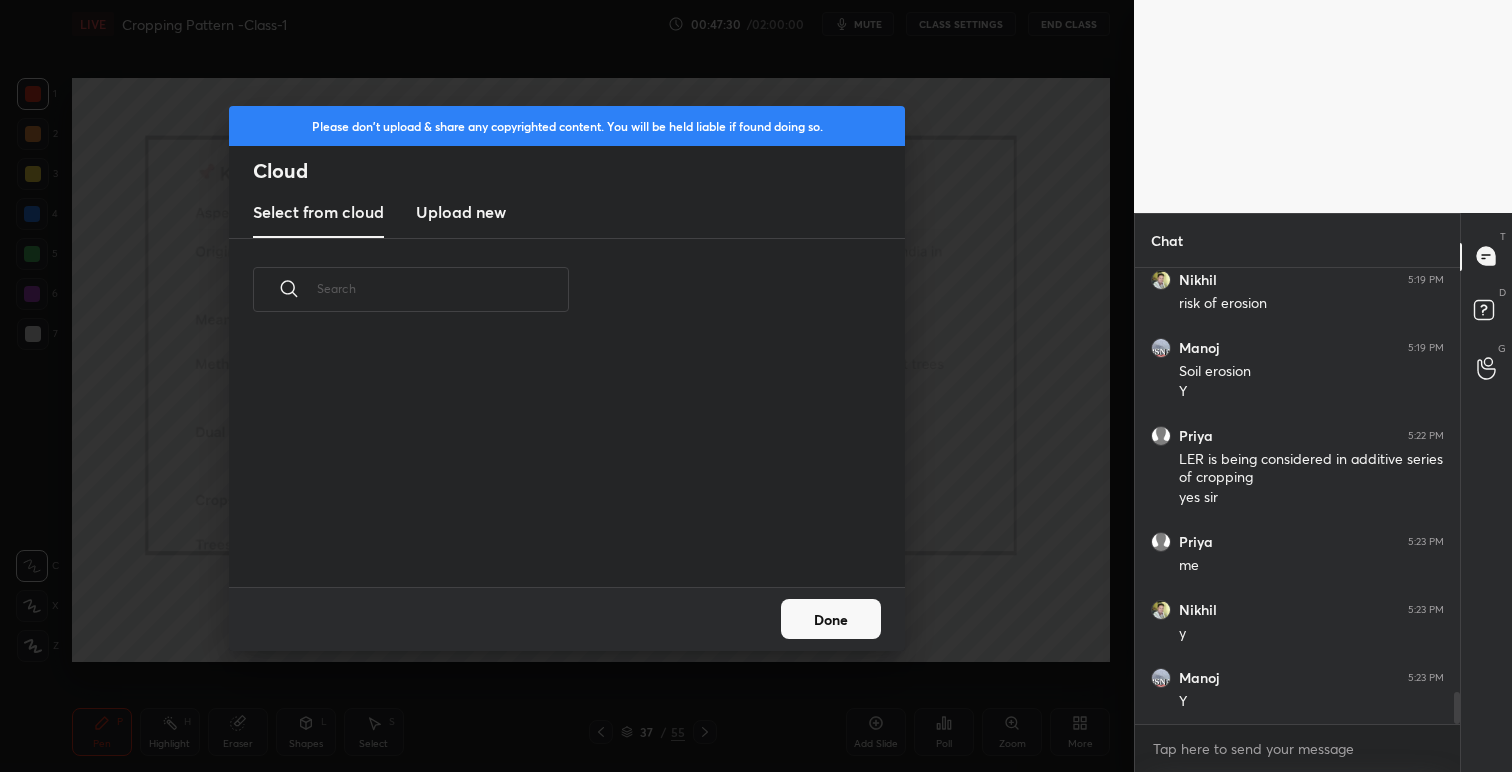 scroll, scrollTop: 7, scrollLeft: 11, axis: both 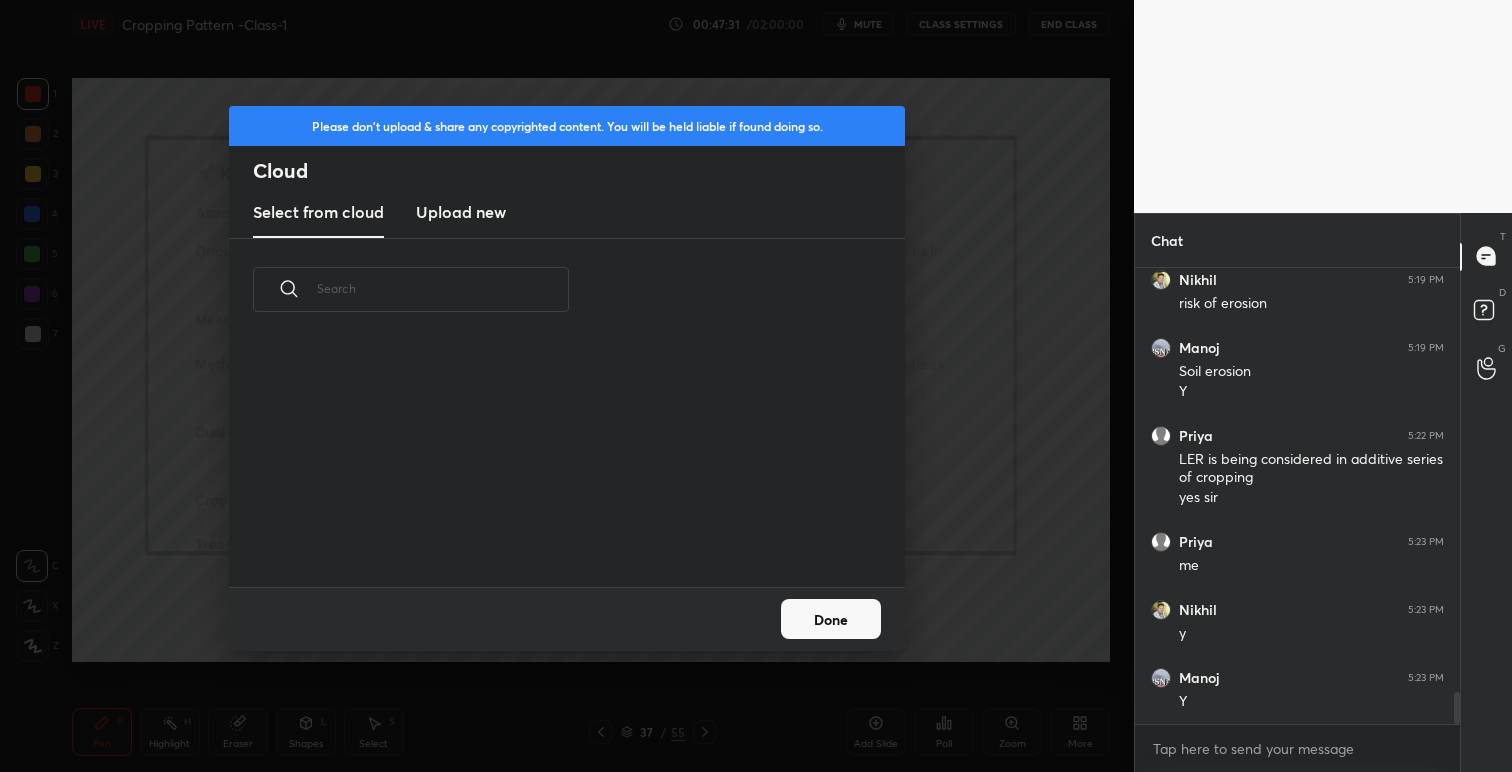 click on "Upload new" at bounding box center [461, 212] 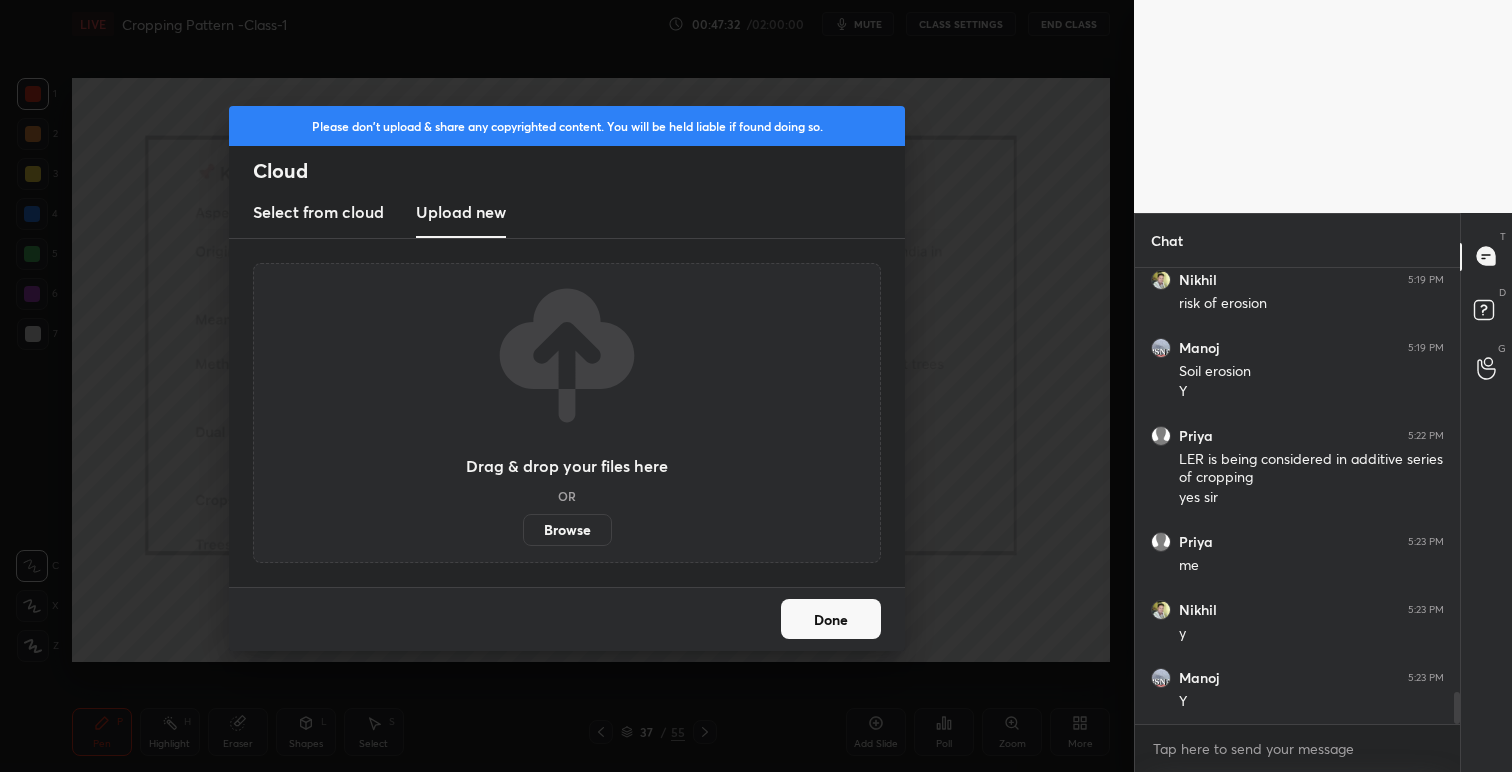 click on "Browse" at bounding box center (567, 530) 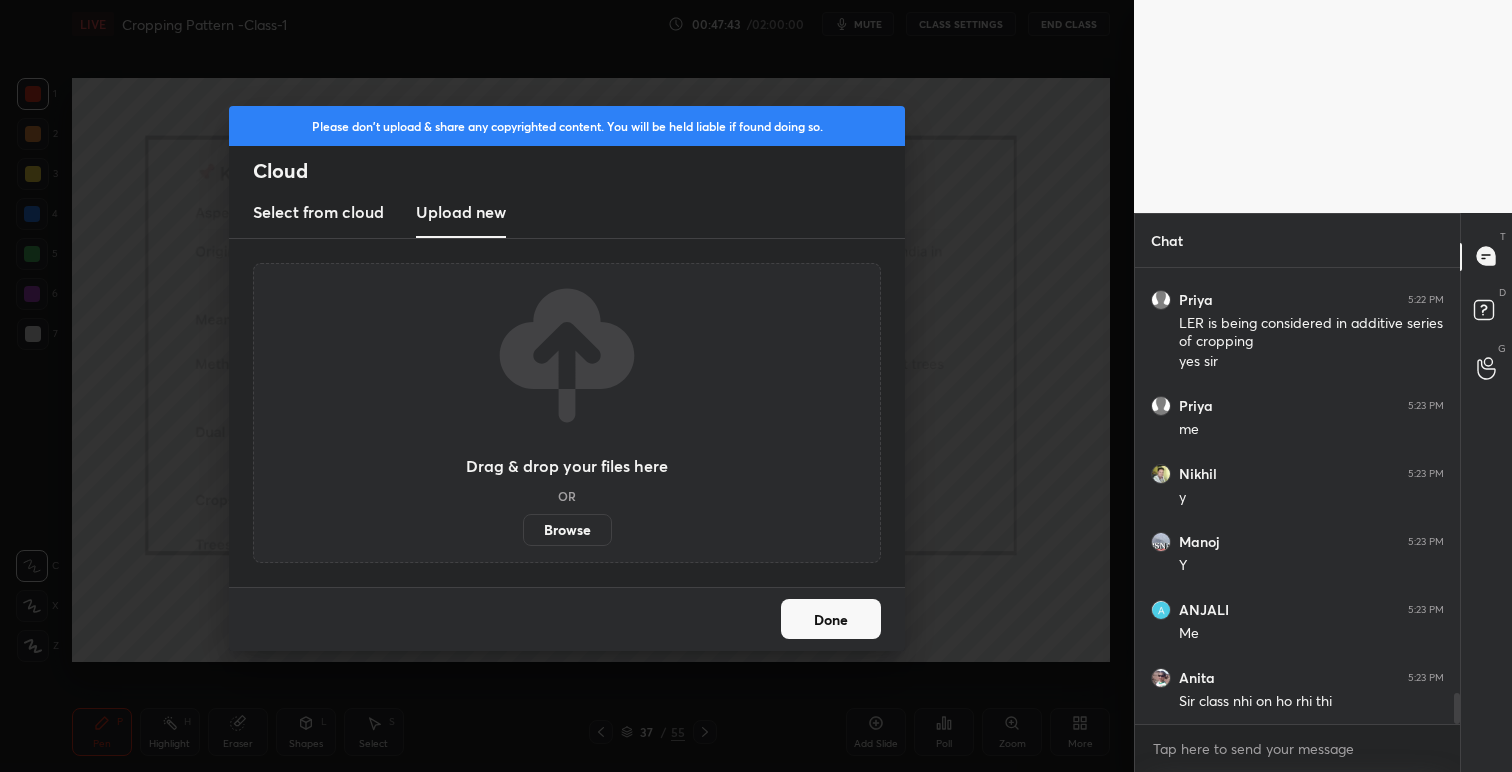 scroll, scrollTop: 6256, scrollLeft: 0, axis: vertical 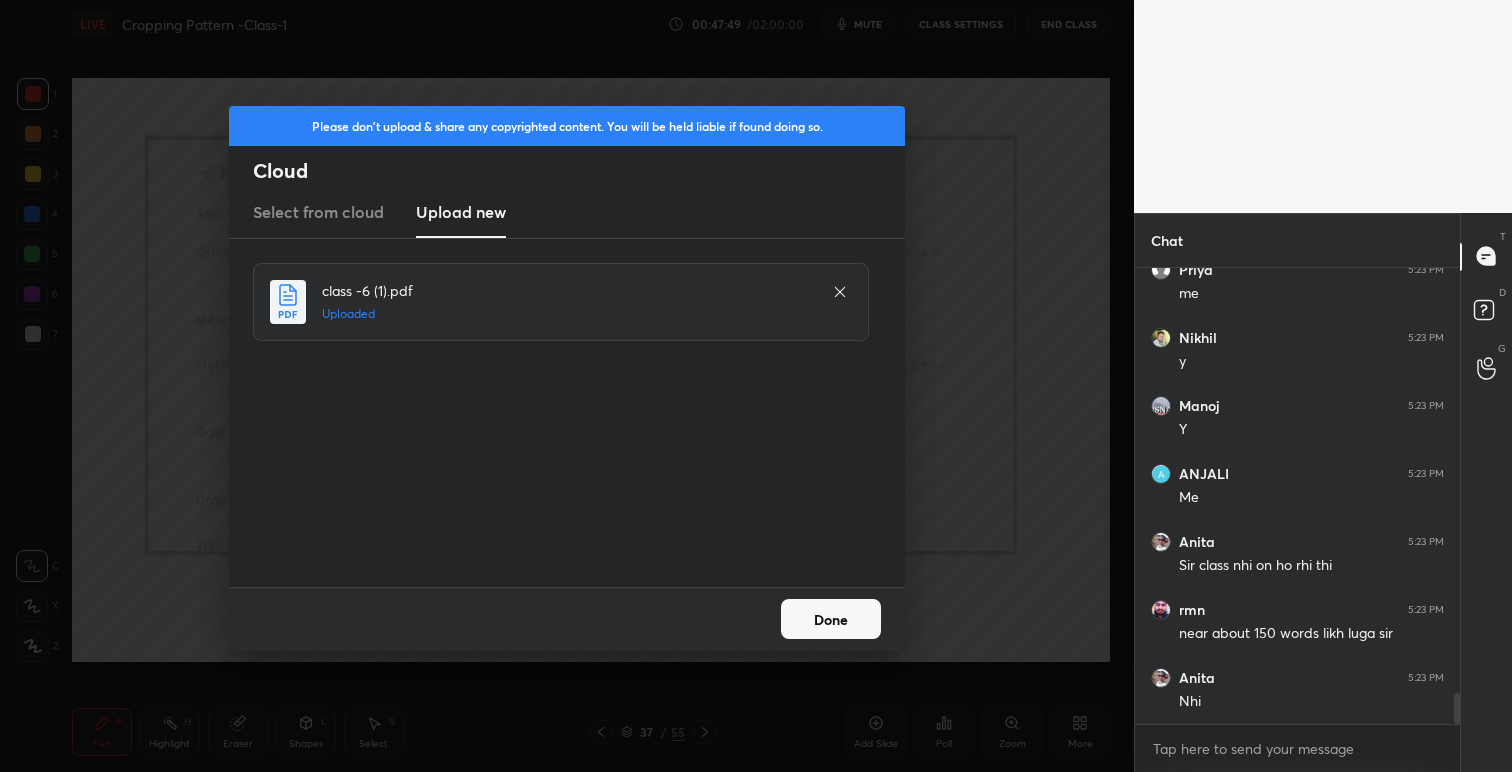 click on "Done" at bounding box center (831, 619) 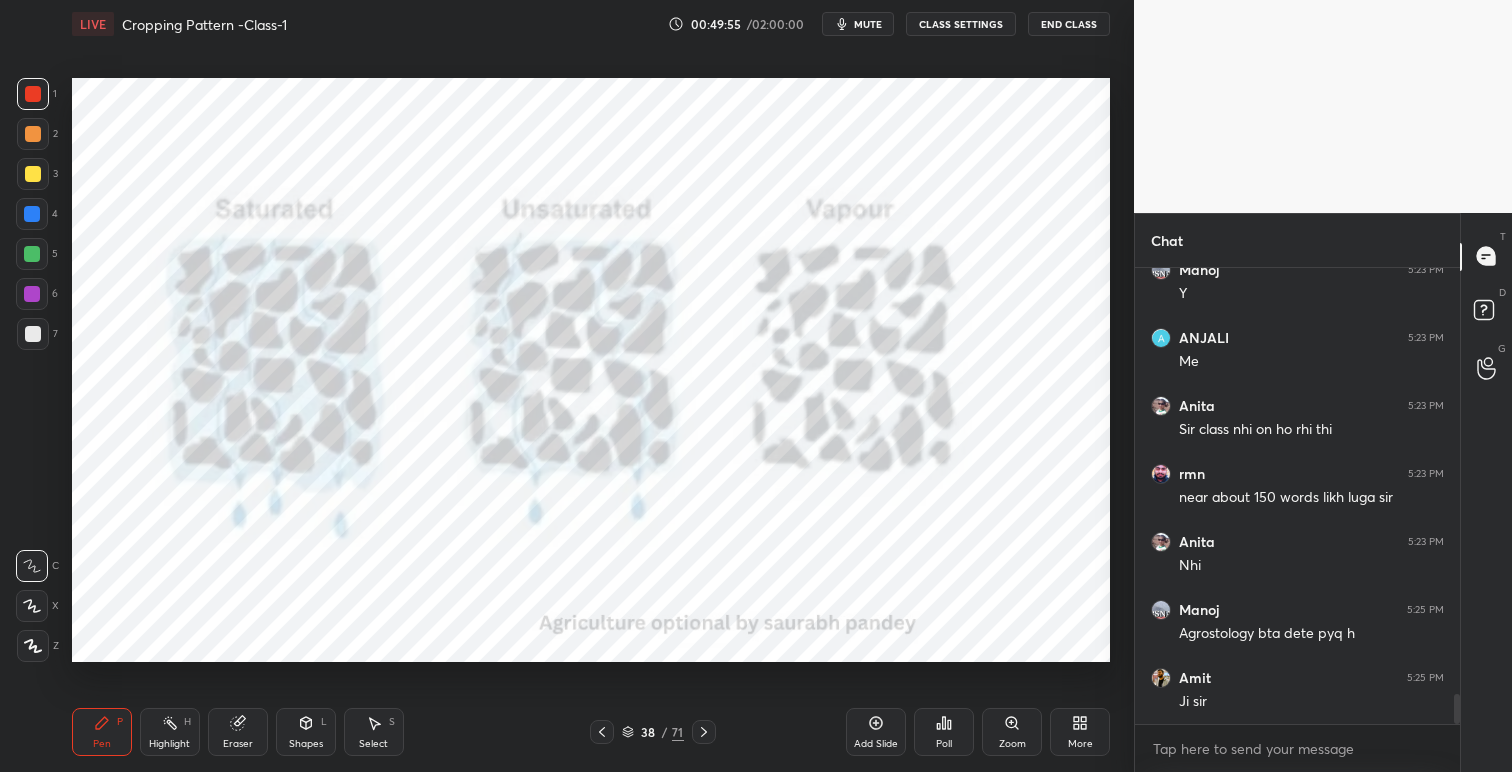 scroll, scrollTop: 6528, scrollLeft: 0, axis: vertical 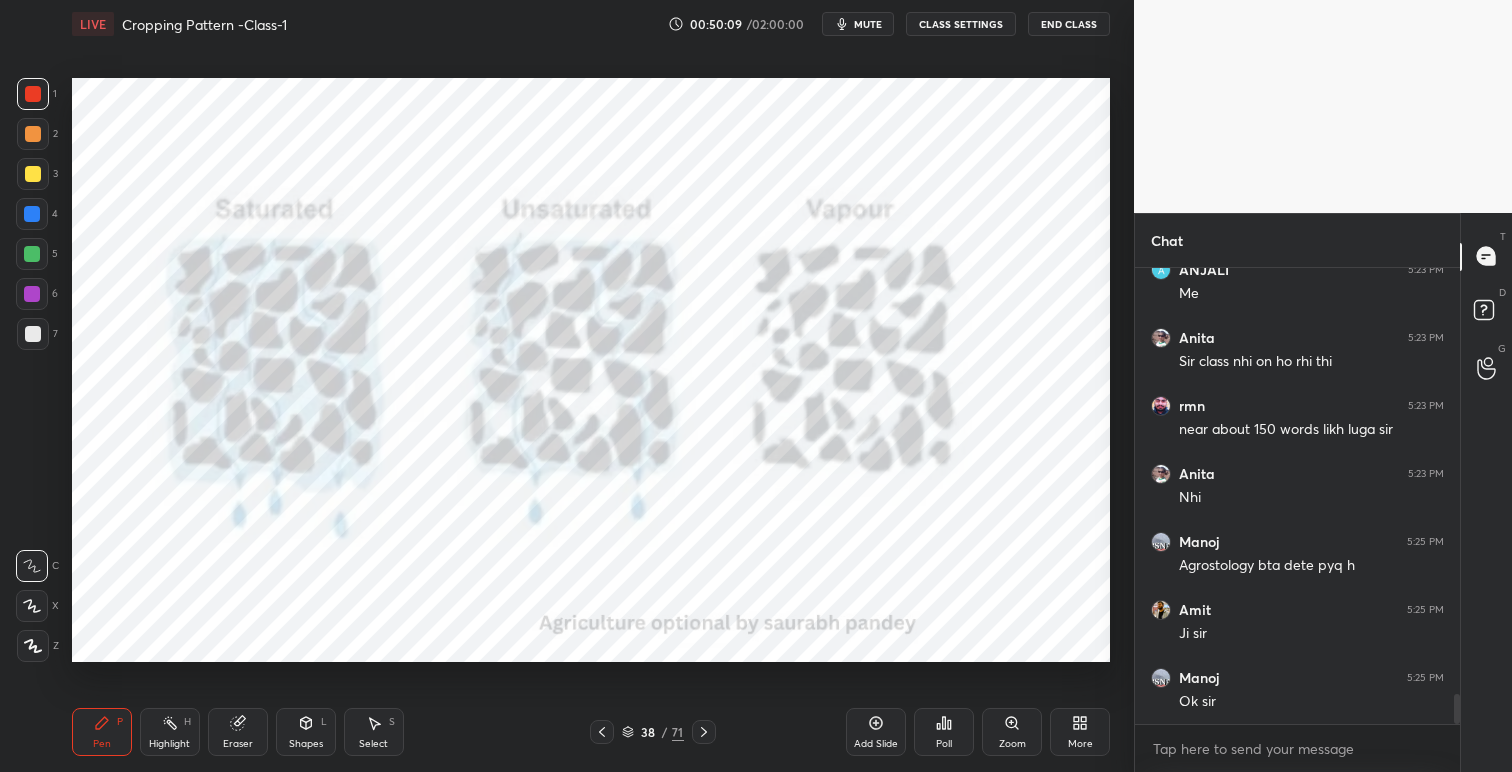 click at bounding box center (33, 134) 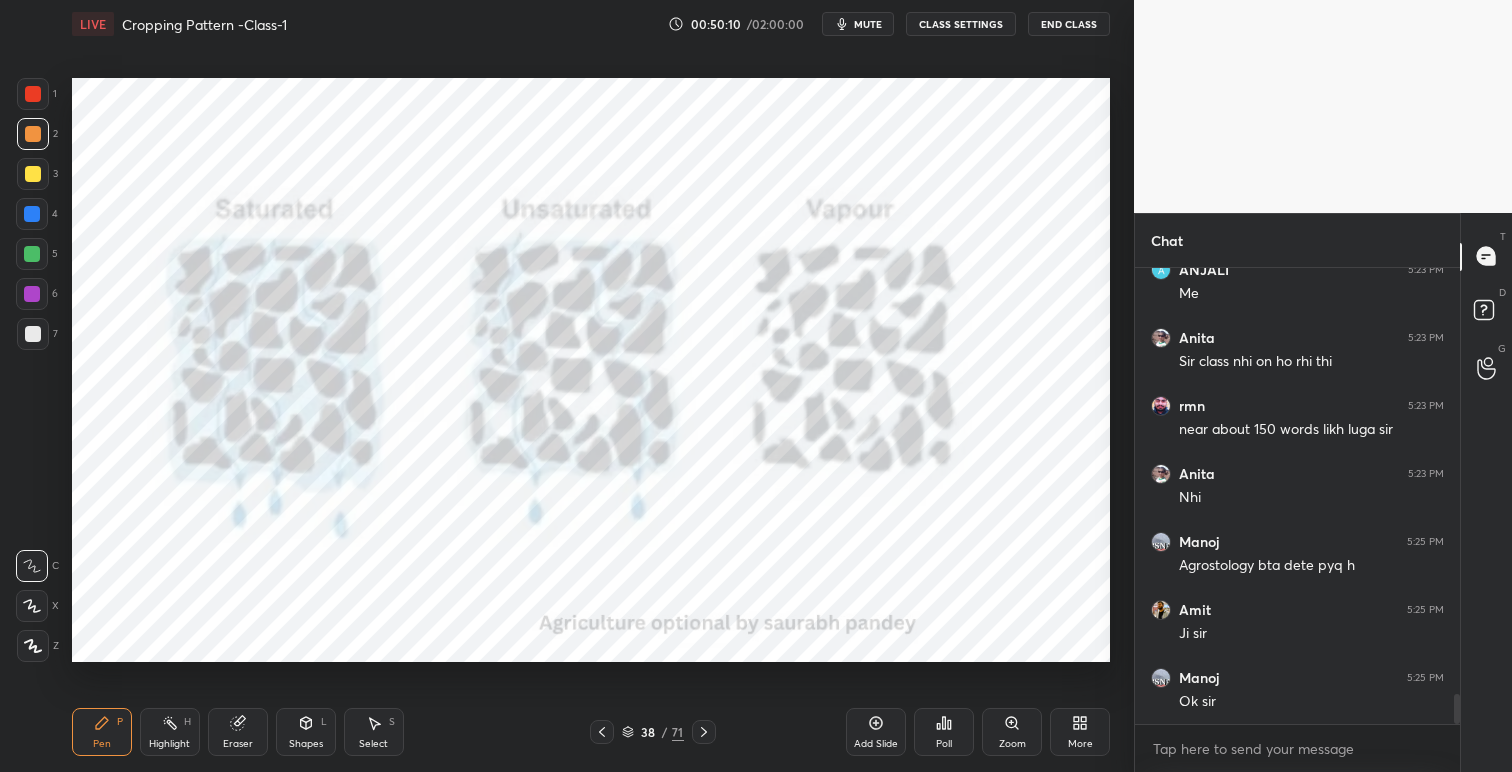 drag, startPoint x: 37, startPoint y: 103, endPoint x: 58, endPoint y: 104, distance: 21.023796 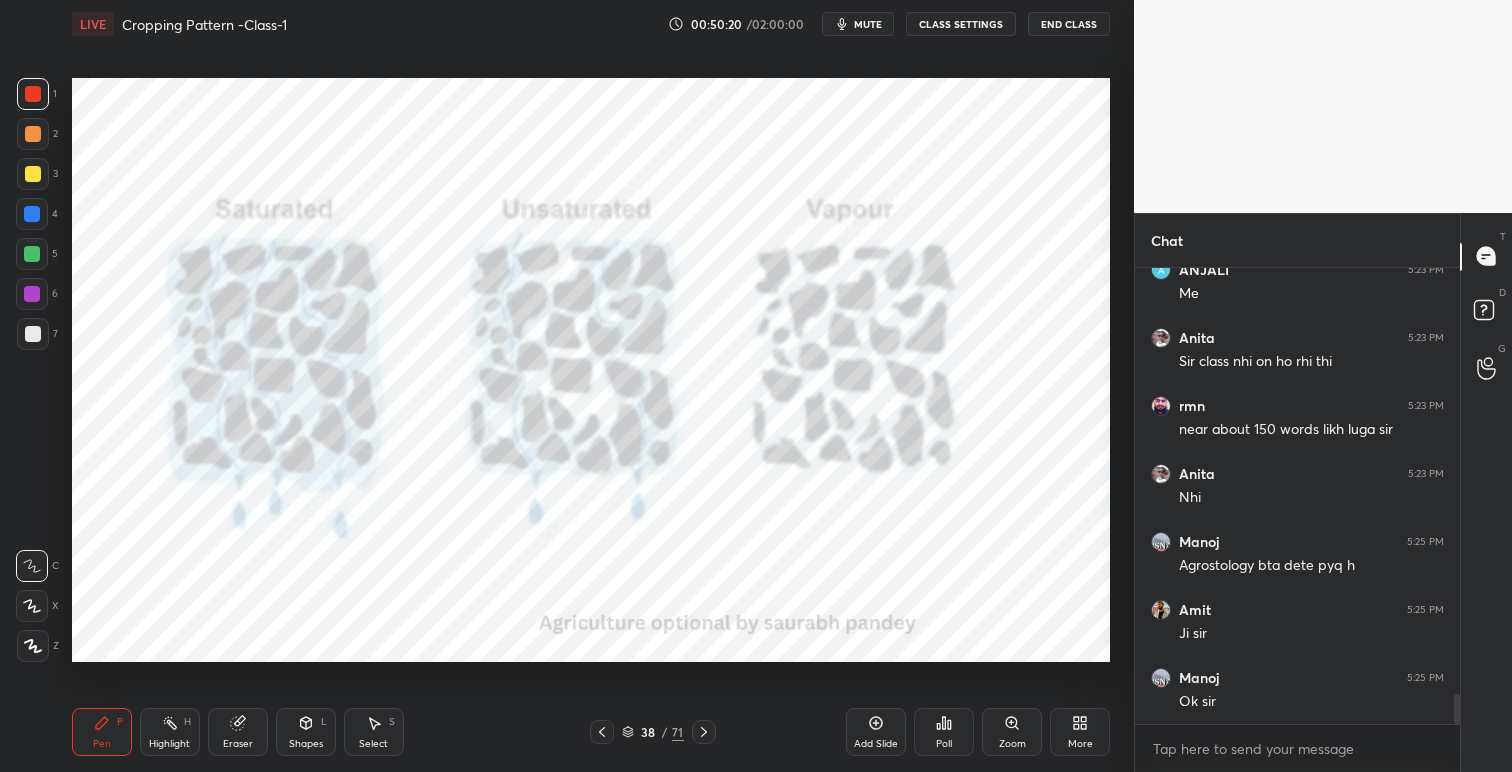 click at bounding box center (32, 606) 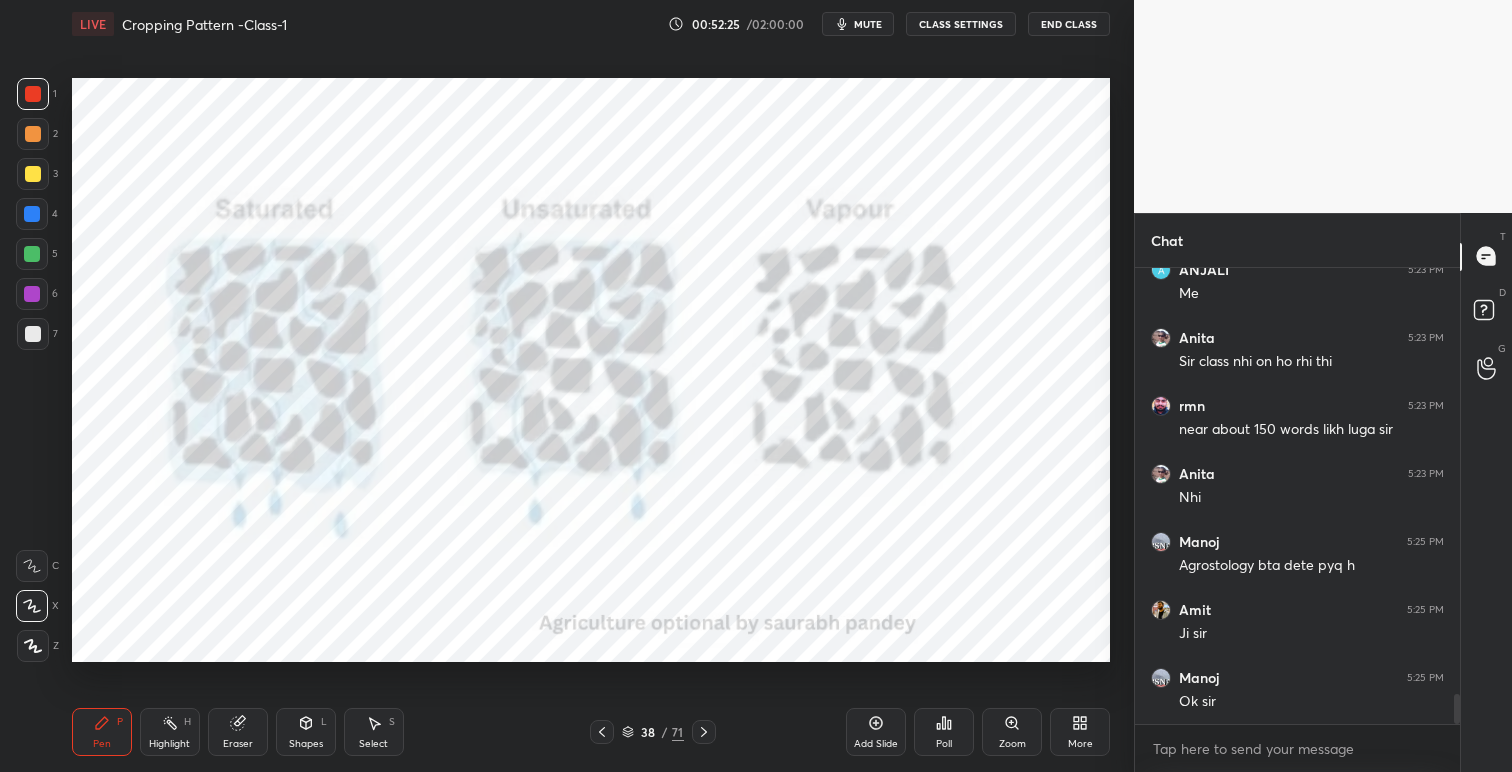 scroll, scrollTop: 6596, scrollLeft: 0, axis: vertical 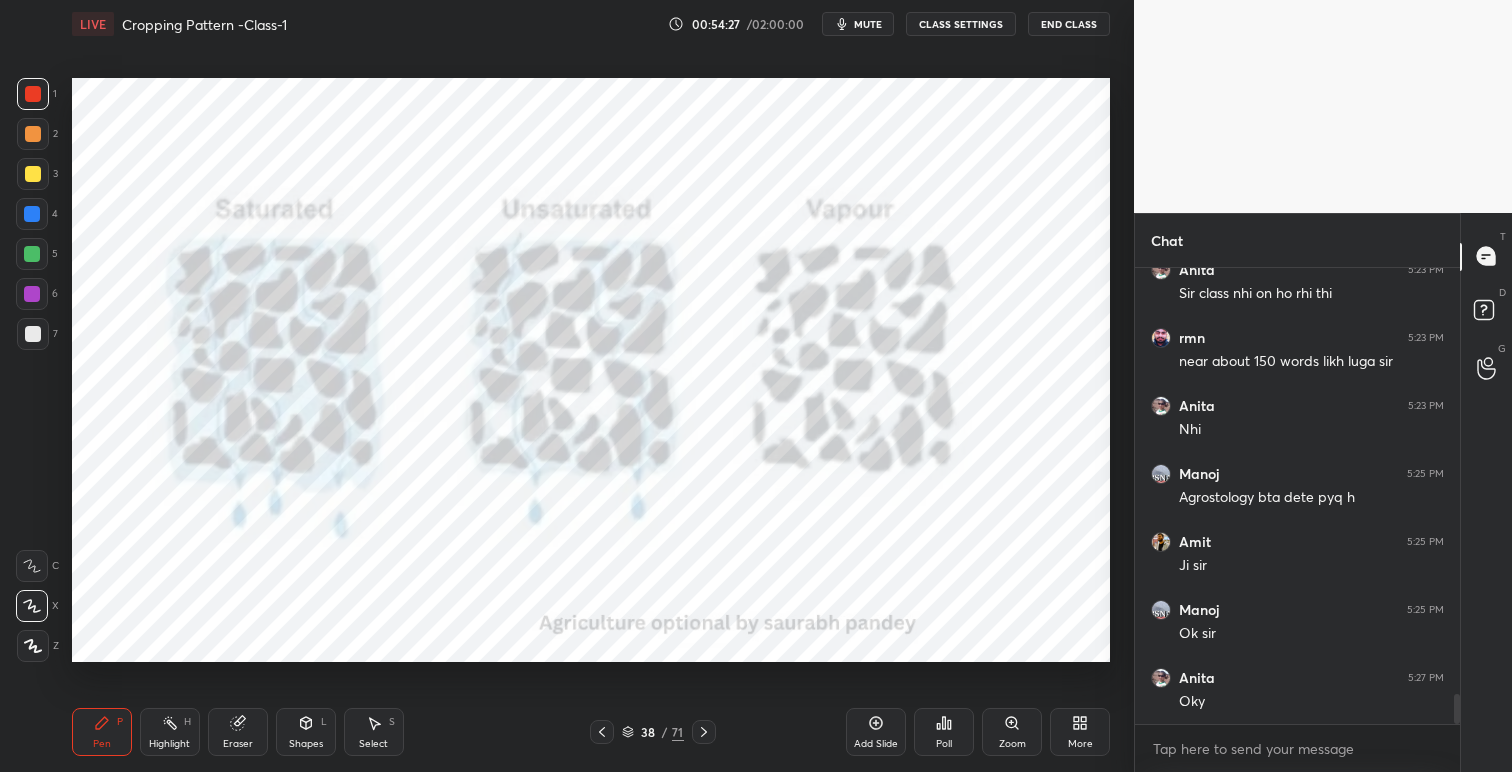 click 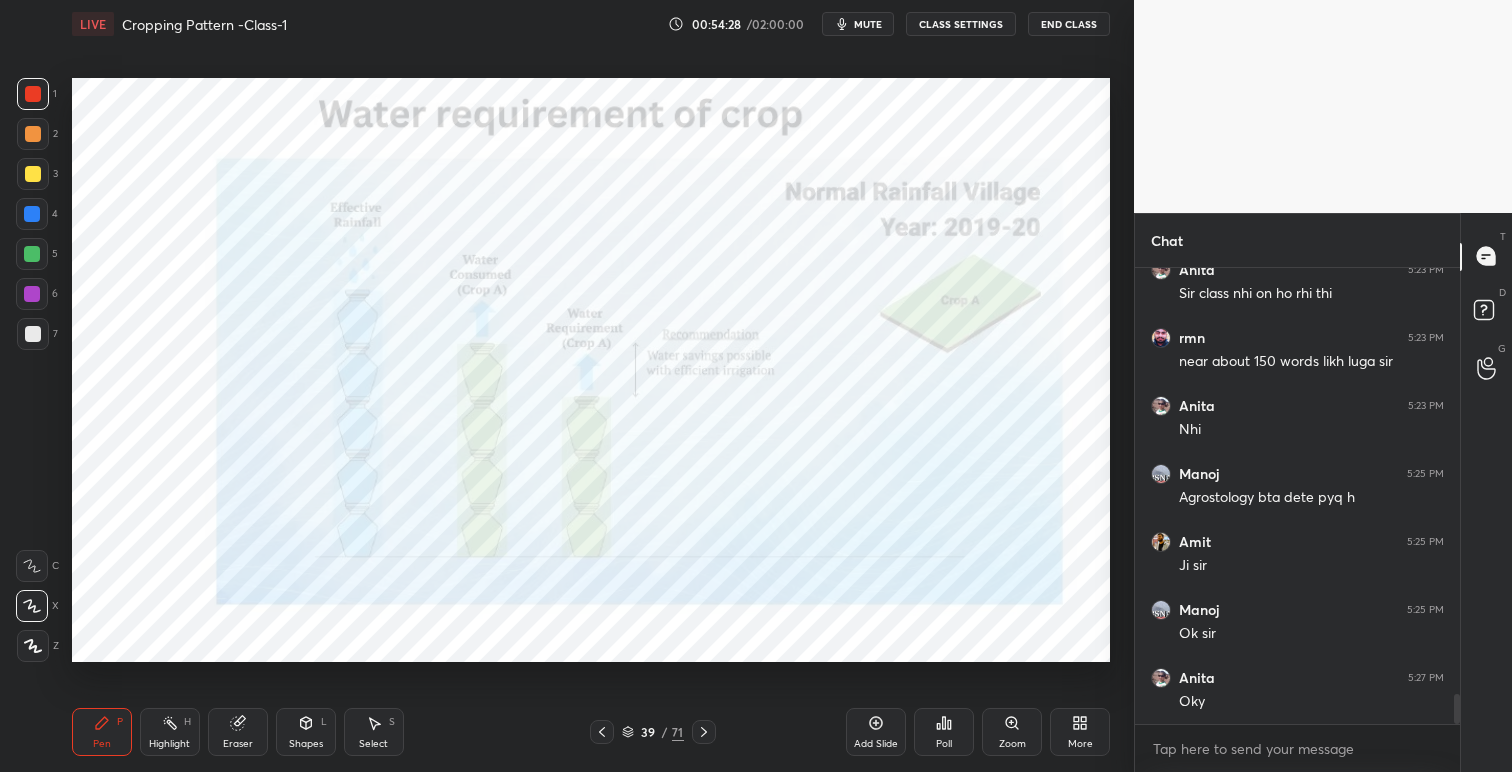 click 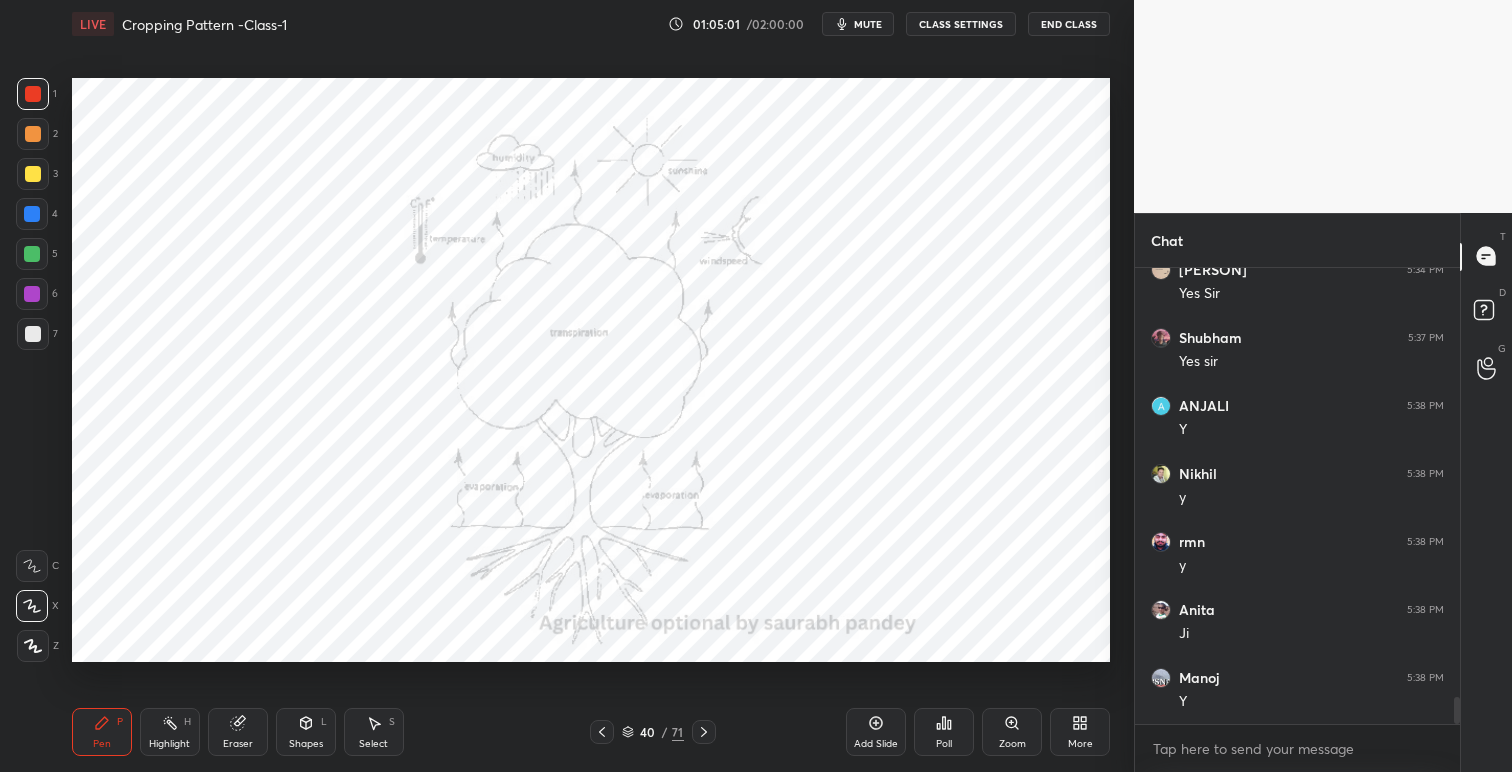 scroll, scrollTop: 7412, scrollLeft: 0, axis: vertical 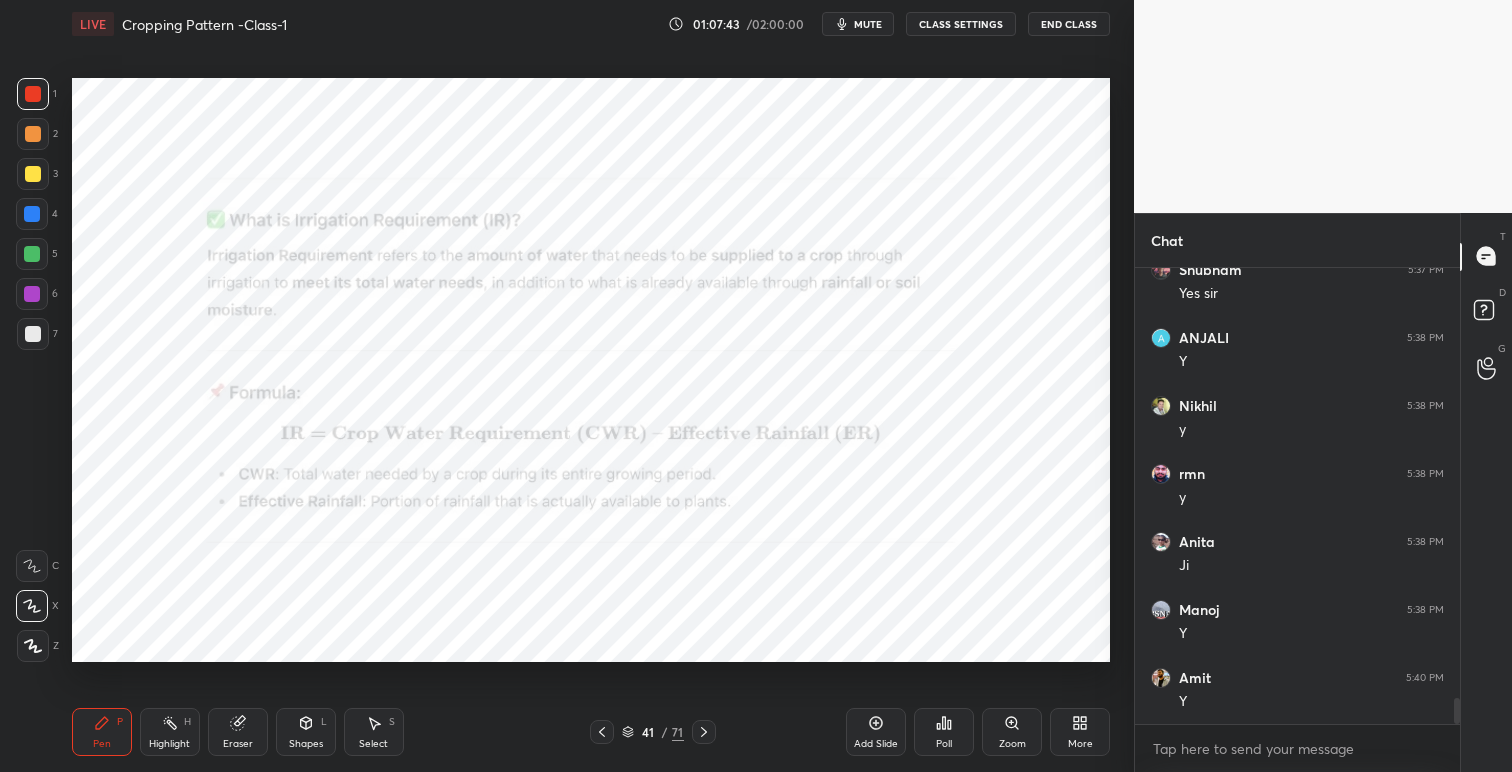 click on "mute" at bounding box center (858, 24) 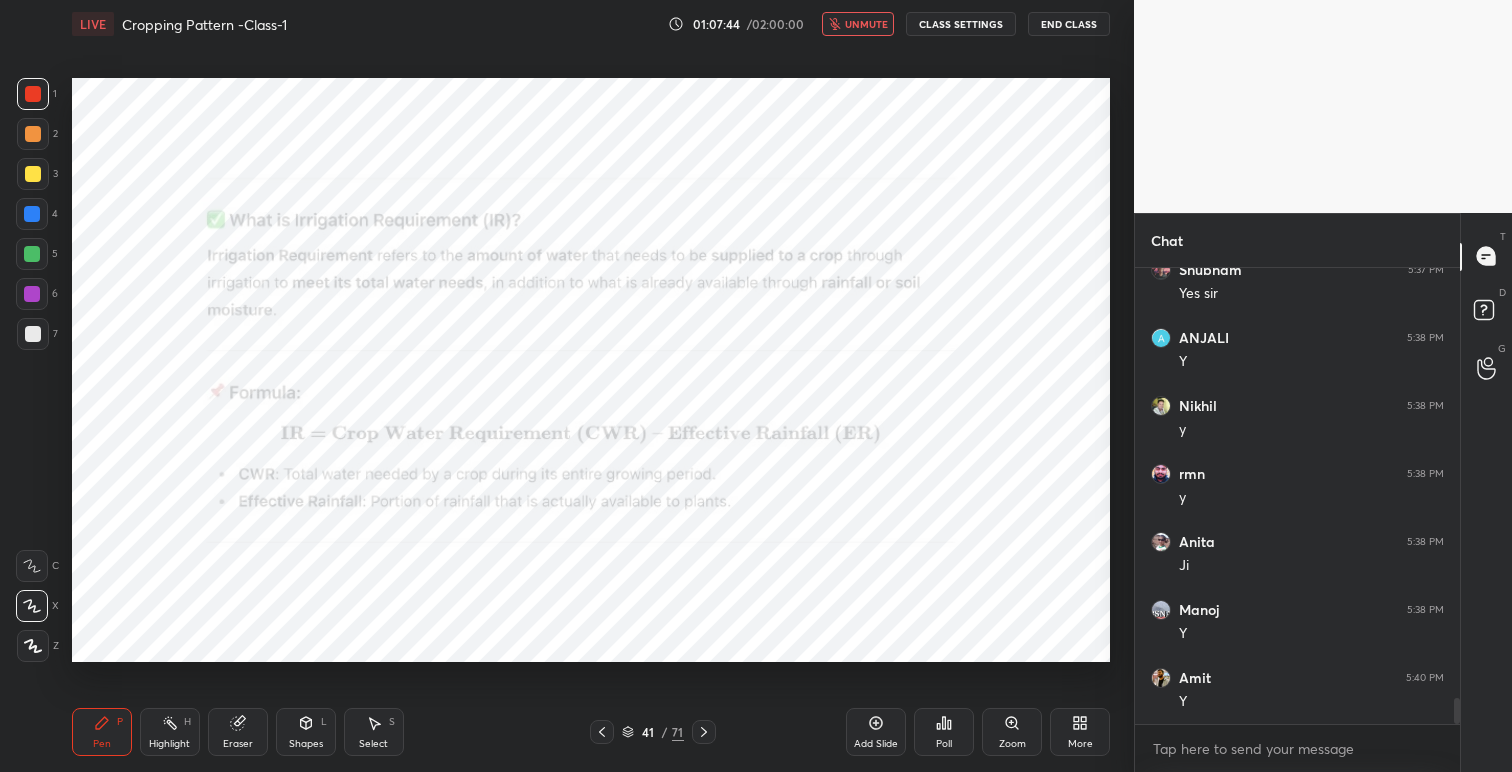 click on "CLASS SETTINGS" at bounding box center (961, 24) 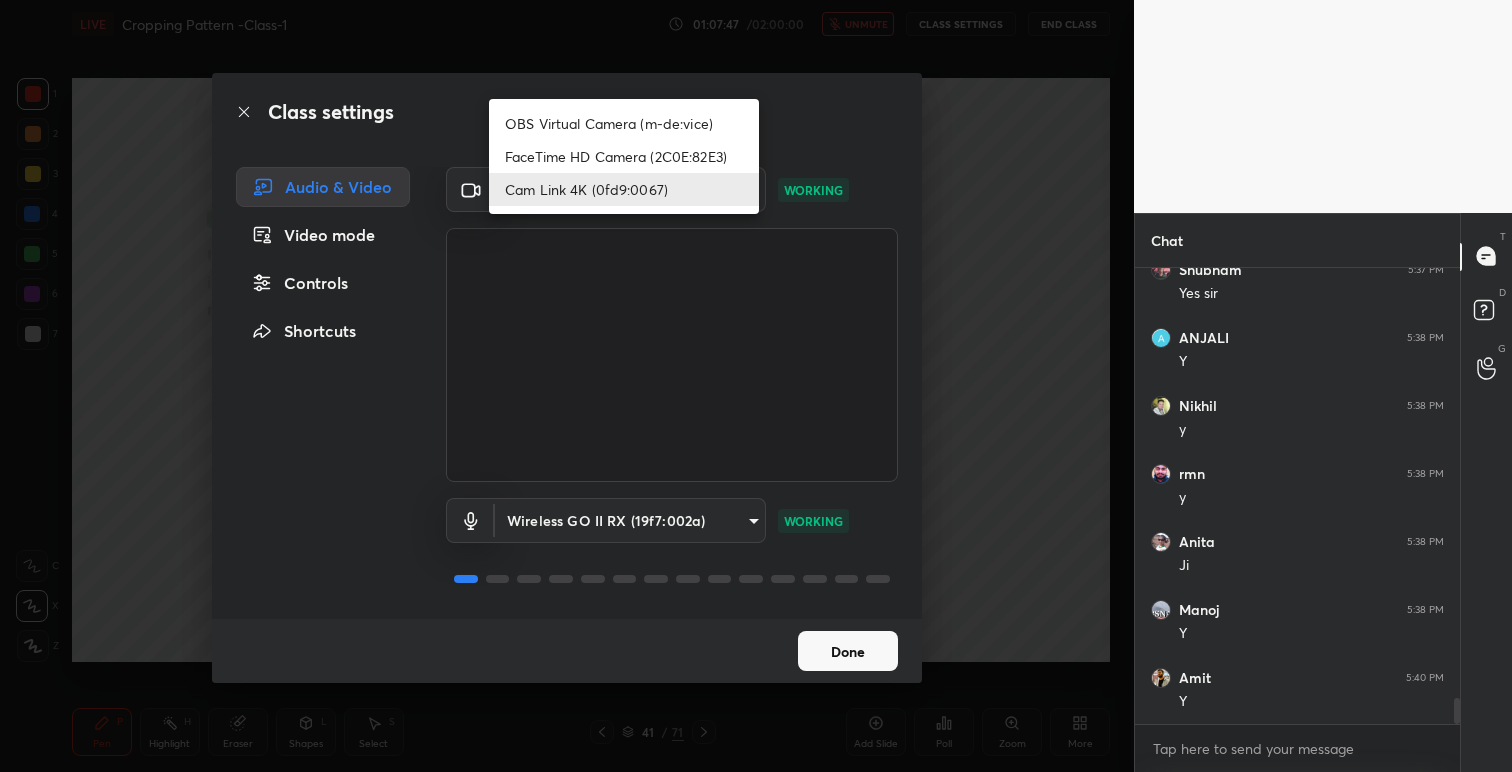click on "1 2 3 4 5 6 7 C X Z C X Z E E Erase all   H H LIVE Cropping Pattern -Class-1 01:07:47 /  02:00:00 unmute CLASS SETTINGS End Class Setting up your live class Poll for   secs No correct answer Start poll Back Cropping Pattern -Class-1 • L9 of Complete Agriculture Optional for IAS/IFOS Exam 2026/27 [PERSON] Pen P Highlight H Eraser Shapes L Select S 41 / 71 Add Slide Poll Zoom More Chat [PERSON] 5:34 PM Yes Sir [PERSON] 5:37 PM Yes sir [PERSON] 5:38 PM Y [PERSON] 5:38 PM y [PERSON] 5:38 PM Ji [PERSON] 5:38 PM Y [PERSON] 5:40 PM Y JUMP TO LATEST Enable hand raising Enable raise hand to speak to learners. Once enabled, chat will be turned off temporarily. Enable x   Doubts asked by learners will show up here NEW DOUBTS ASKED No one has raised a hand yet Can't raise hand Looks like educator just invited you to speak. Please wait before you can raise your hand again. Got it T Messages (T) D Doubts (D) G Raise Hand (G) Report an issue Reason for reporting Buffering Chat not working Audio - Video sync issue ​" at bounding box center [756, 386] 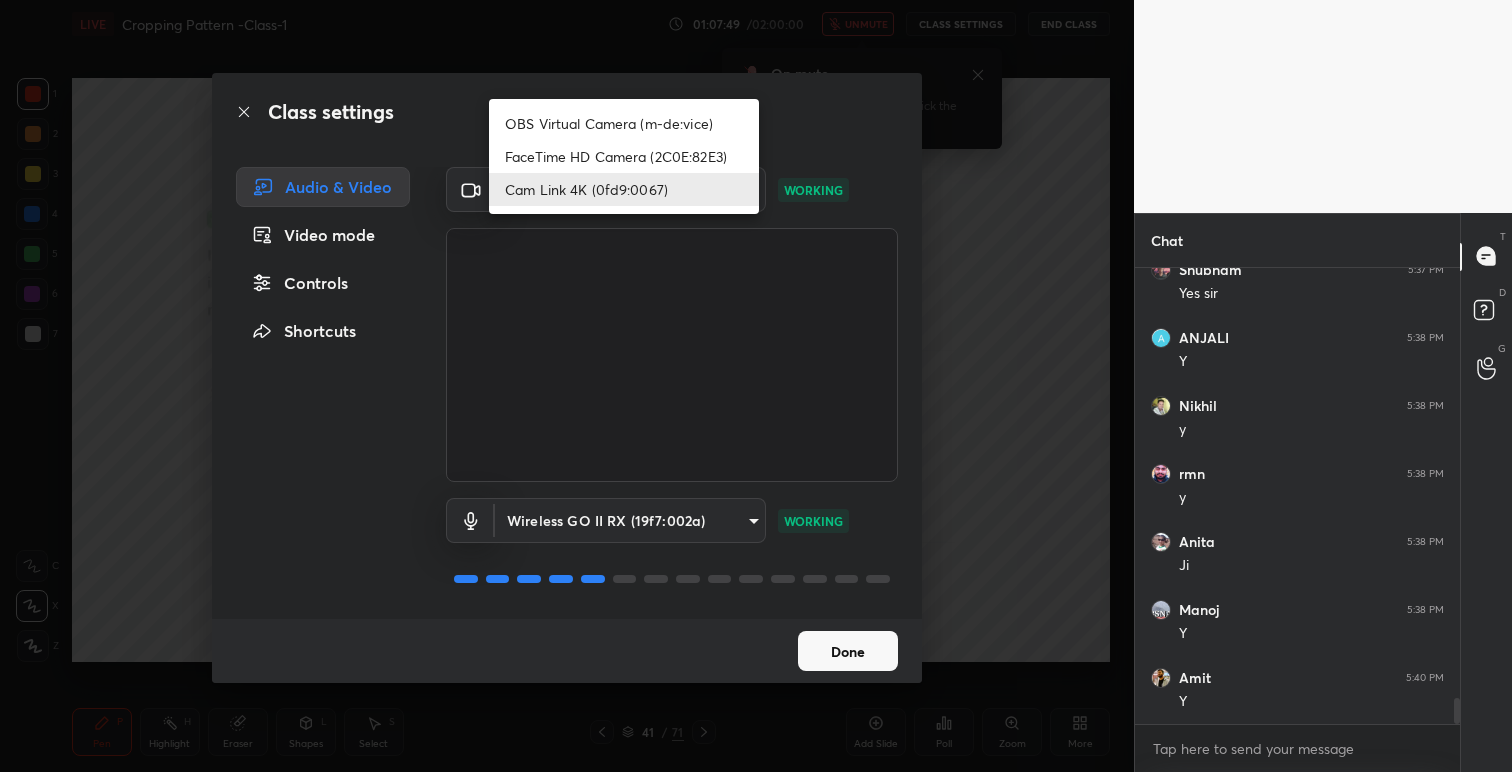 click on "OBS Virtual Camera (m-de:vice)" at bounding box center (624, 123) 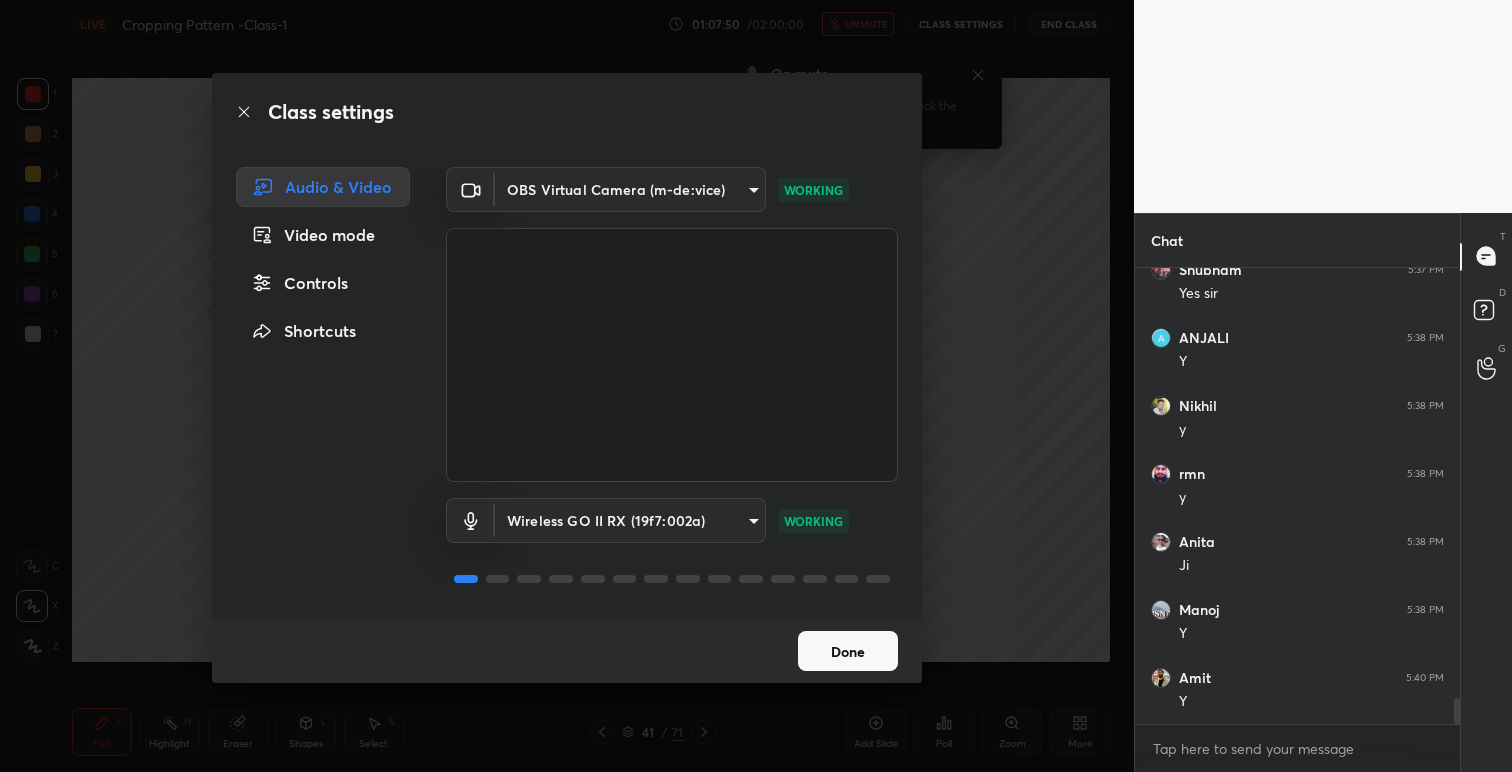 click on "Done" at bounding box center (848, 651) 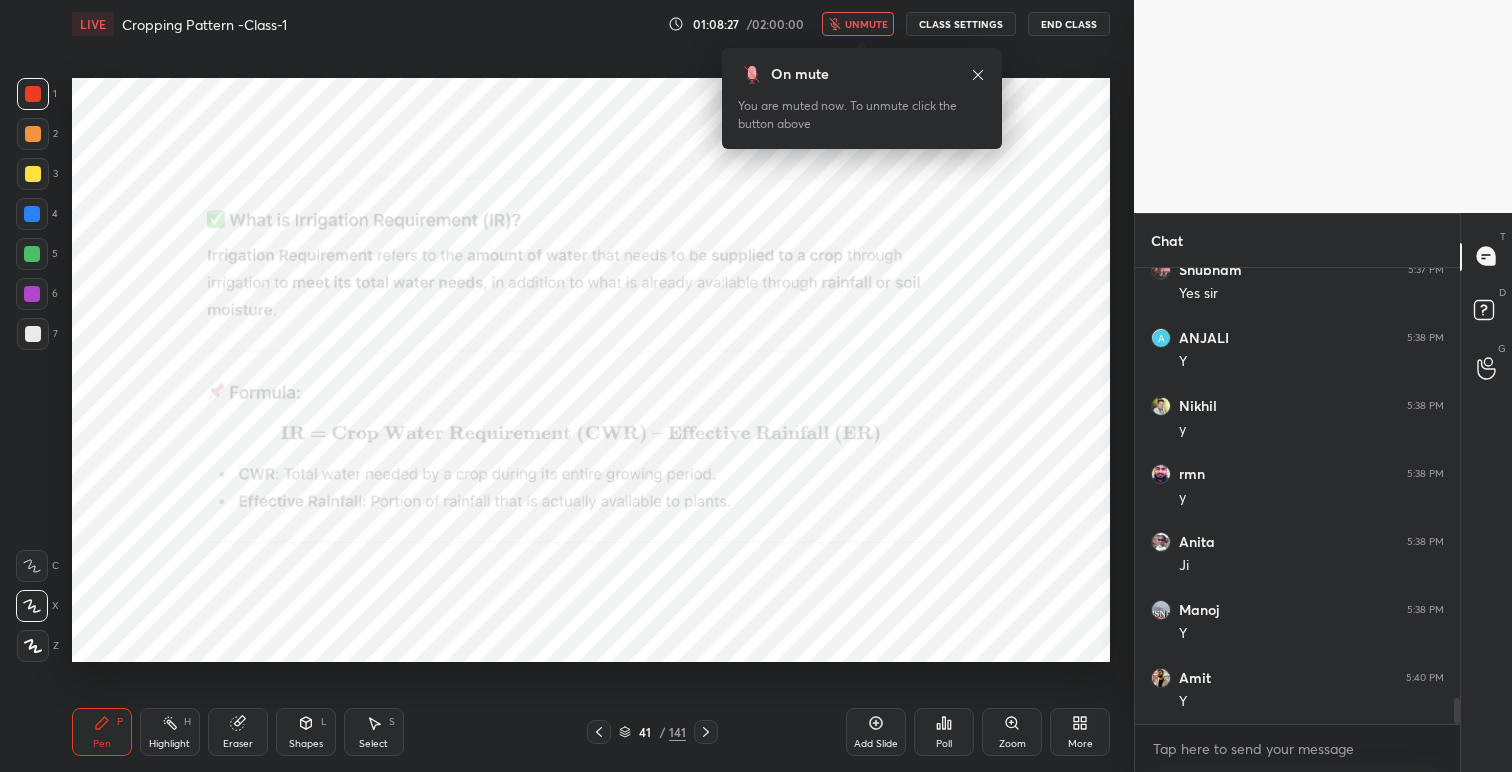 scroll, scrollTop: 7480, scrollLeft: 0, axis: vertical 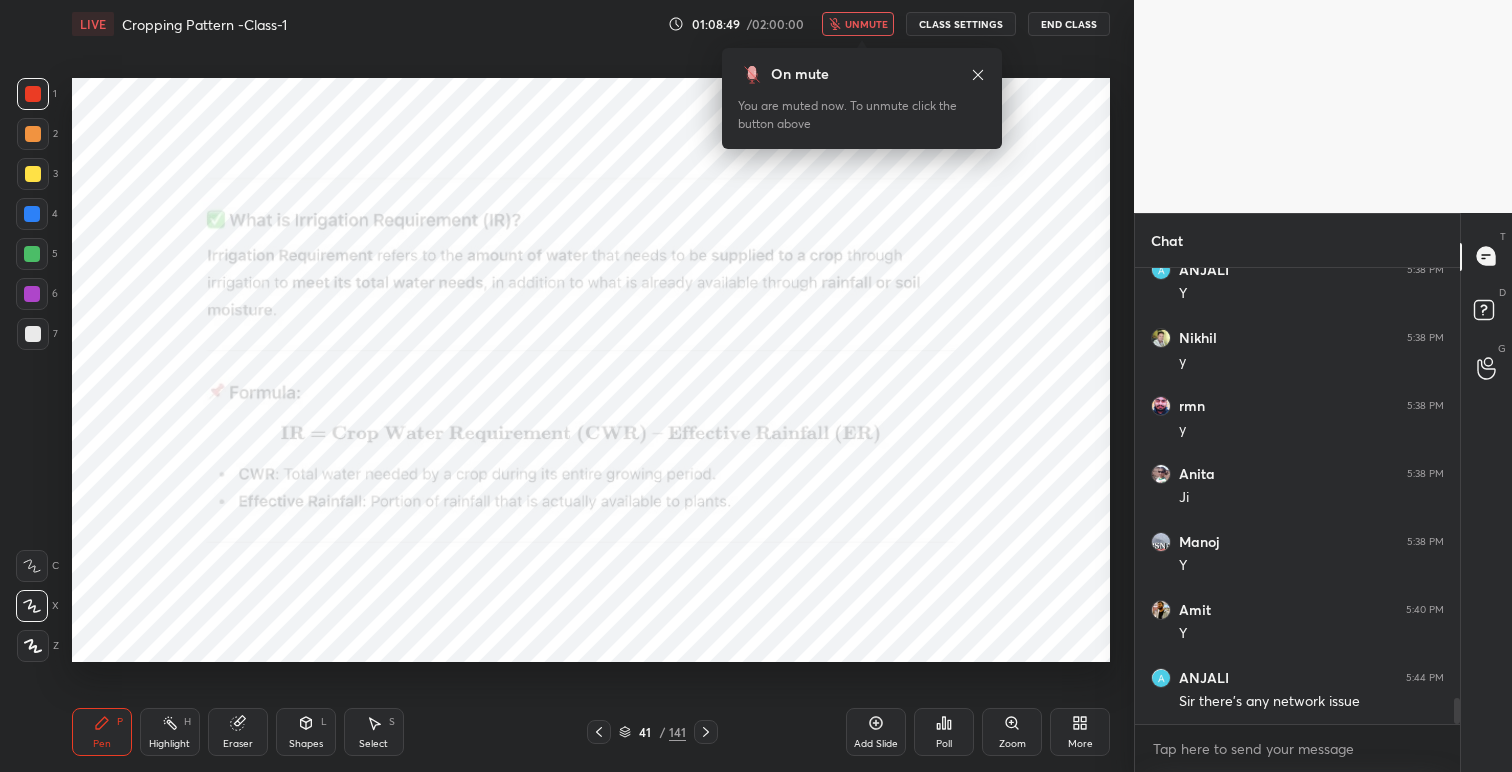 click on "unmute" at bounding box center (866, 24) 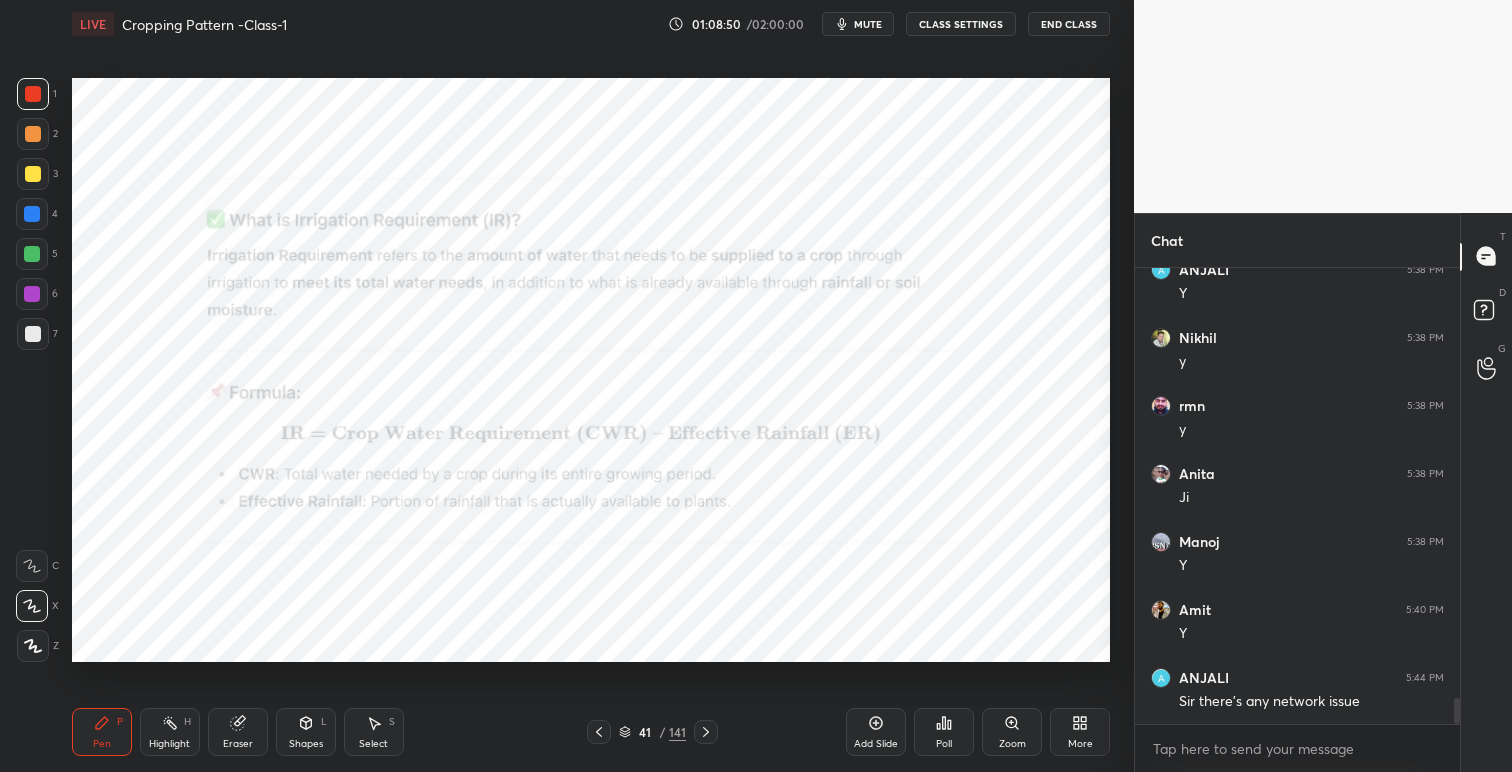 click on "CLASS SETTINGS" at bounding box center [961, 24] 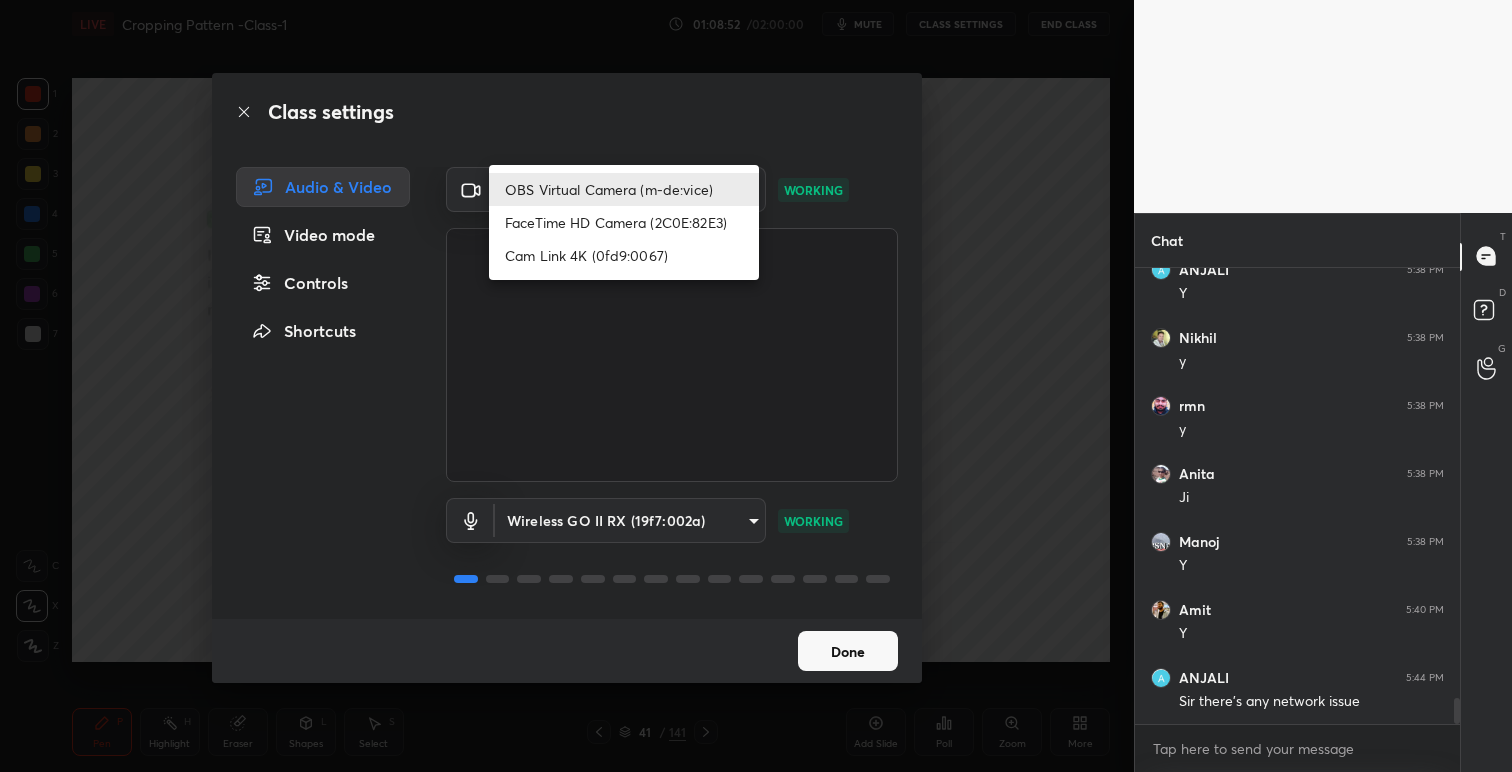 click on "1 2 3 4 5 6 7 C X Z C X Z E E Erase all   H H LIVE Cropping Pattern -Class-1 01:08:52 /  02:00:00 mute CLASS SETTINGS End Class Setting up your live class Poll for   secs No correct answer Start poll Back Cropping Pattern -Class-1 • L9 of Complete Agriculture Optional for IAS/IFOS Exam 2026/27 [PERSON] Pen P Highlight H Eraser Shapes L Select S 41 / 141 Add Slide Poll Zoom More Chat [PERSON] 5:37 PM Yes sir [PERSON] 5:38 PM Y [PERSON] 5:38 PM y [PERSON] 5:38 PM y [PERSON] 5:38 PM Ji [PERSON] 5:38 PM Y [PERSON] 5:40 PM Y [PERSON] 5:44 PM Sir there's any network issue JUMP TO LATEST Enable hand raising Enable raise hand to speak to learners. Once enabled, chat will be turned off temporarily. Enable x   Doubts asked by learners will show up here NEW DOUBTS ASKED No one has raised a hand yet Can't raise hand Looks like educator just invited you to speak. Please wait before you can raise your hand again. Got it T Messages (T) D Doubts (D) G Raise Hand (G) Report an issue Reason for reporting Buffering Chat not working" at bounding box center [756, 386] 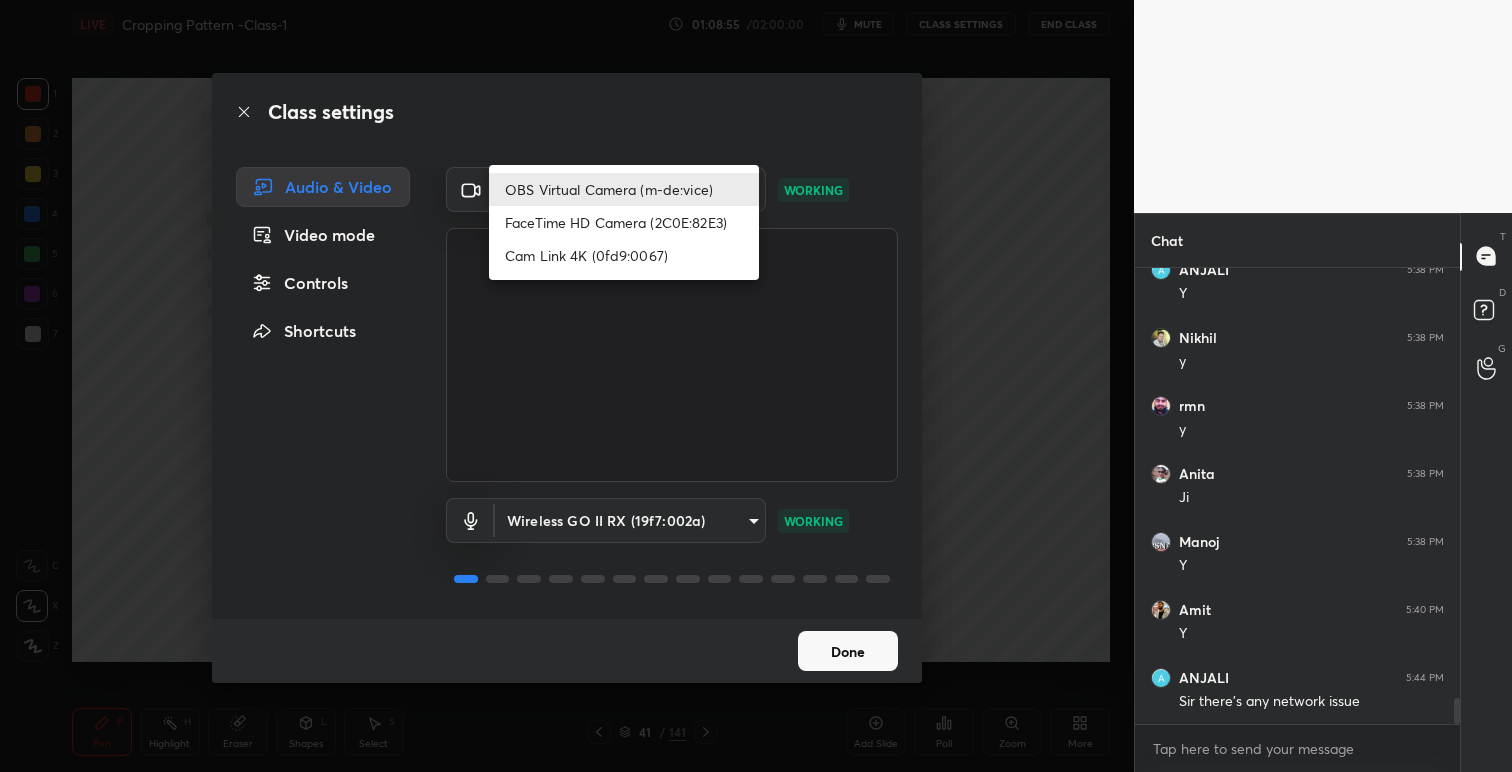 click on "FaceTime HD Camera (2C0E:82E3)" at bounding box center [624, 222] 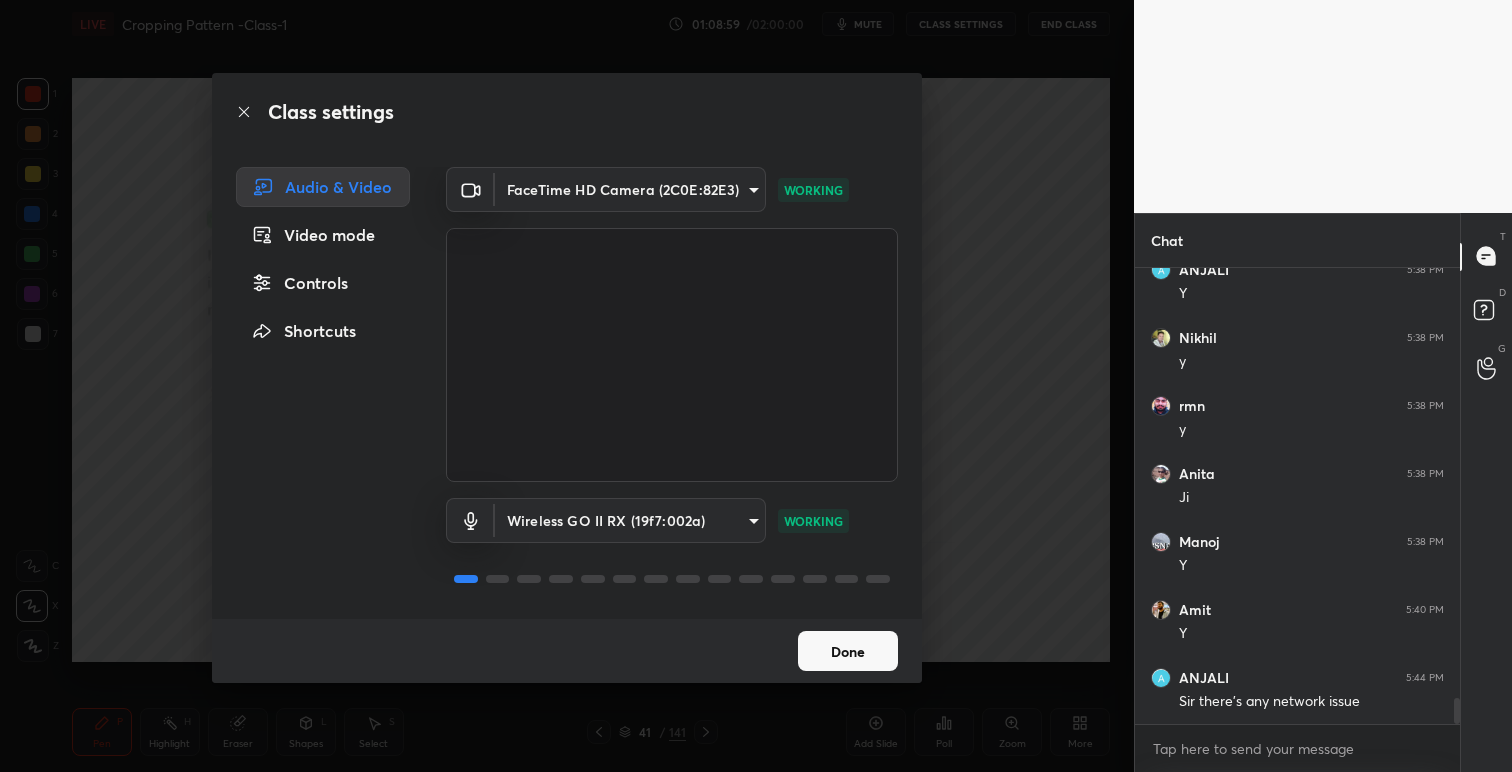 click on "1 2 3 4 5 6 7 C X Z C X Z E E Erase all   H H LIVE Cropping Pattern -Class-1 01:08:59 /  02:00:00 mute CLASS SETTINGS End Class Setting up your live class Poll for   secs No correct answer Start poll Back Cropping Pattern -Class-1 • L9 of Complete Agriculture Optional for IAS/IFOS Exam 2026/27 [PERSON] Pen P Highlight H Eraser Shapes L Select S 41 / 141 Add Slide Poll Zoom More Chat [PERSON] 5:37 PM Yes sir [PERSON] 5:38 PM Y [PERSON] 5:38 PM y [PERSON] 5:38 PM y [PERSON] 5:38 PM Ji [PERSON] 5:38 PM Y [PERSON] 5:40 PM Y [PERSON] 5:44 PM Sir there's any network issue JUMP TO LATEST Enable hand raising Enable raise hand to speak to learners. Once enabled, chat will be turned off temporarily. Enable x   Doubts asked by learners will show up here NEW DOUBTS ASKED No one has raised a hand yet Can't raise hand Looks like educator just invited you to speak. Please wait before you can raise your hand again. Got it T Messages (T) D Doubts (D) G Raise Hand (G) Report an issue Reason for reporting Buffering Chat not working ​" at bounding box center (756, 386) 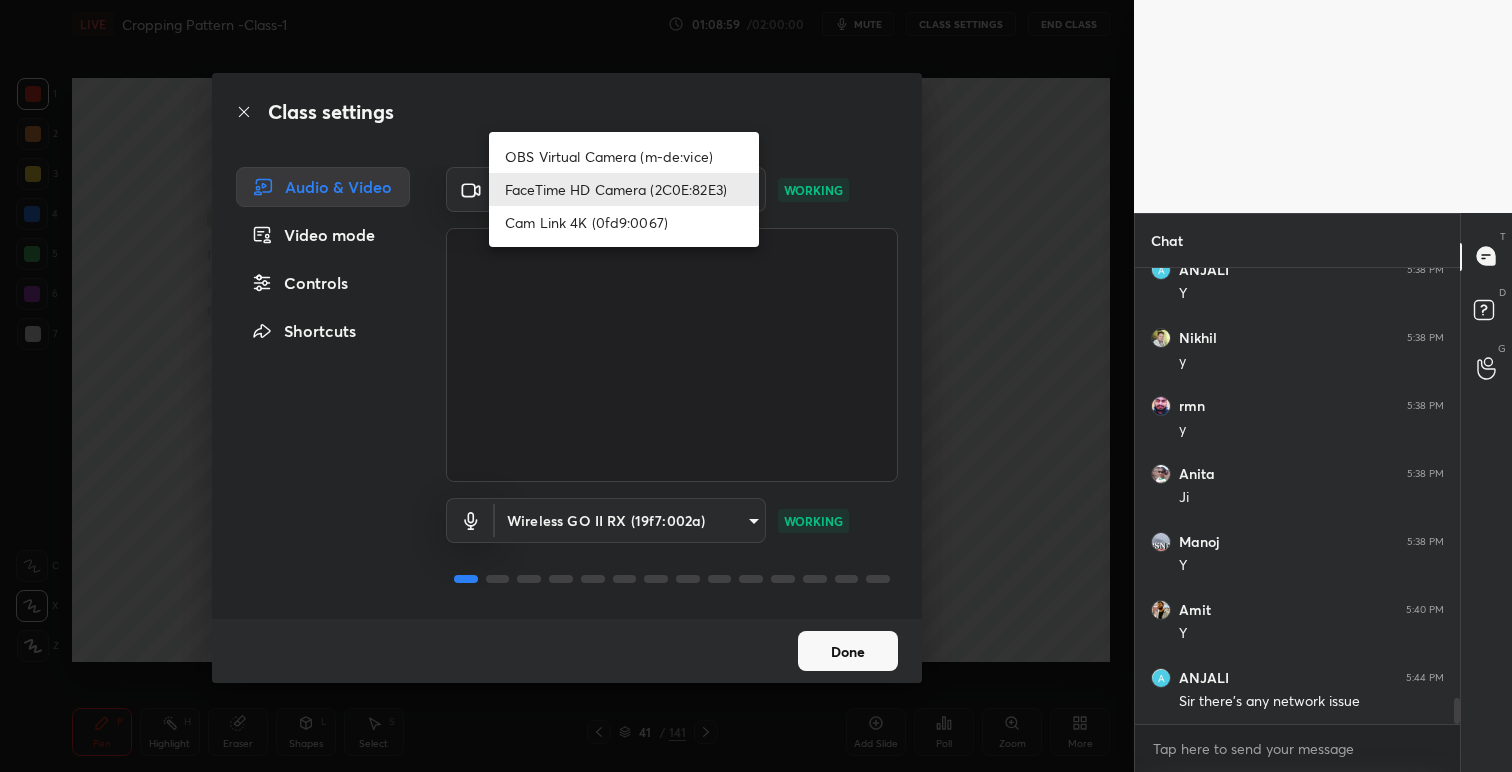 scroll, scrollTop: 7500, scrollLeft: 0, axis: vertical 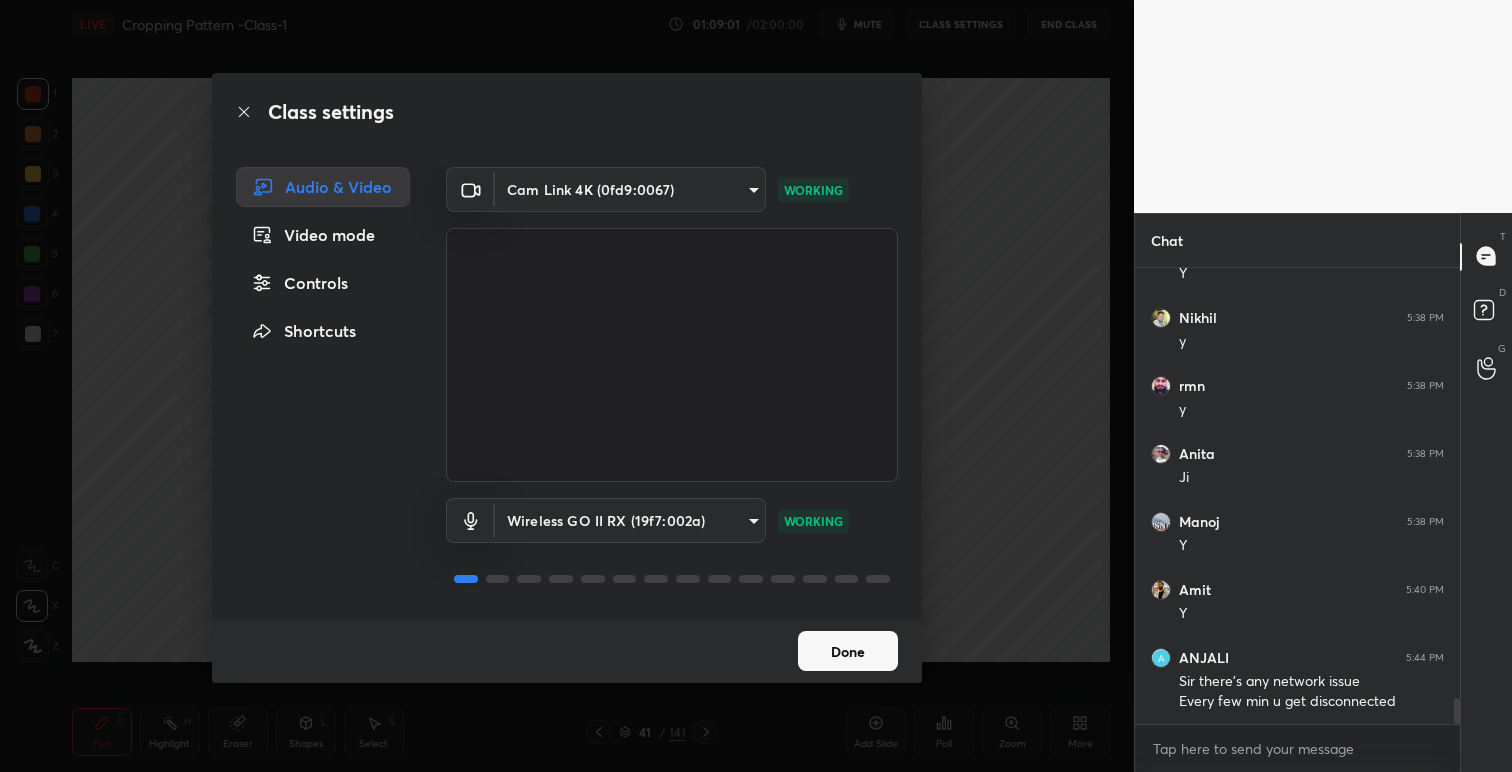 click on "Done" at bounding box center (848, 651) 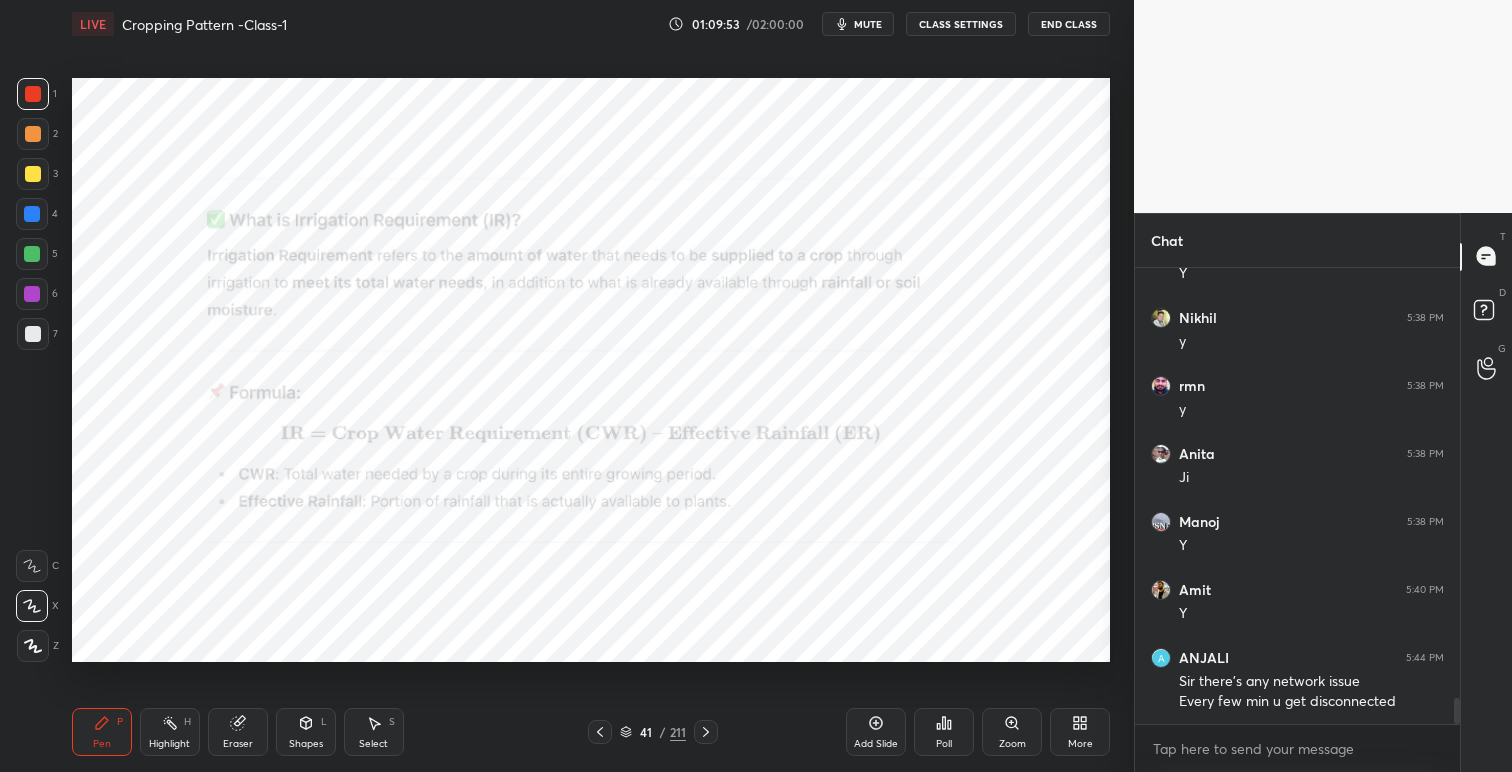 click on "CLASS SETTINGS" at bounding box center [961, 24] 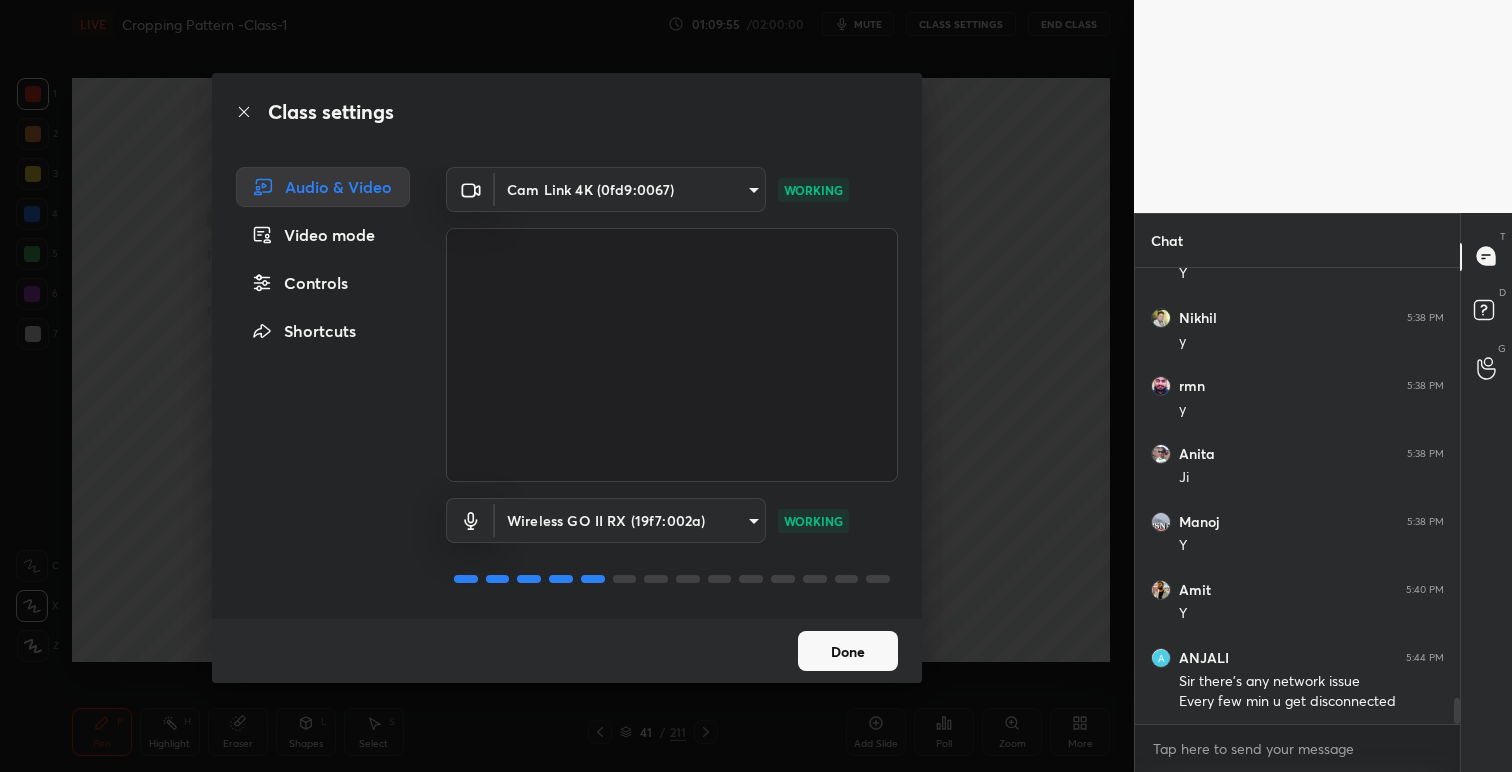 click on "Done" at bounding box center [848, 651] 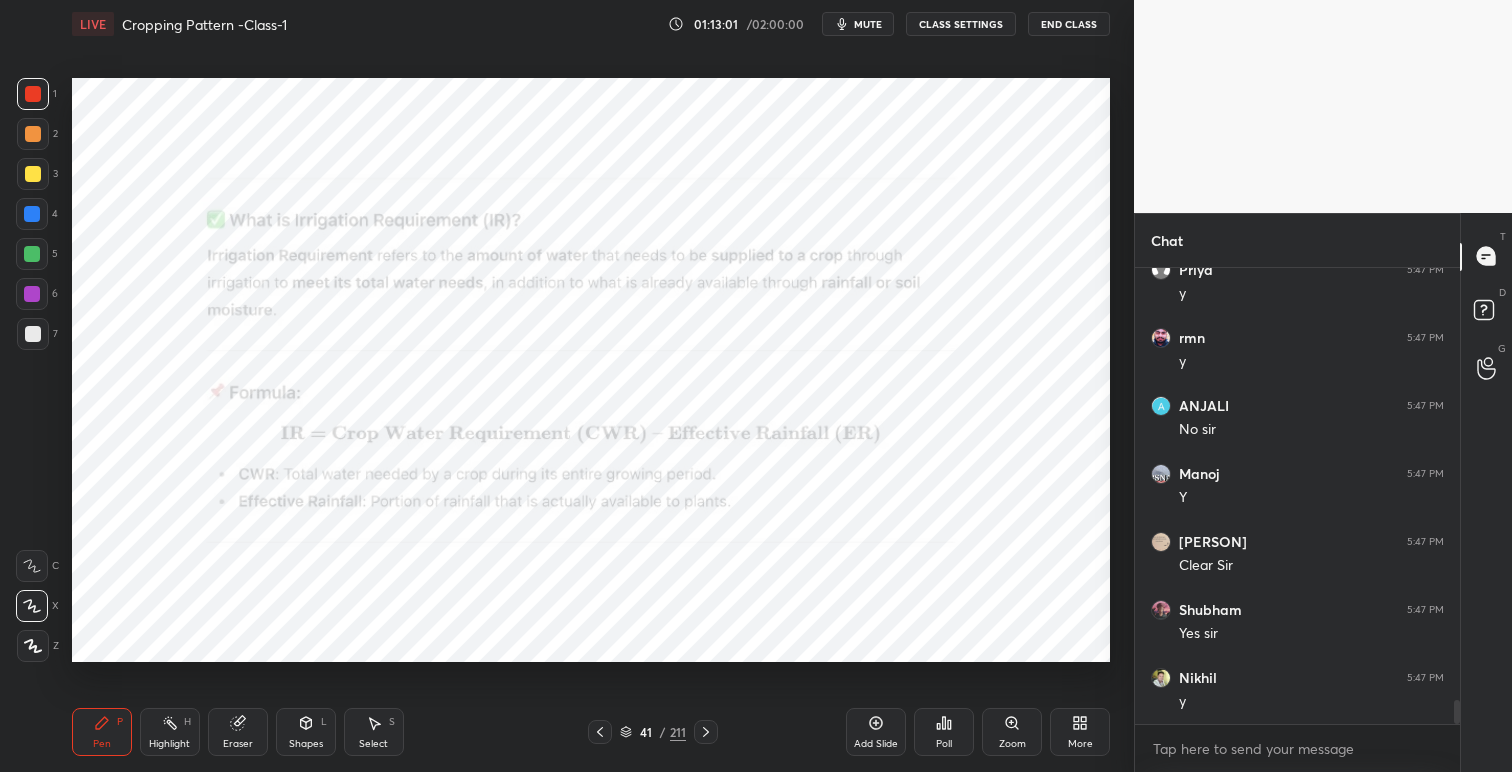 scroll, scrollTop: 8112, scrollLeft: 0, axis: vertical 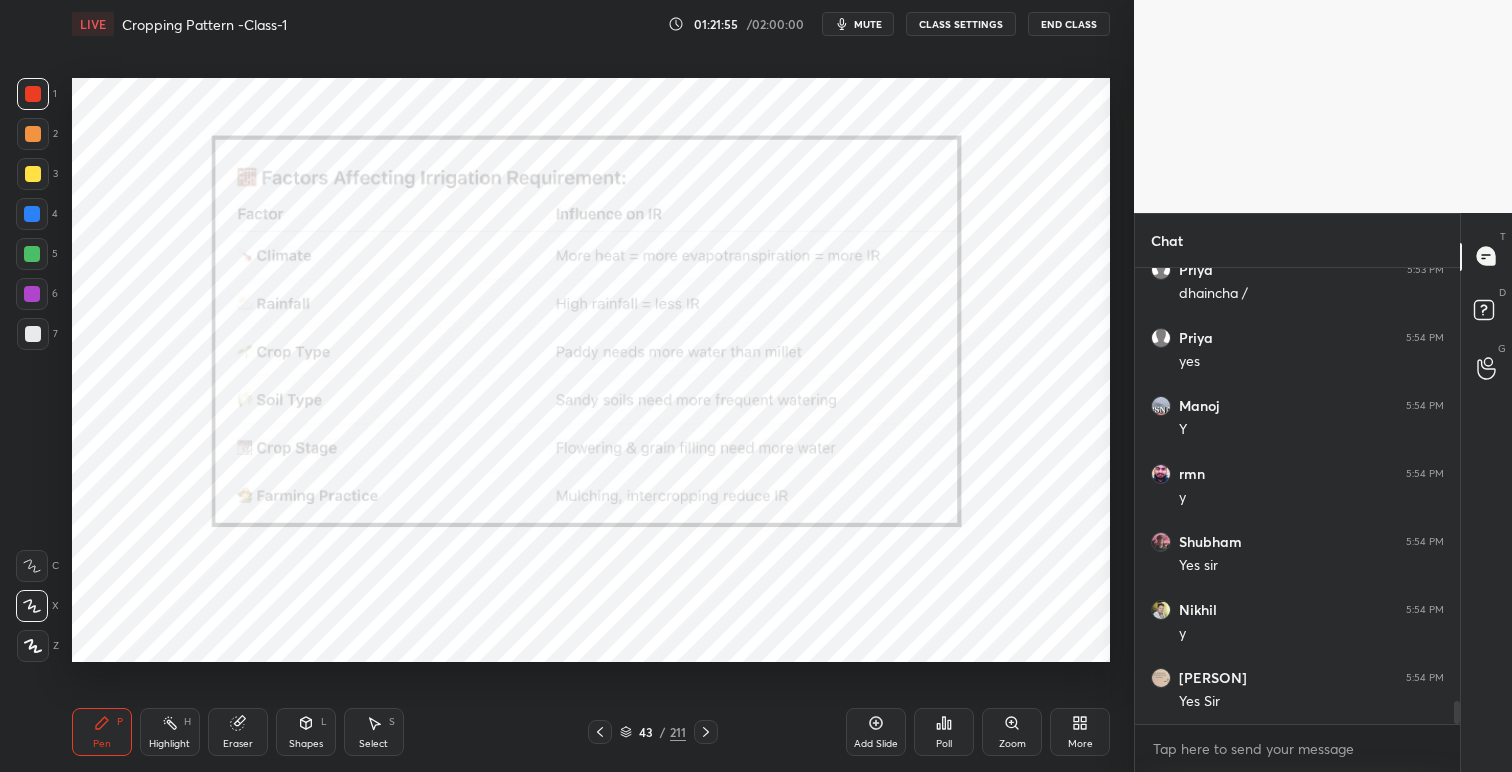 click 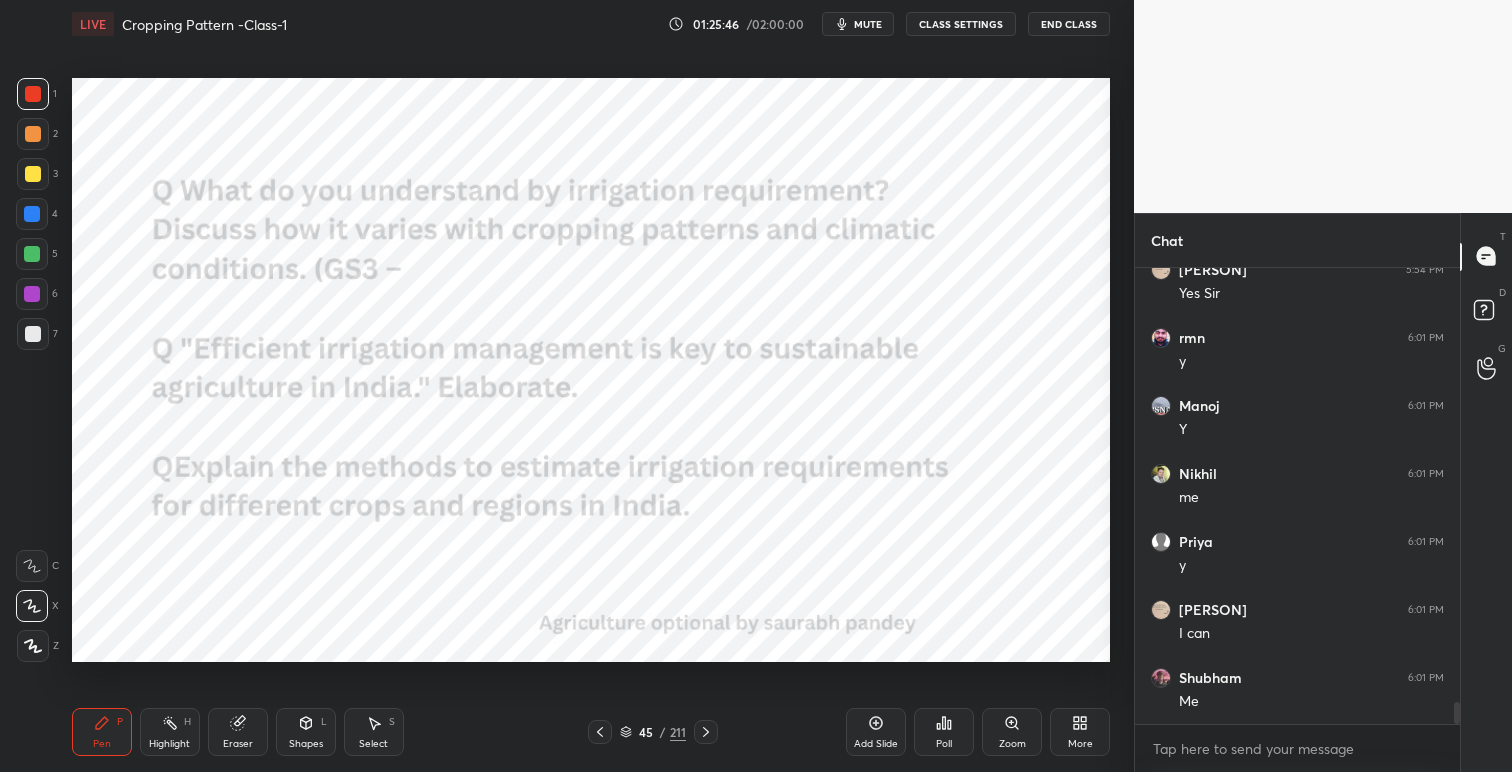 scroll, scrollTop: 9132, scrollLeft: 0, axis: vertical 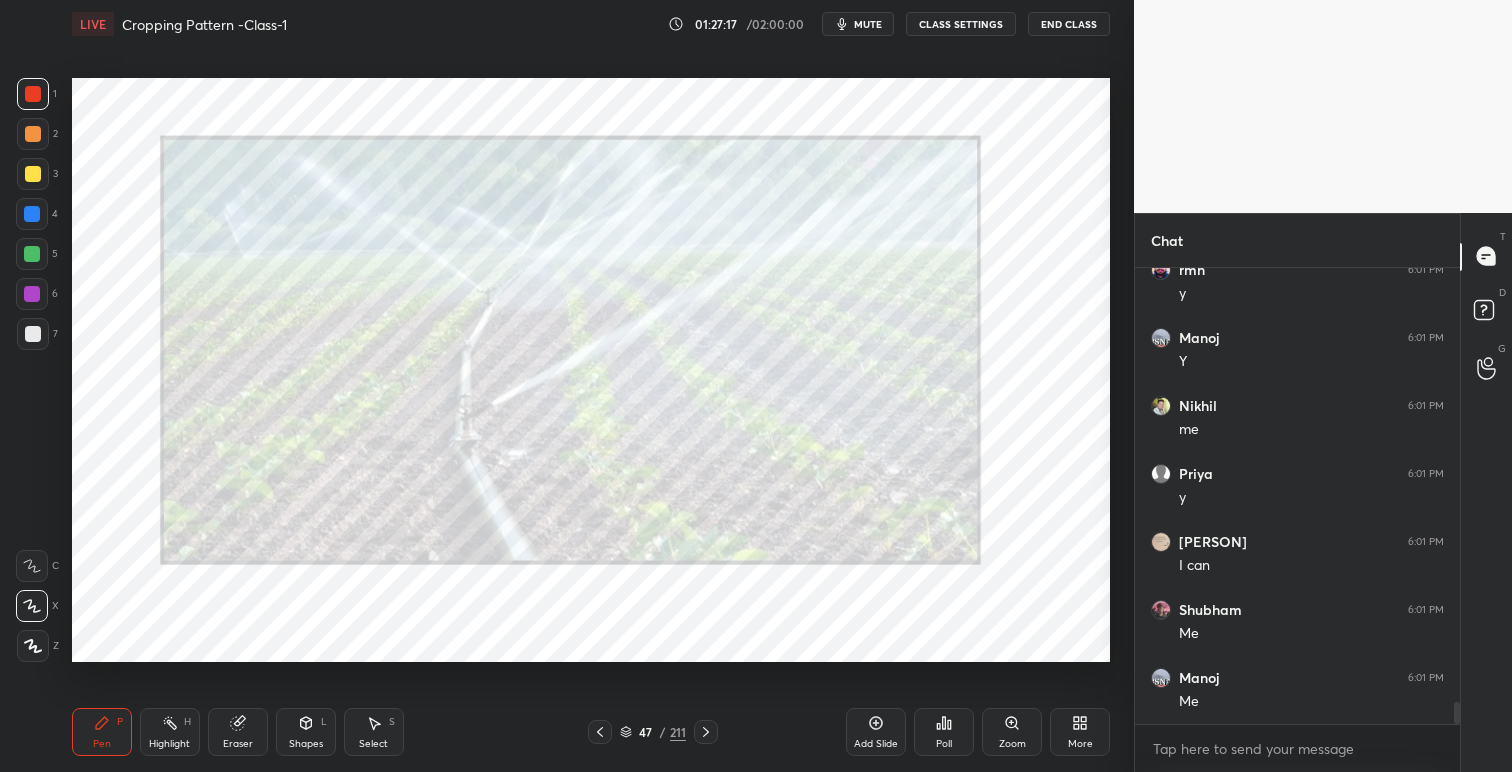 click 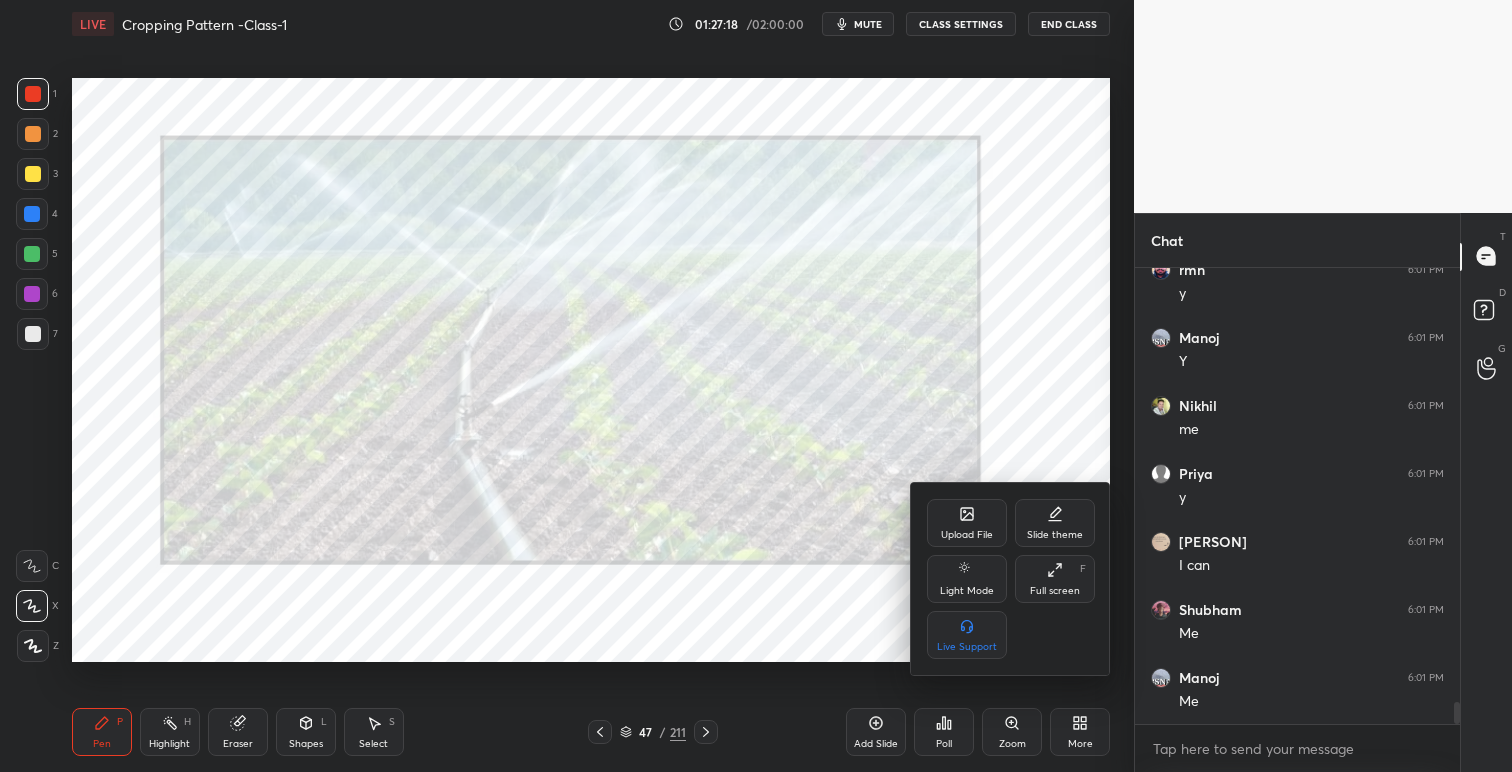 click on "Upload File" at bounding box center [967, 523] 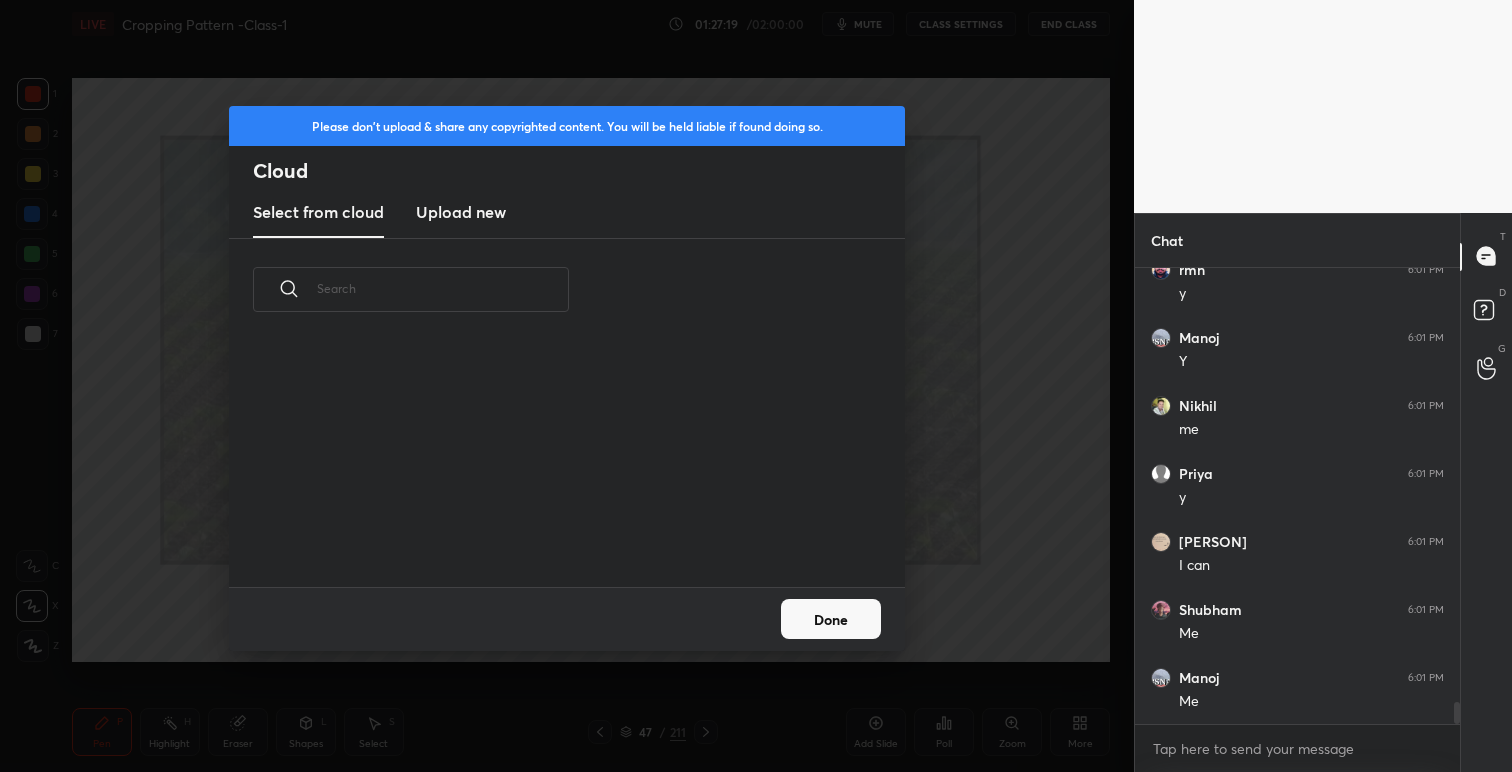 scroll, scrollTop: 7, scrollLeft: 11, axis: both 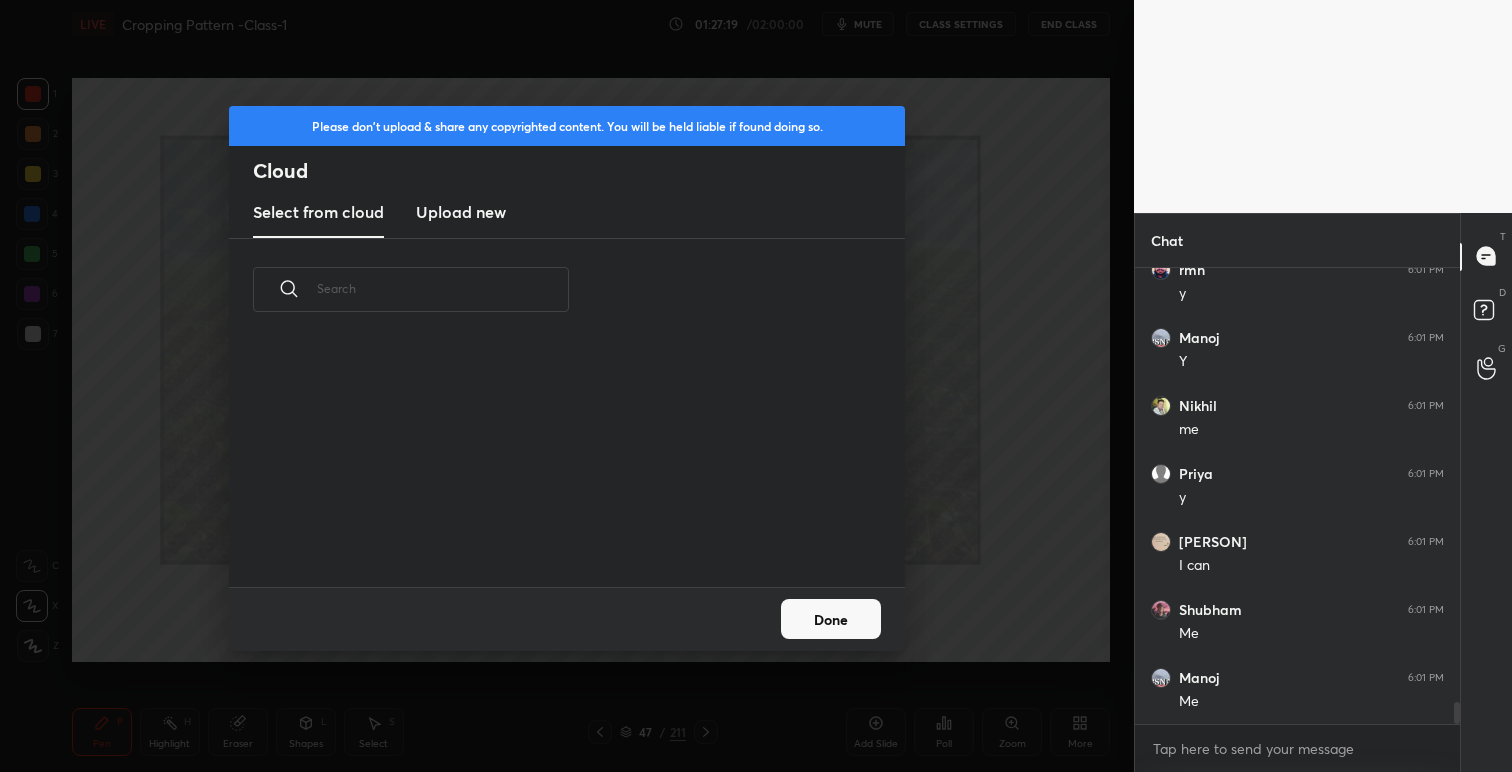 click on "Upload new" at bounding box center (461, 212) 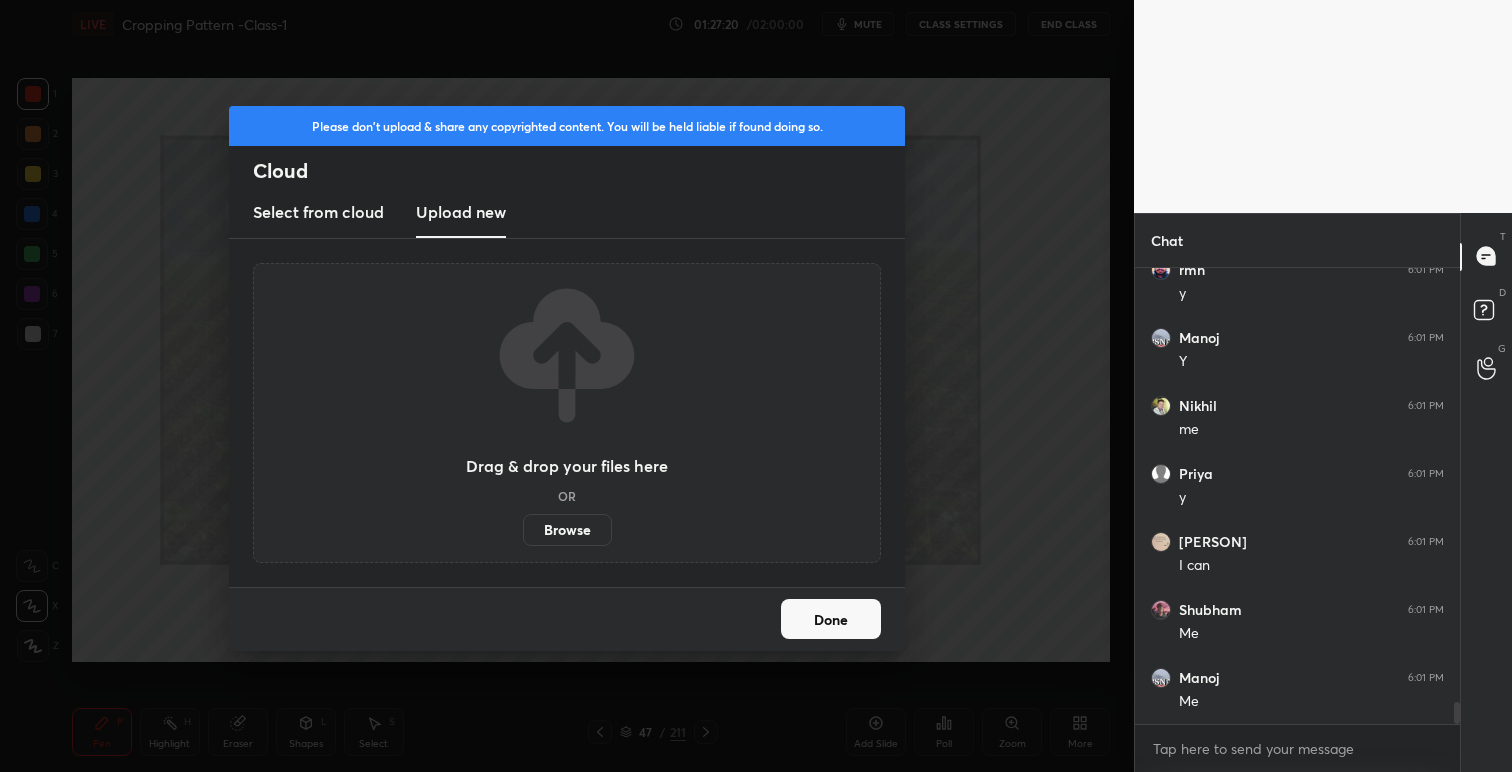 click on "Browse" at bounding box center [567, 530] 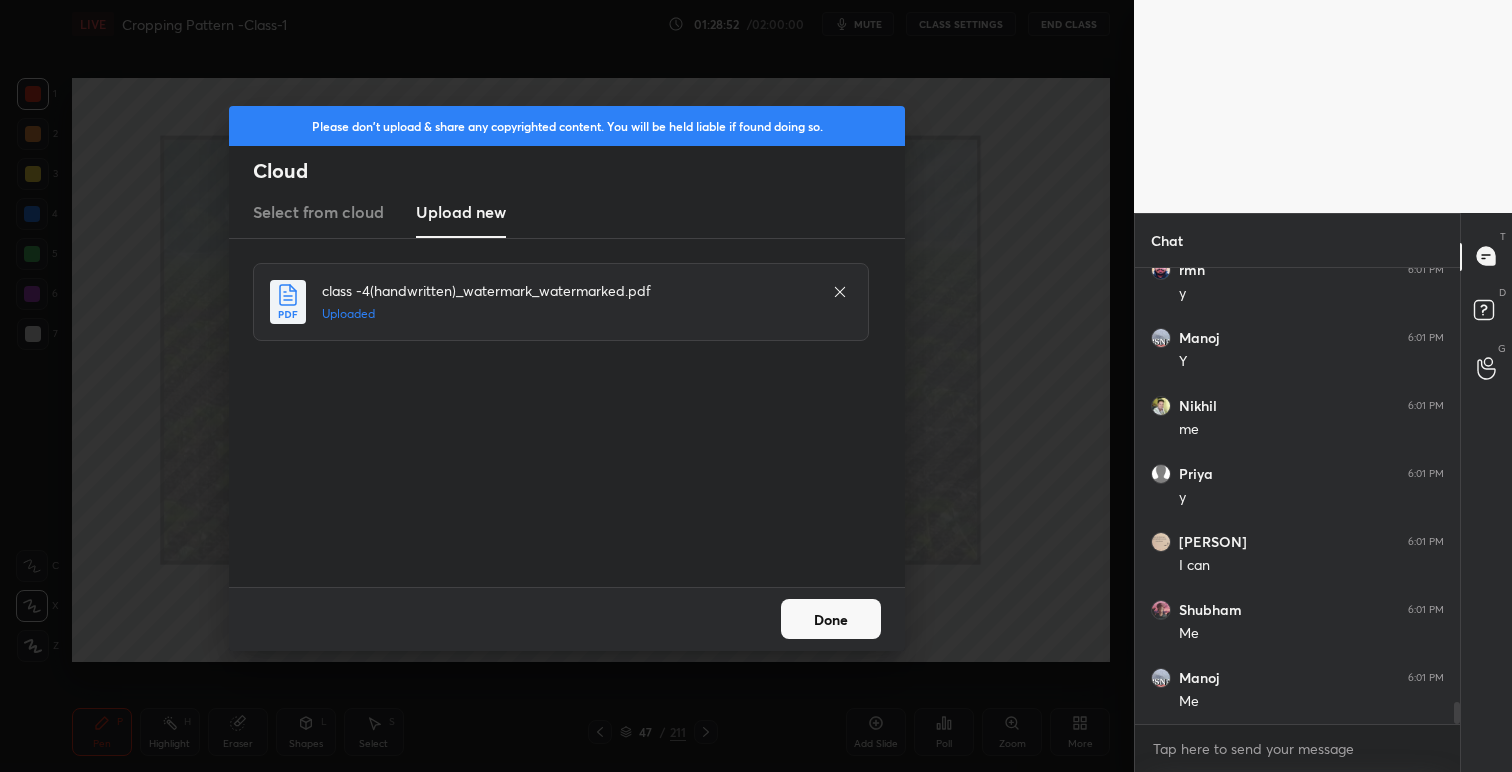 click on "Done" at bounding box center [831, 619] 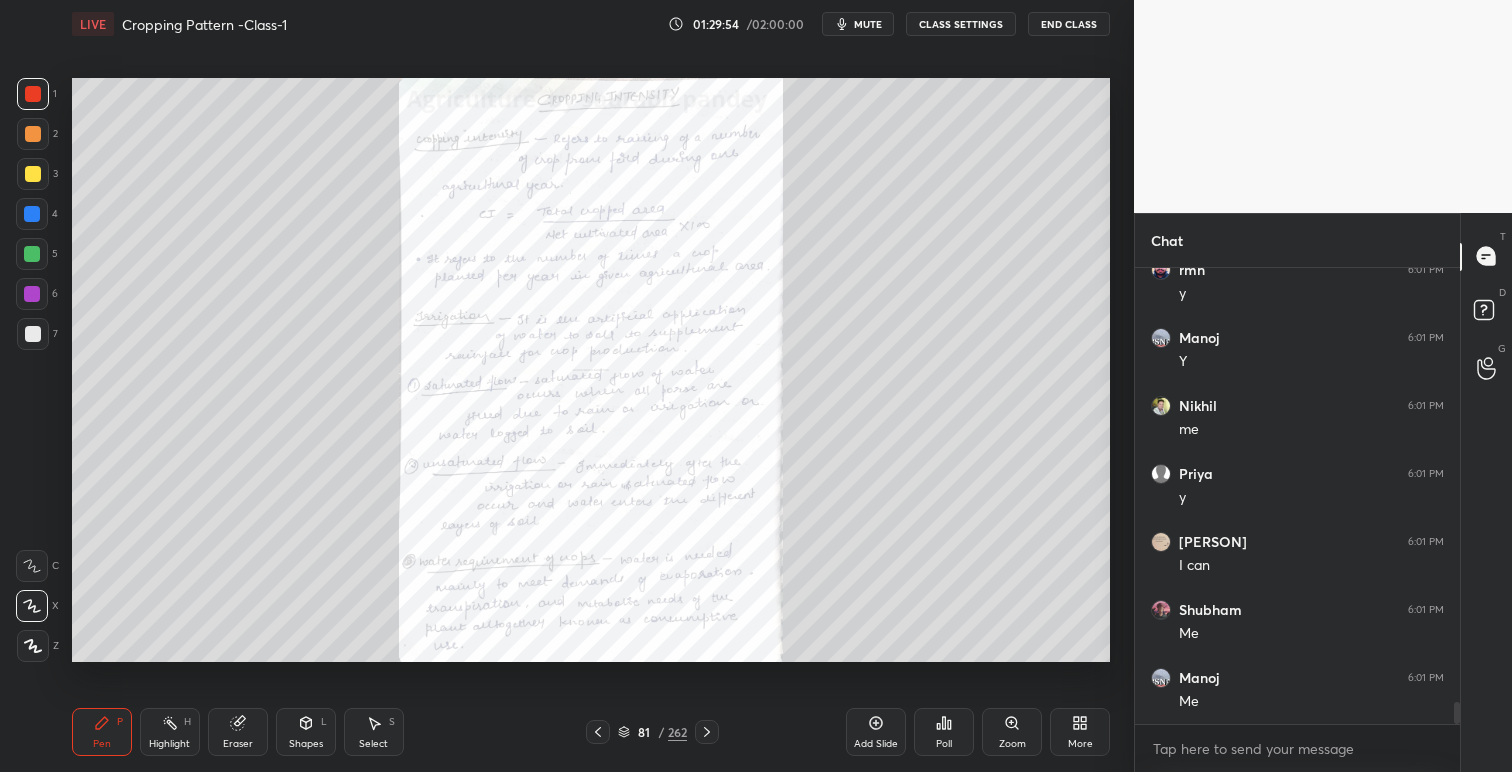 click 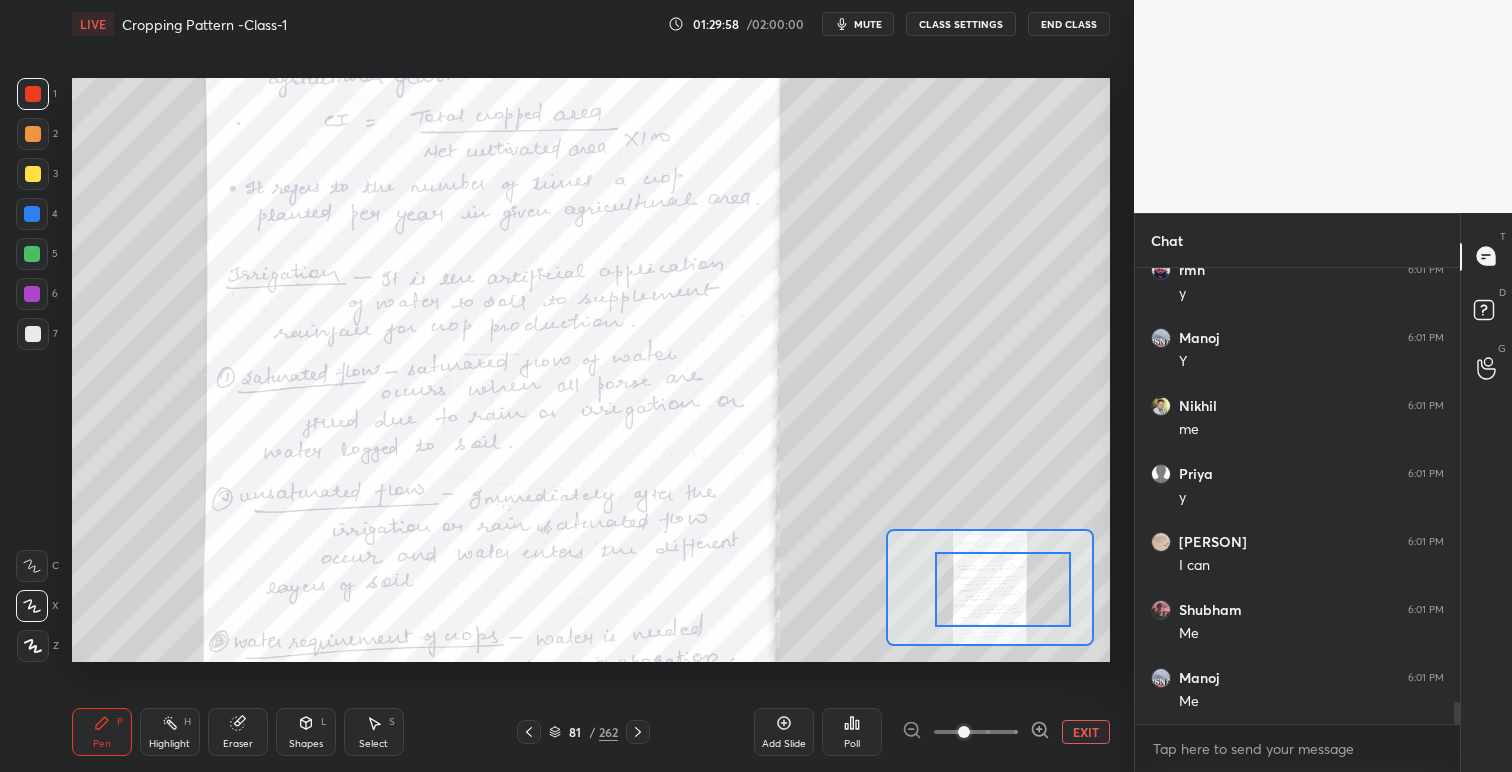 drag, startPoint x: 998, startPoint y: 611, endPoint x: 1011, endPoint y: 615, distance: 13.601471 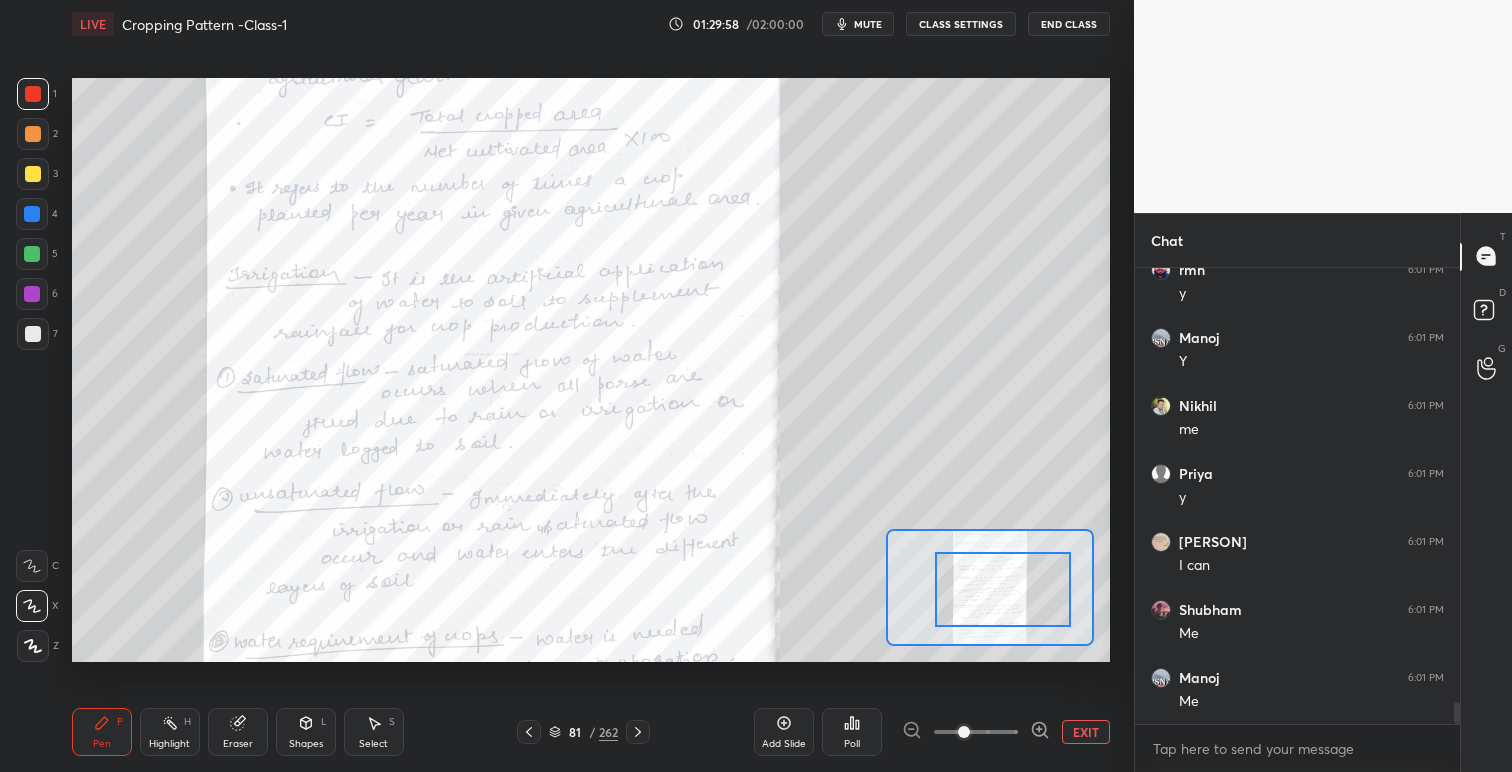 click at bounding box center [1003, 589] 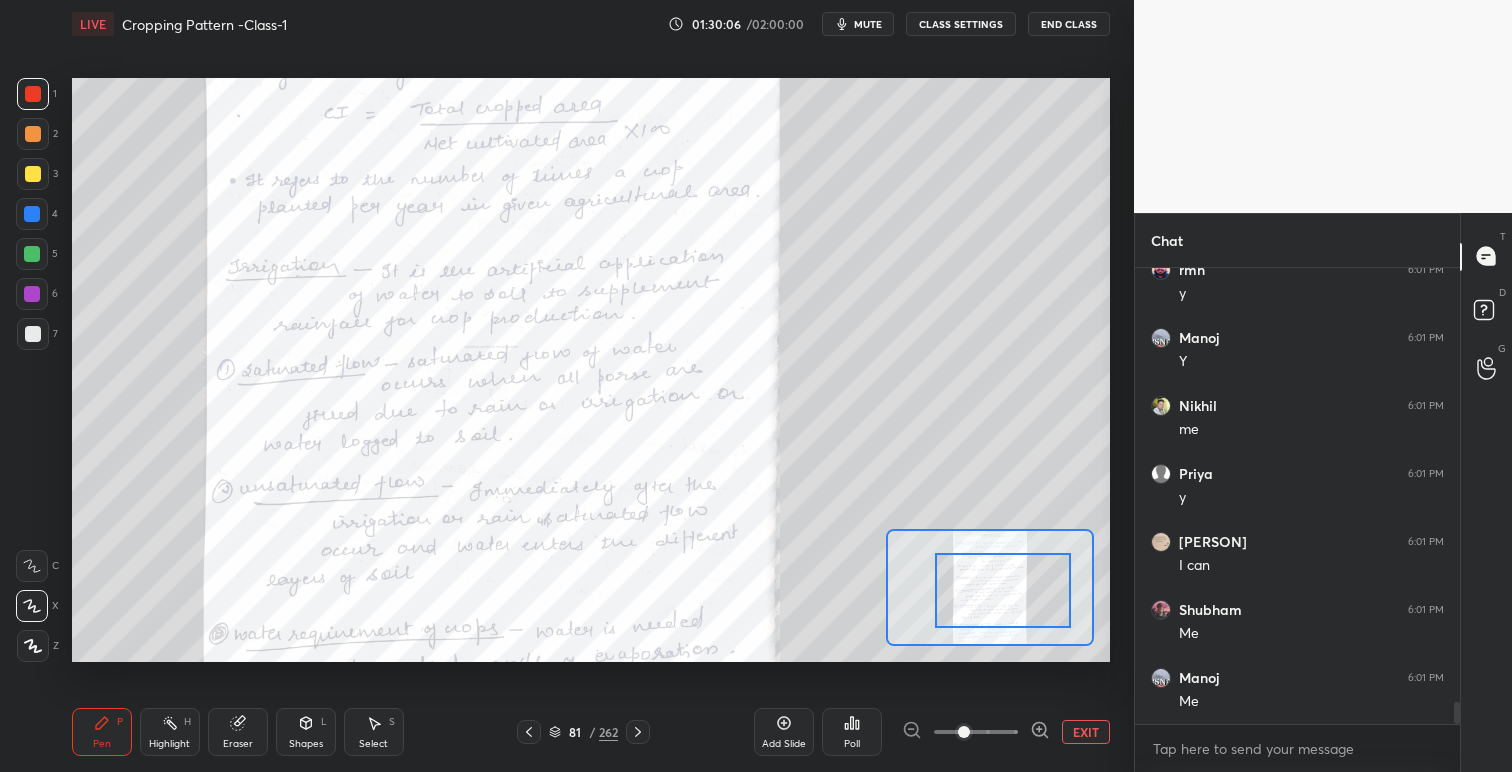 drag, startPoint x: 30, startPoint y: 556, endPoint x: 68, endPoint y: 544, distance: 39.849716 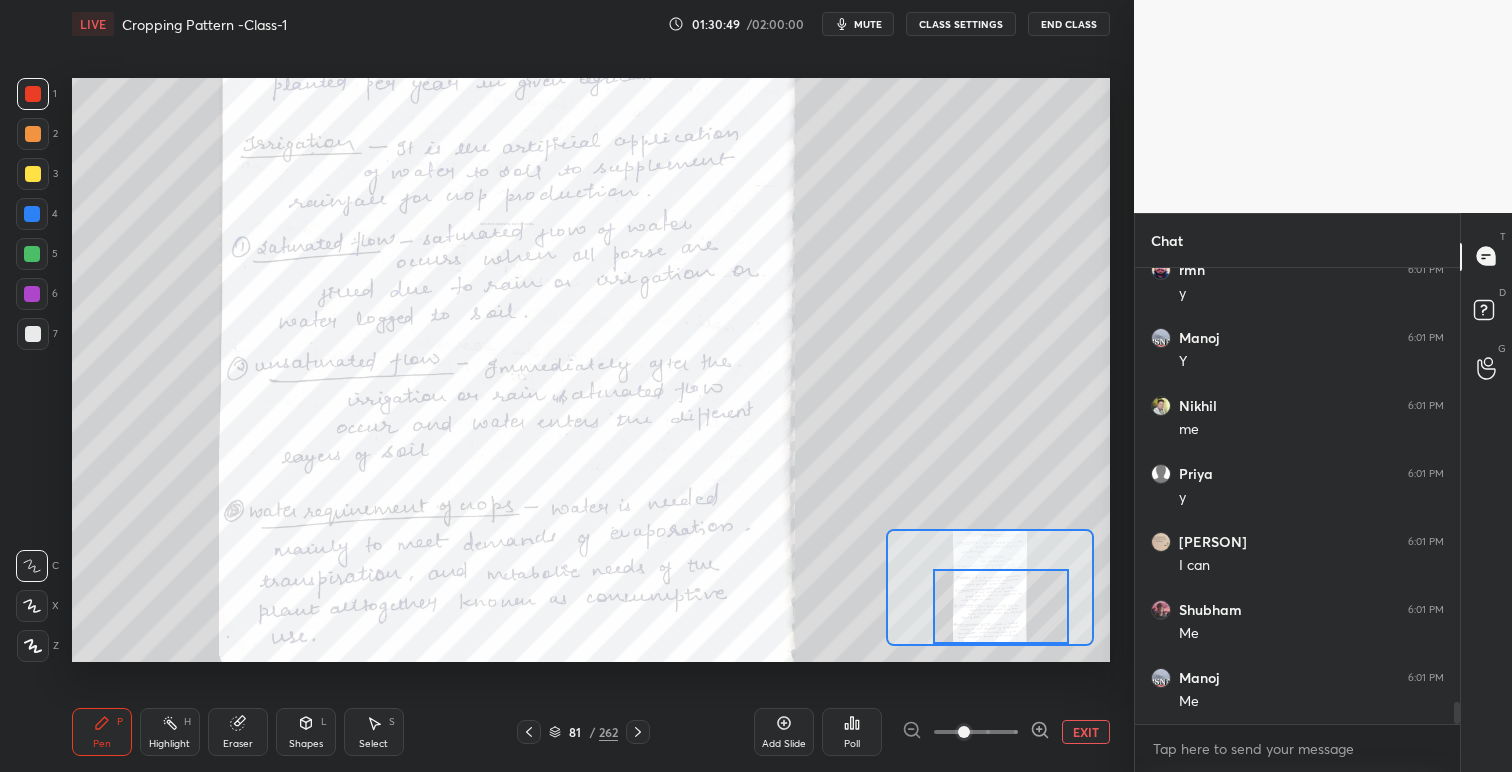 drag, startPoint x: 988, startPoint y: 573, endPoint x: 983, endPoint y: 601, distance: 28.442924 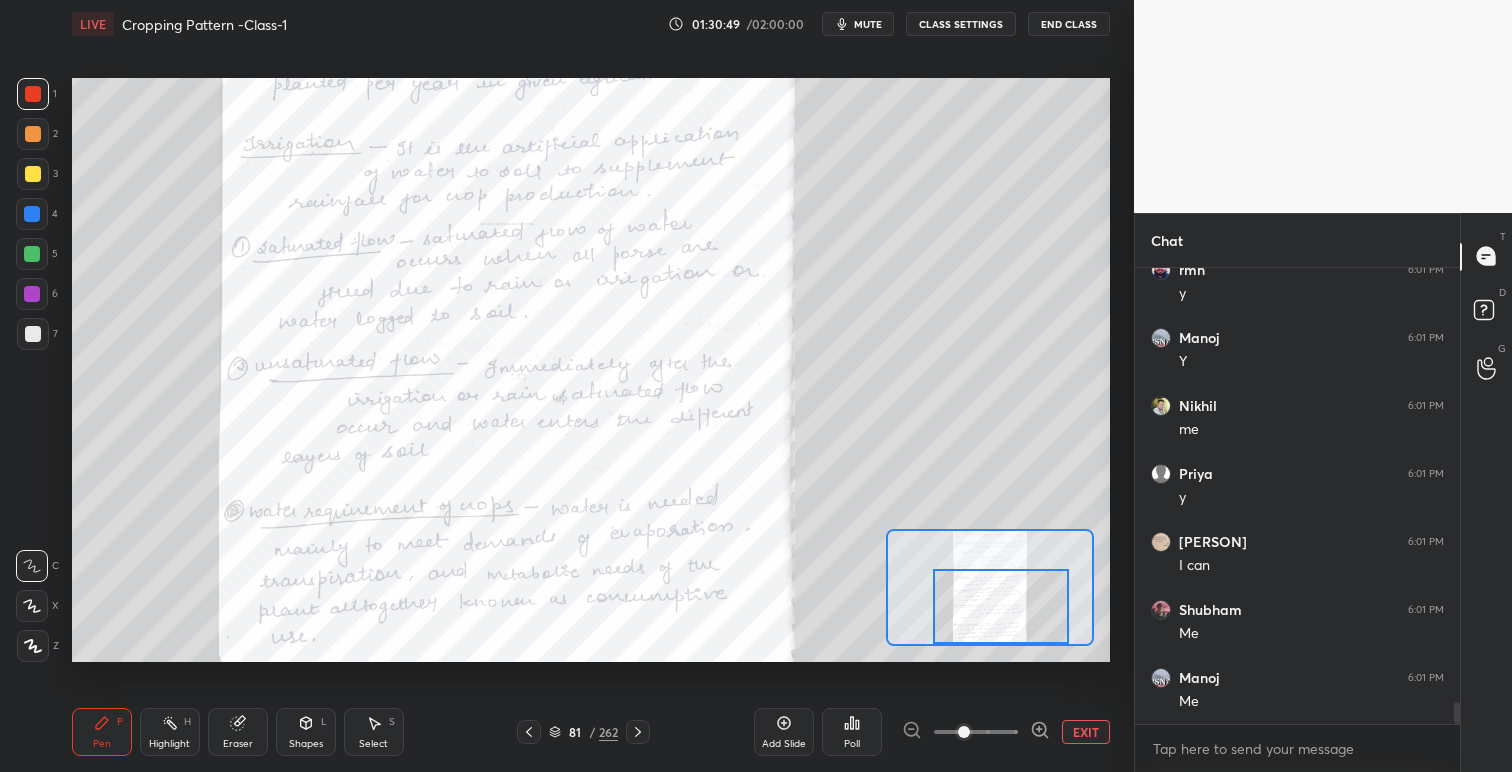 click at bounding box center [1001, 606] 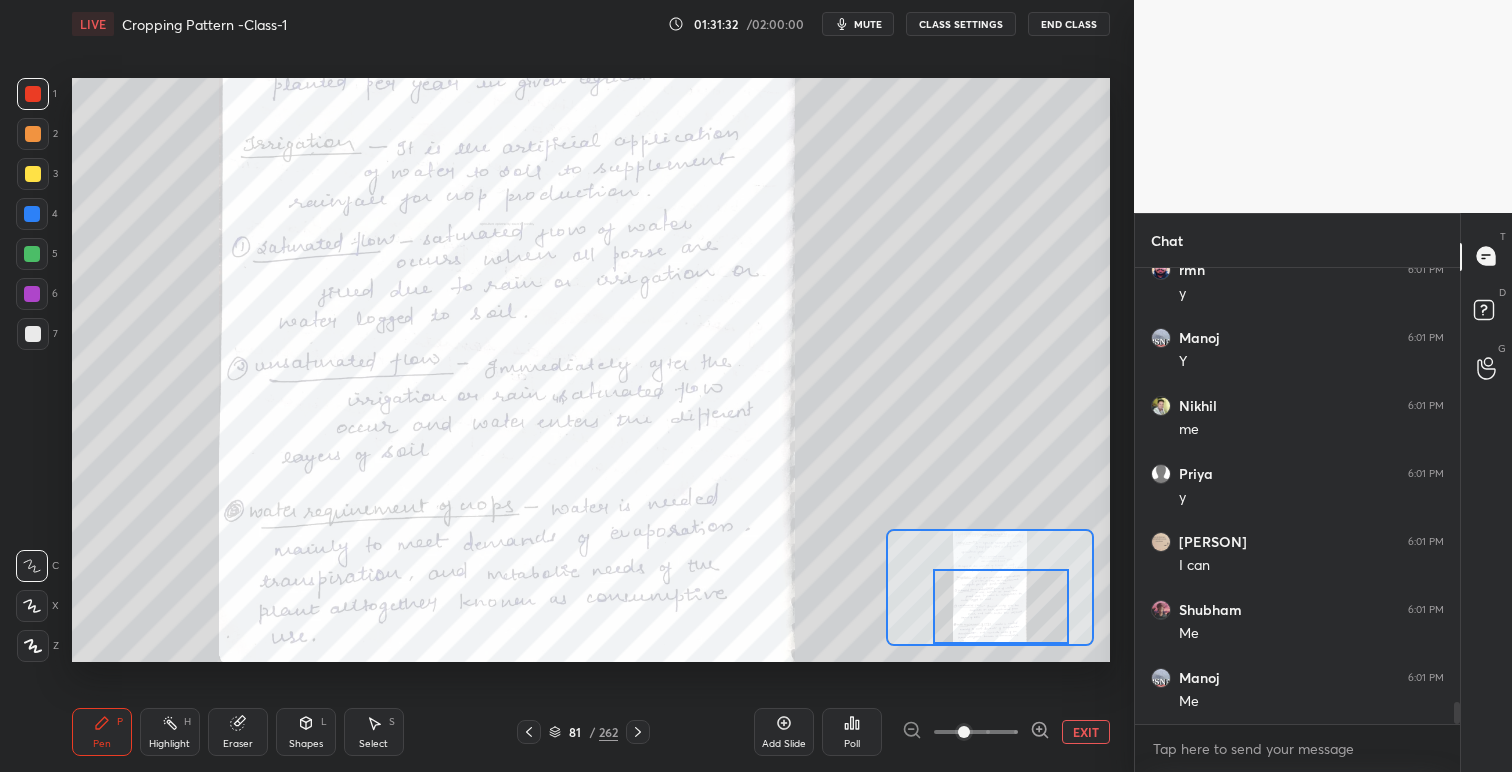 click 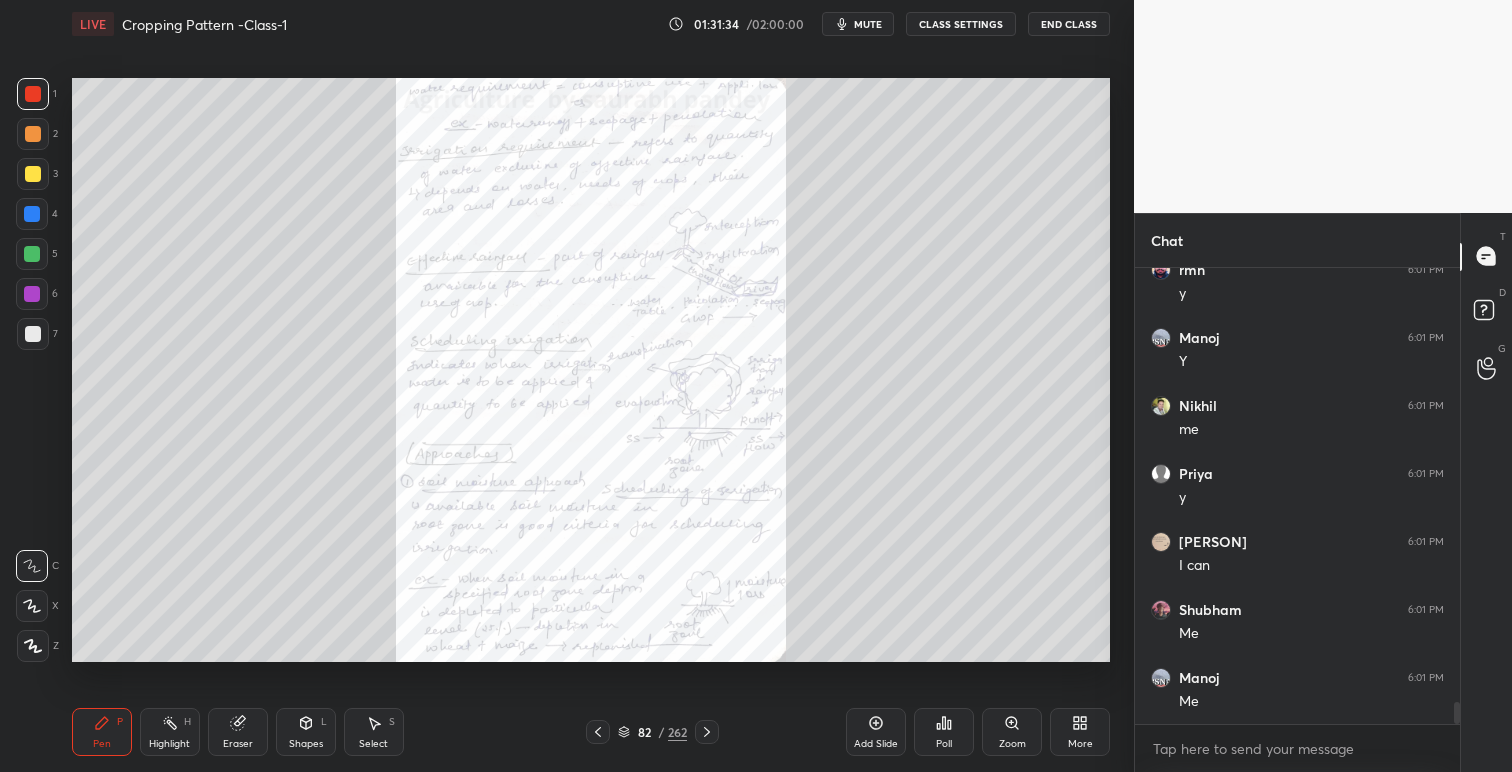 click 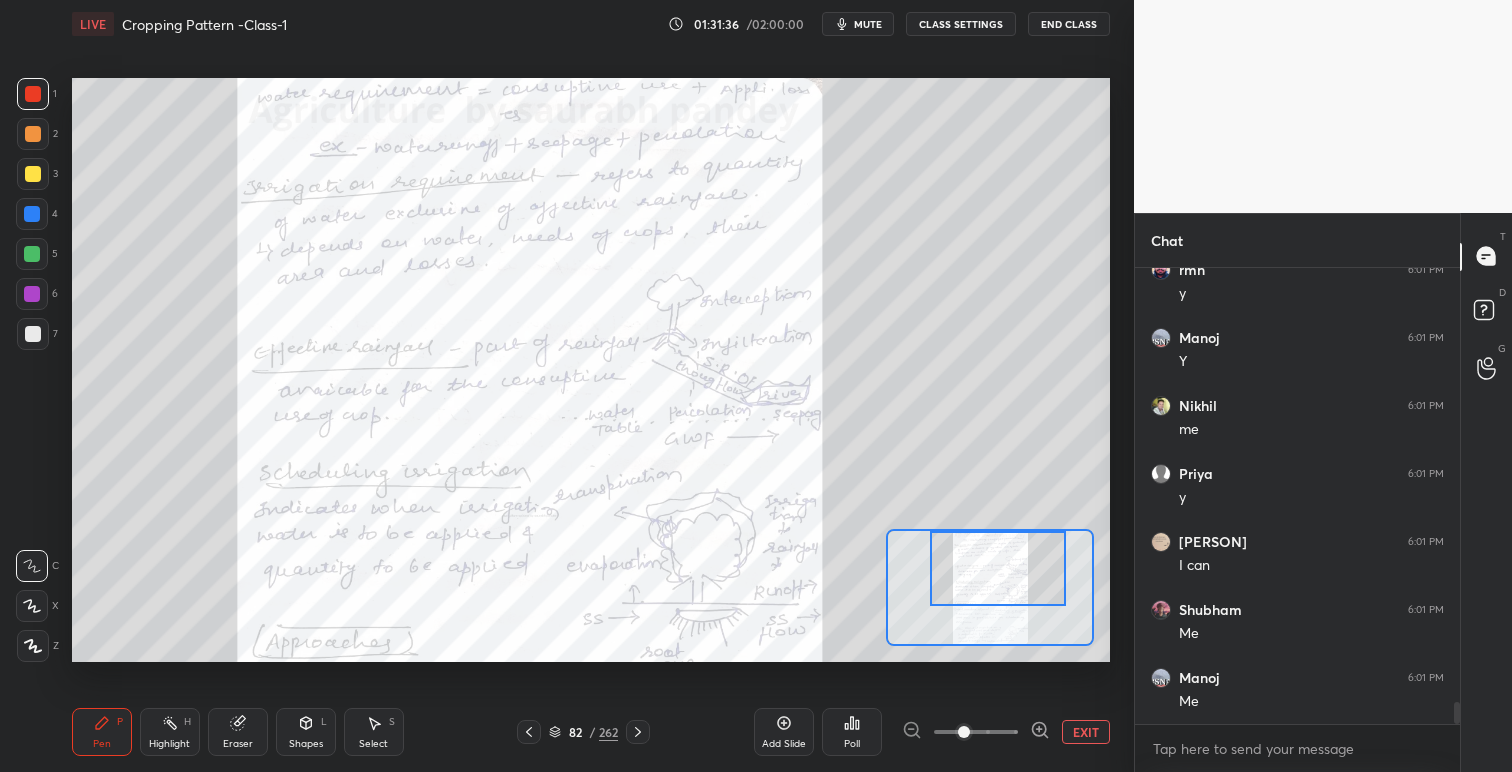 drag, startPoint x: 995, startPoint y: 595, endPoint x: 1007, endPoint y: 583, distance: 16.970562 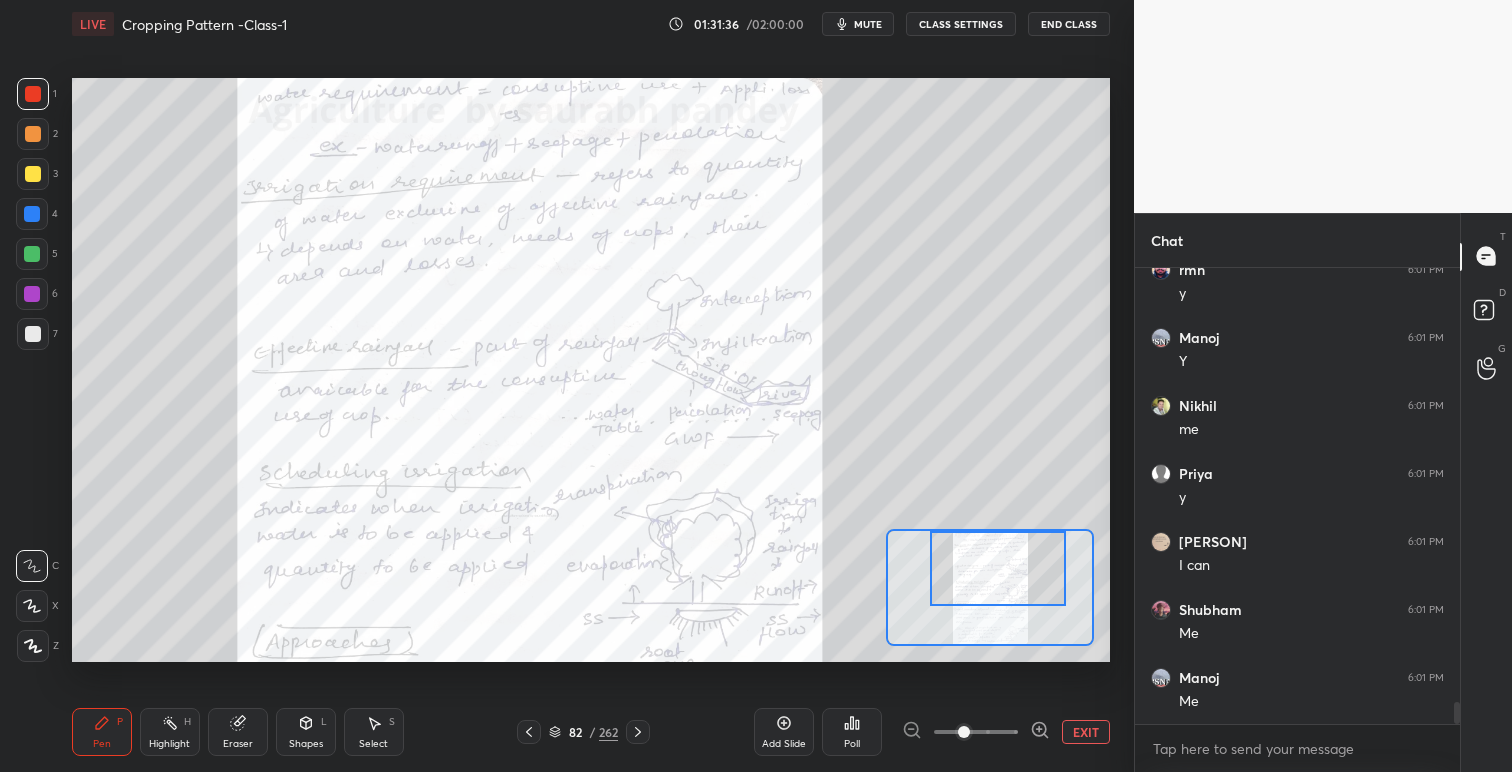 click at bounding box center [998, 568] 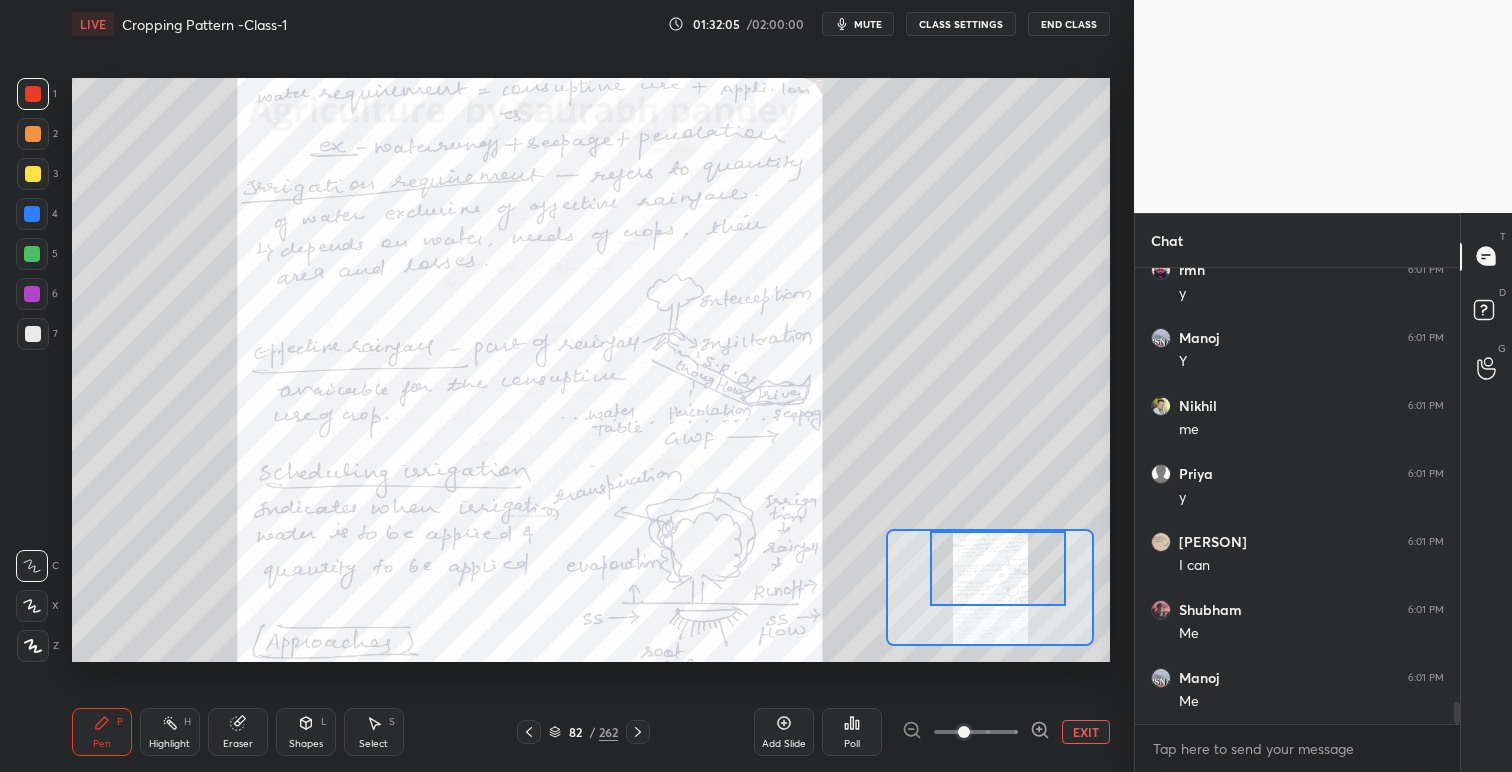 scroll, scrollTop: 9200, scrollLeft: 0, axis: vertical 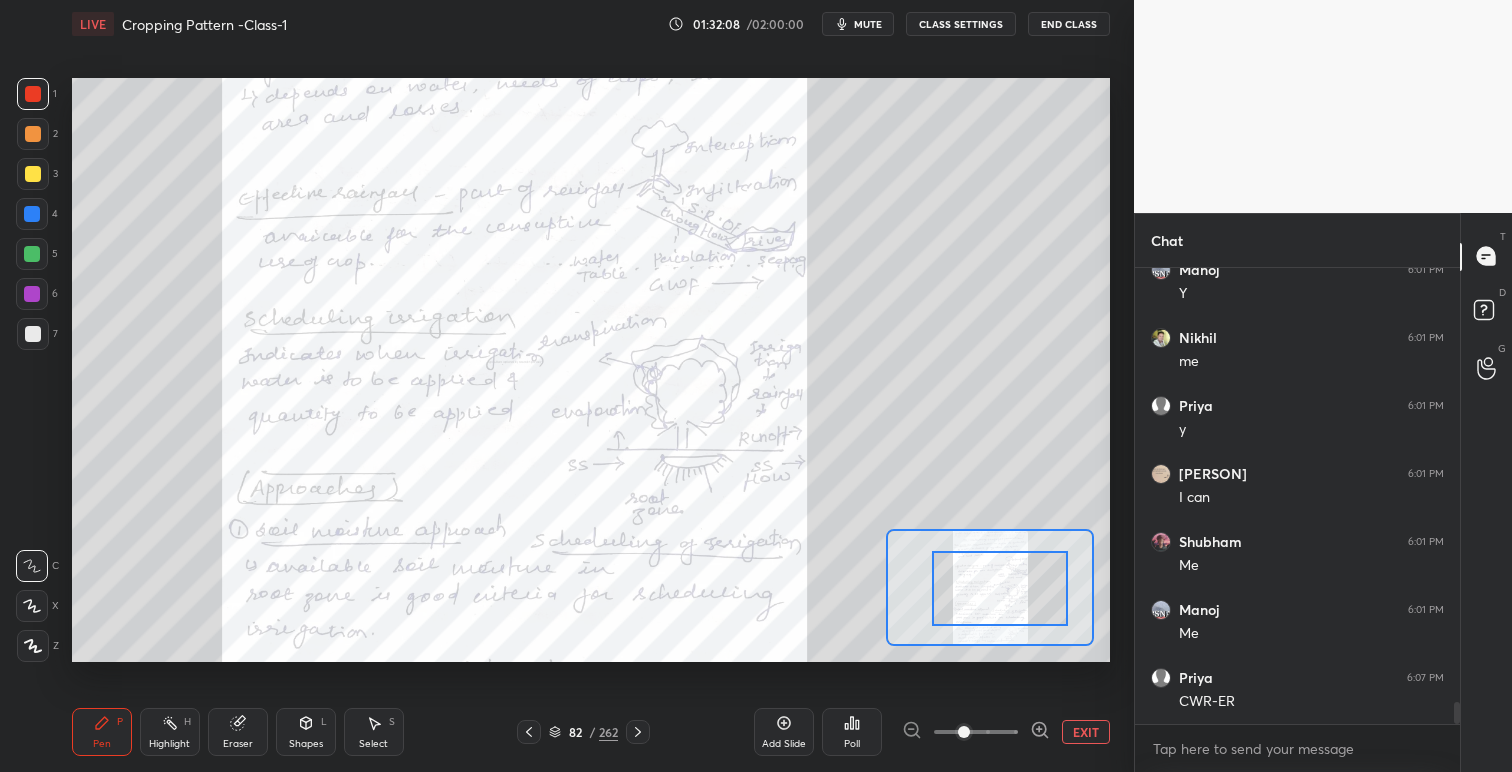 drag, startPoint x: 990, startPoint y: 577, endPoint x: 992, endPoint y: 597, distance: 20.09975 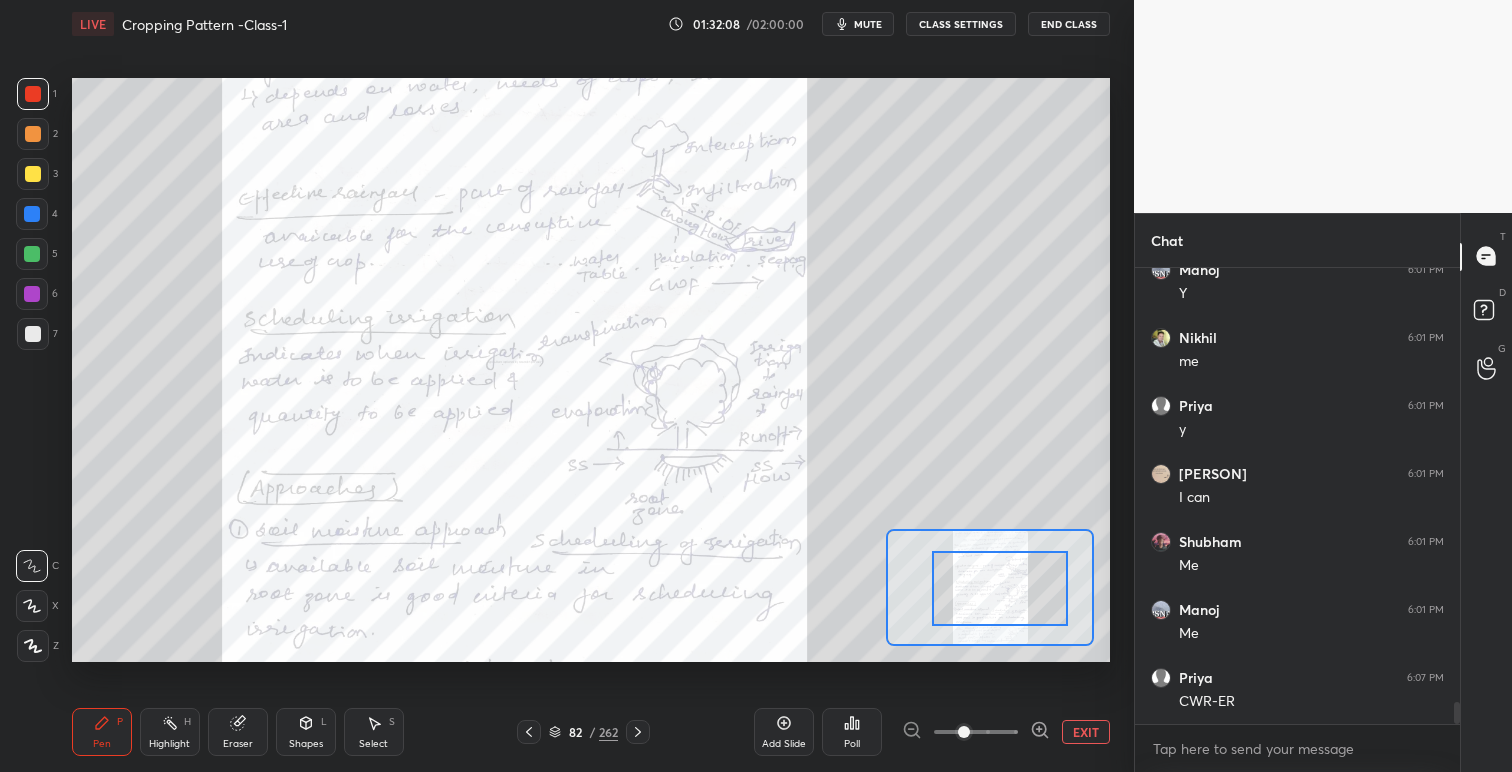 click at bounding box center [1000, 588] 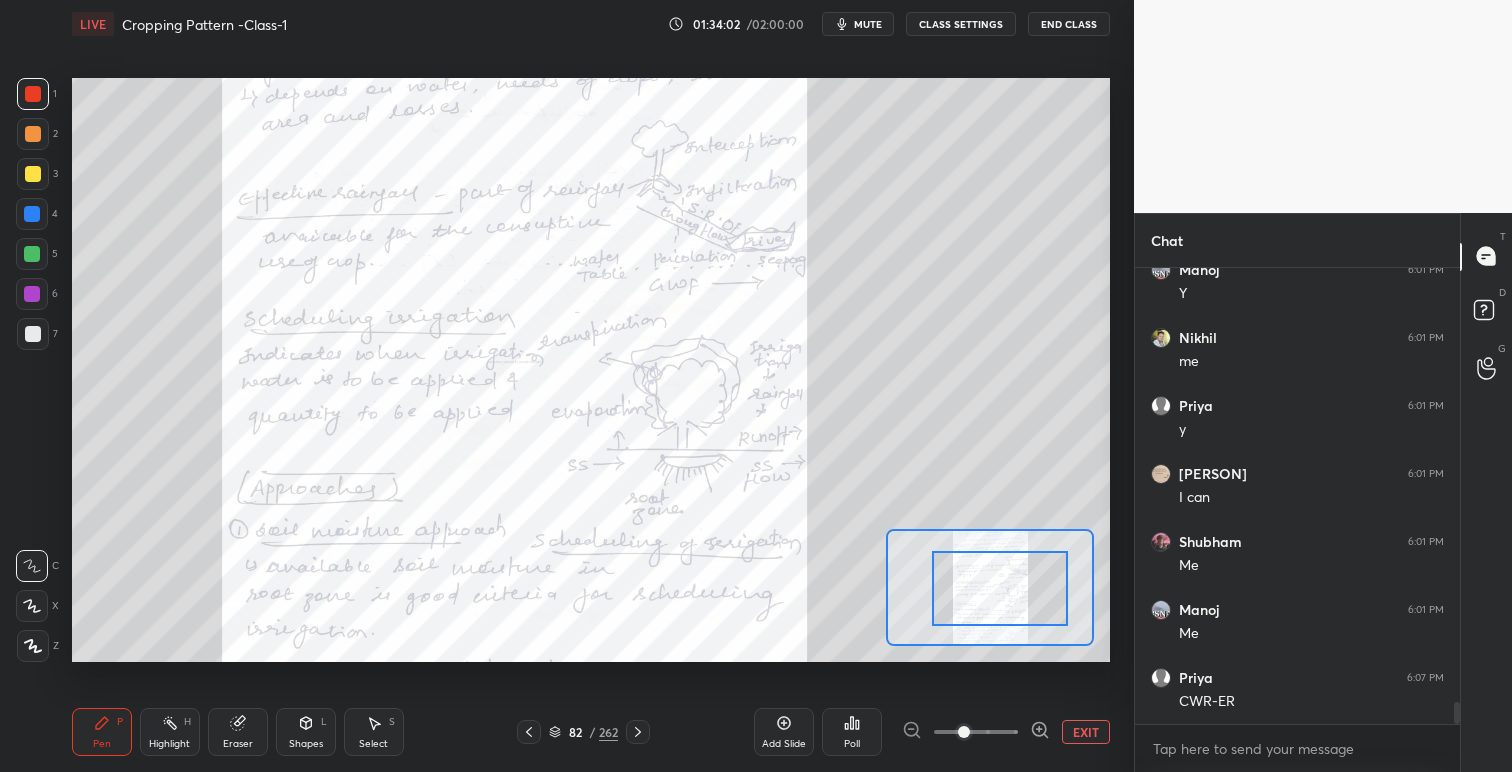 click 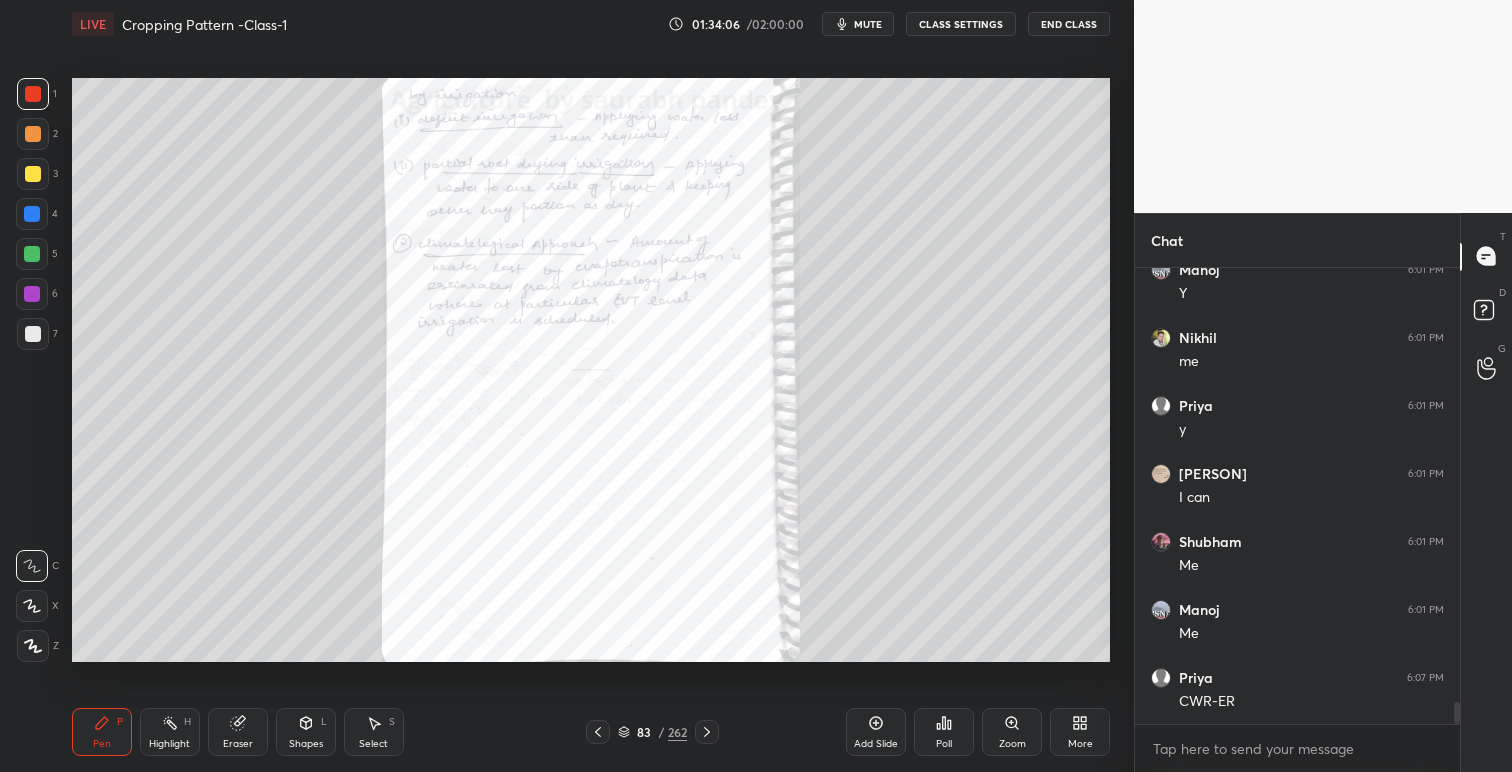 drag, startPoint x: 1010, startPoint y: 719, endPoint x: 987, endPoint y: 711, distance: 24.351591 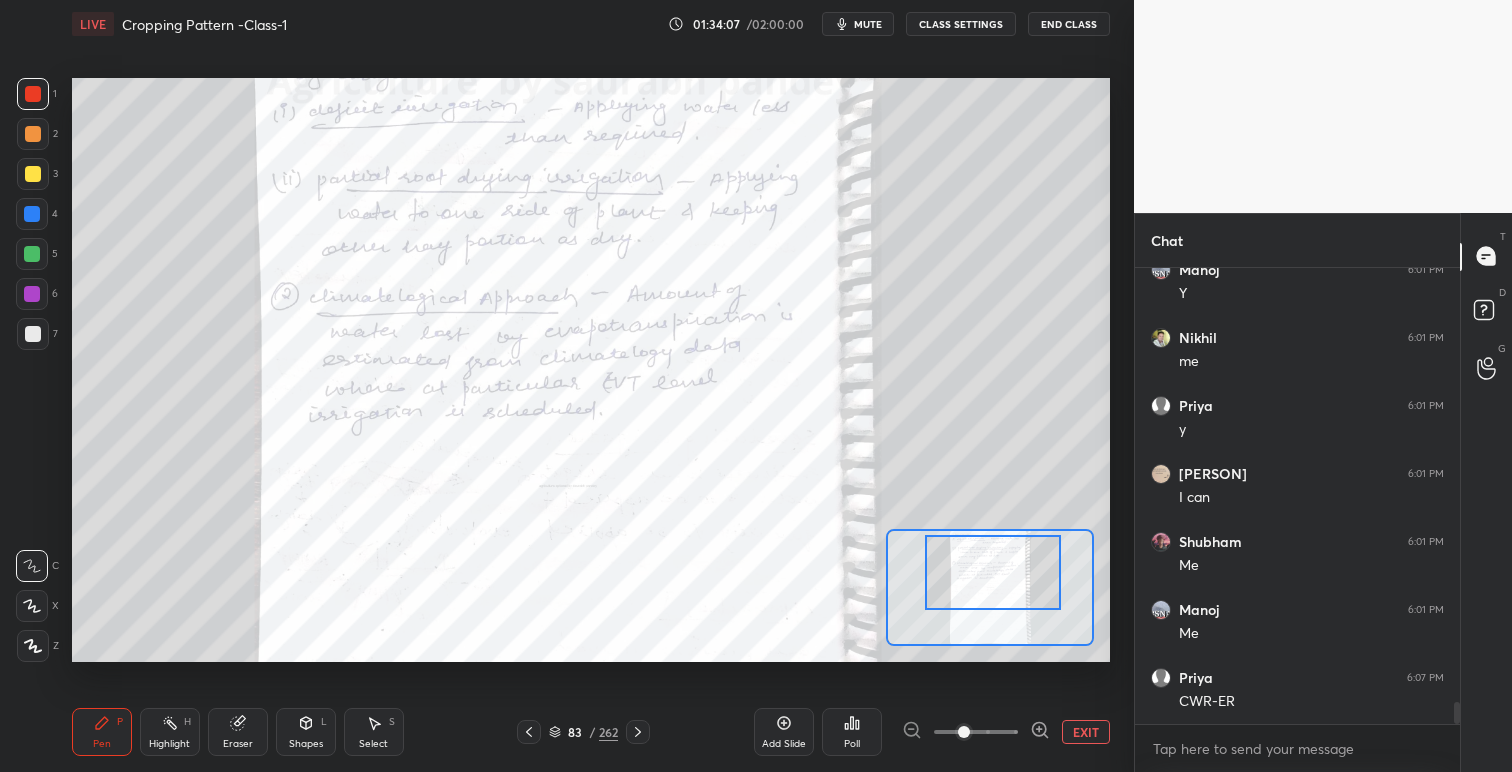 drag, startPoint x: 985, startPoint y: 601, endPoint x: 989, endPoint y: 589, distance: 12.649111 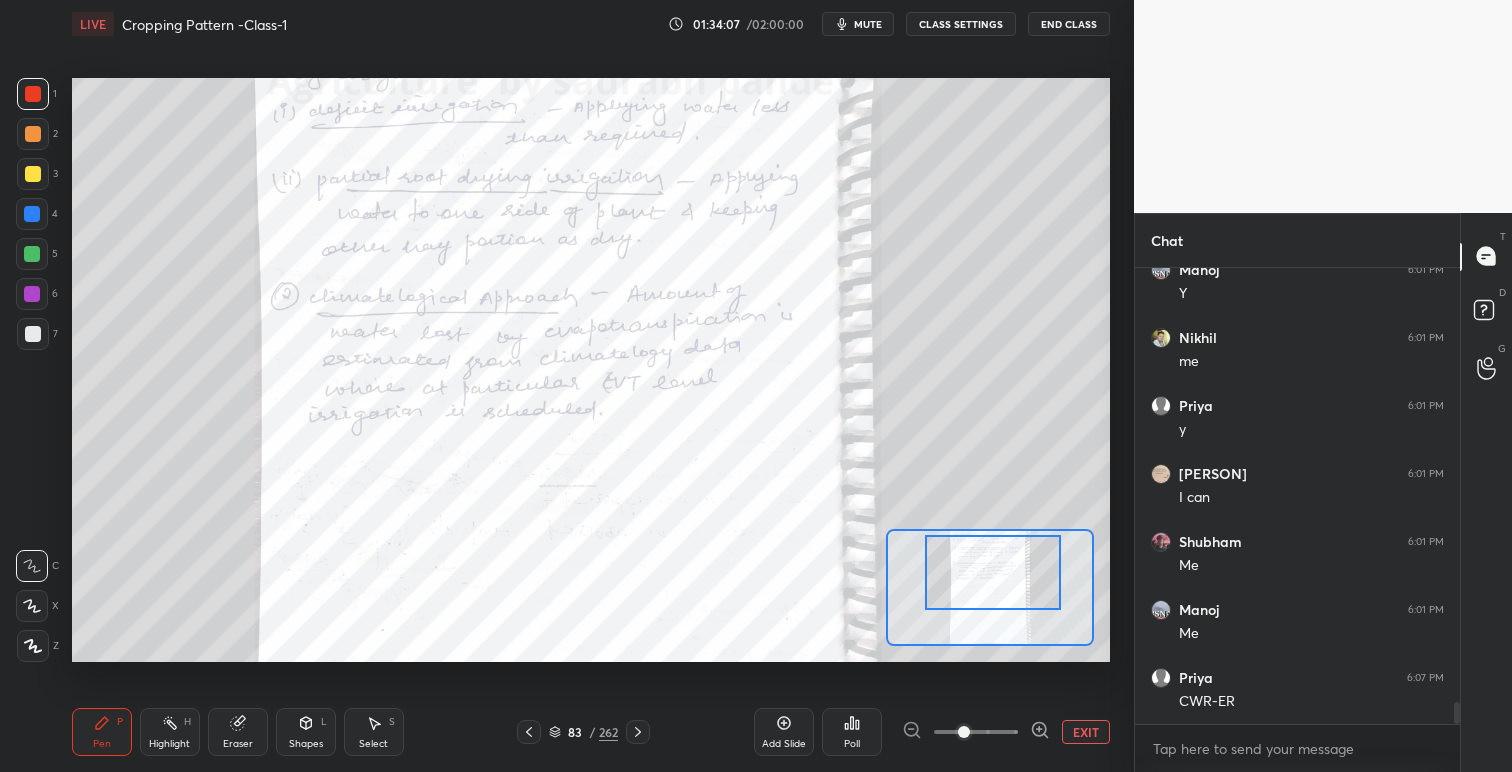 click at bounding box center [993, 572] 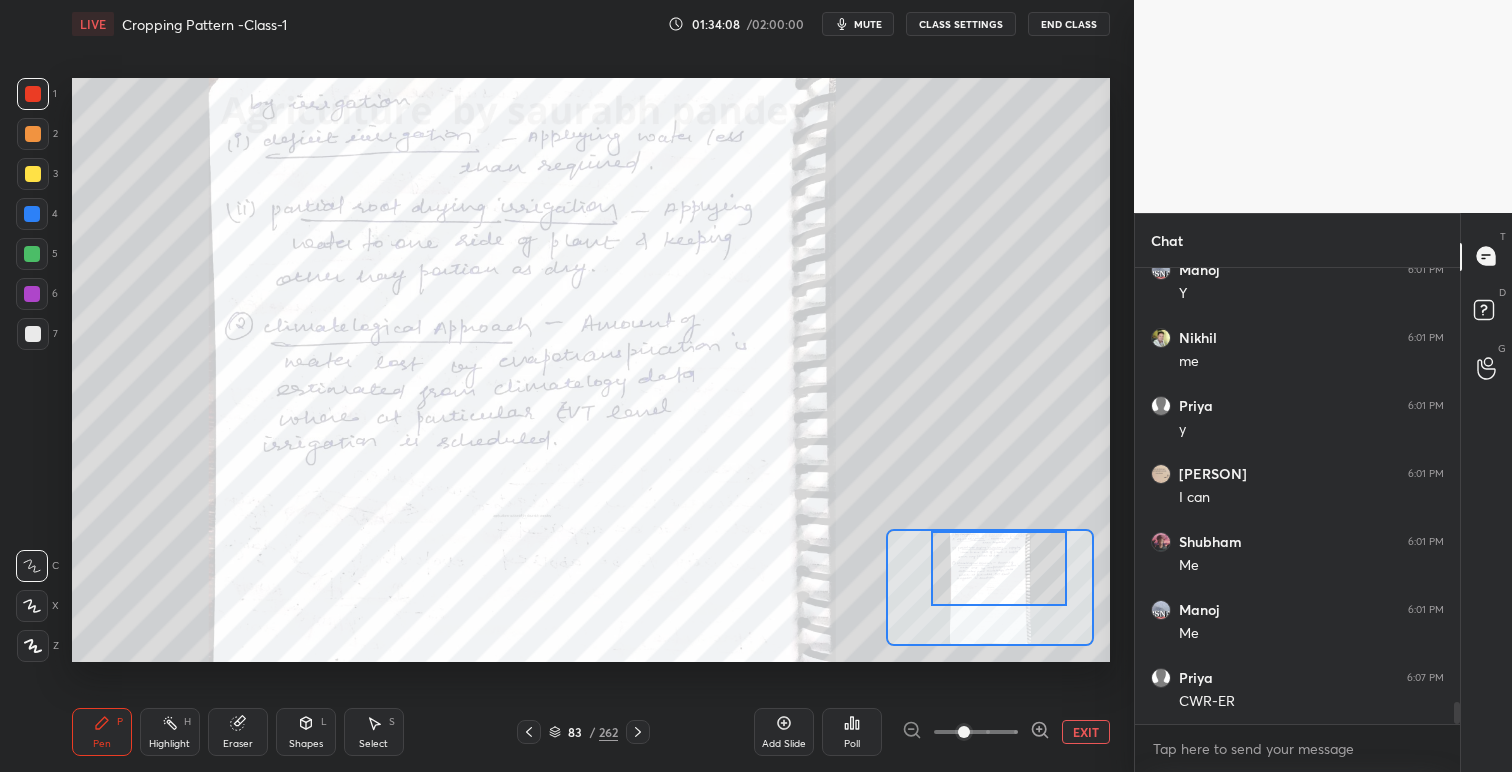click at bounding box center [999, 568] 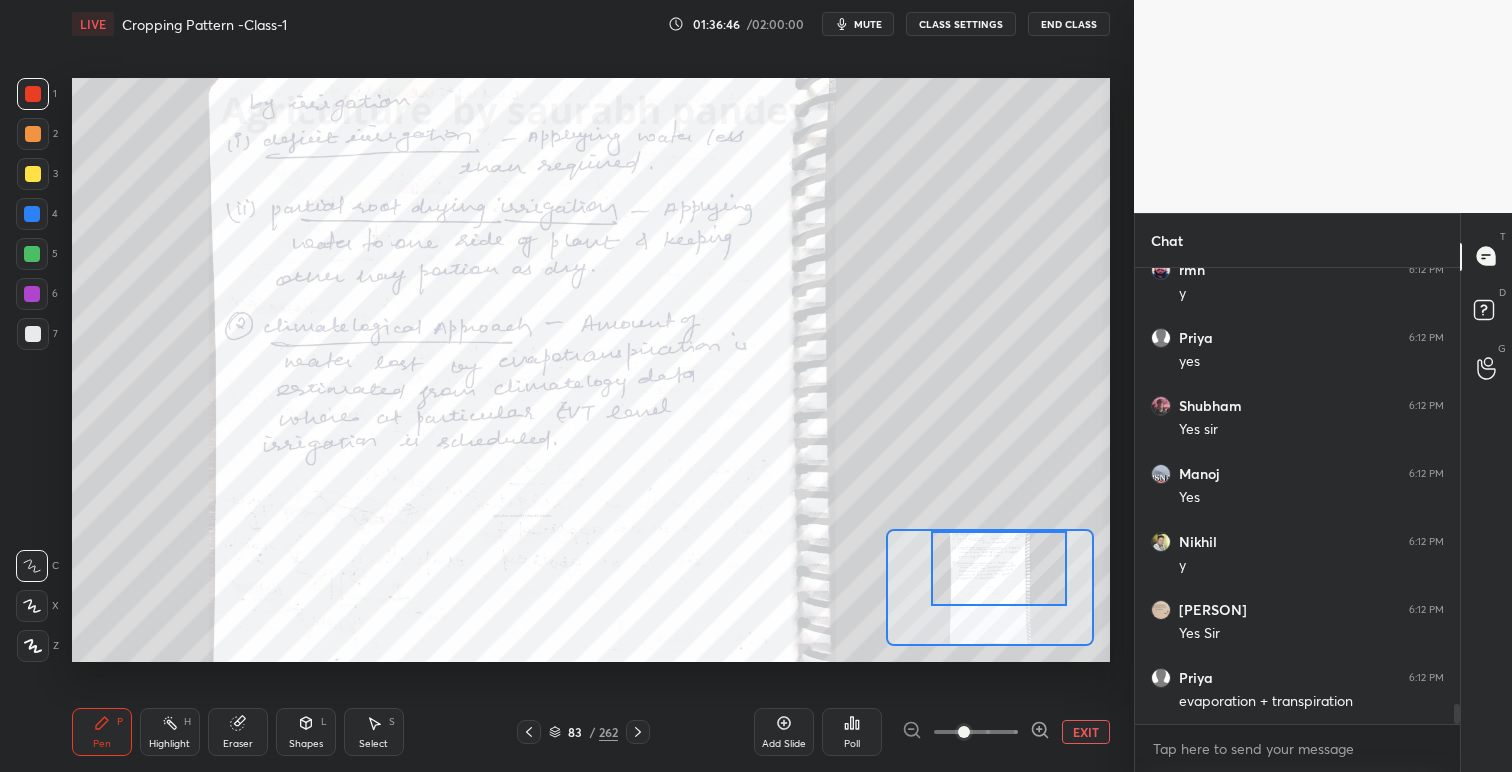 scroll, scrollTop: 9880, scrollLeft: 0, axis: vertical 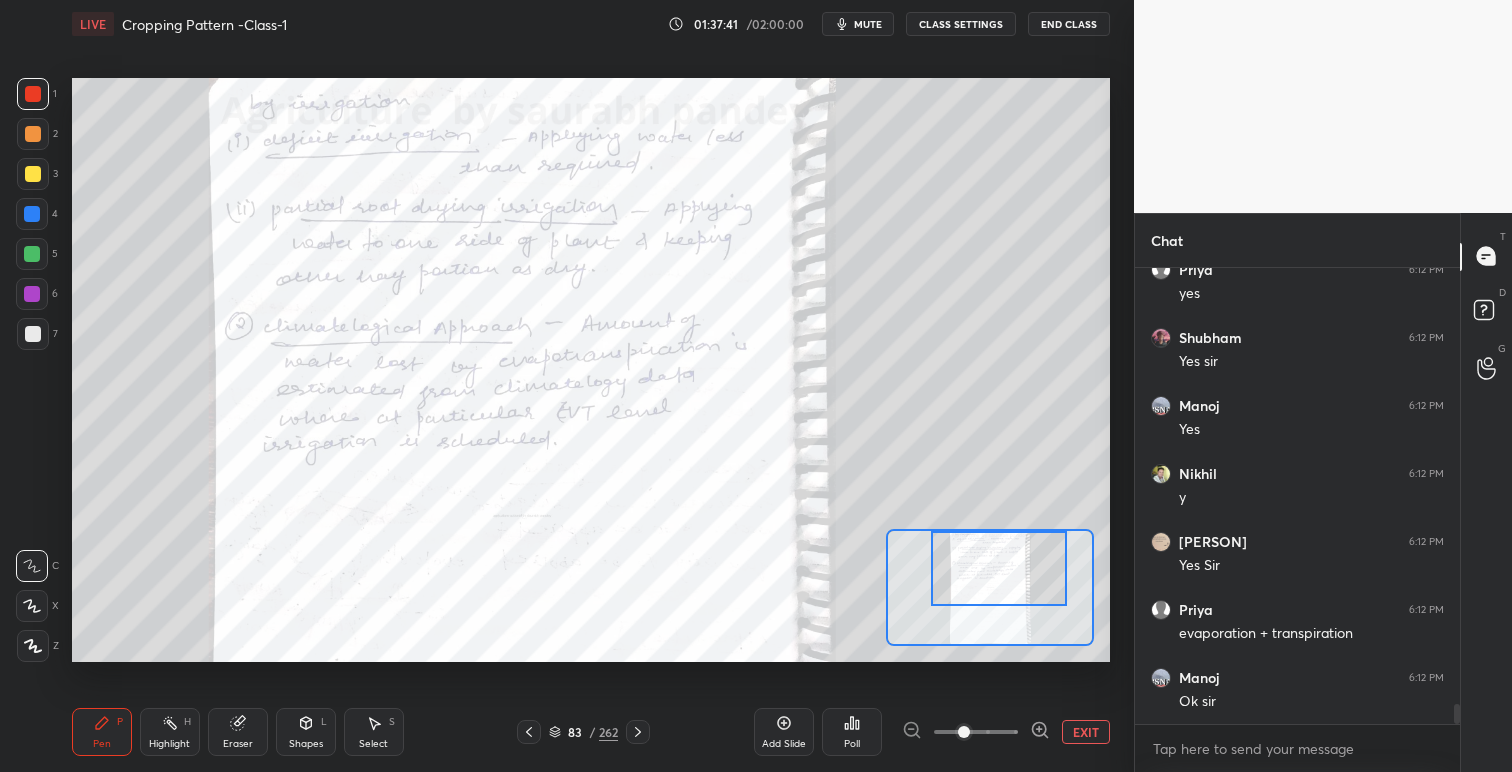 click on "End Class" at bounding box center [1069, 24] 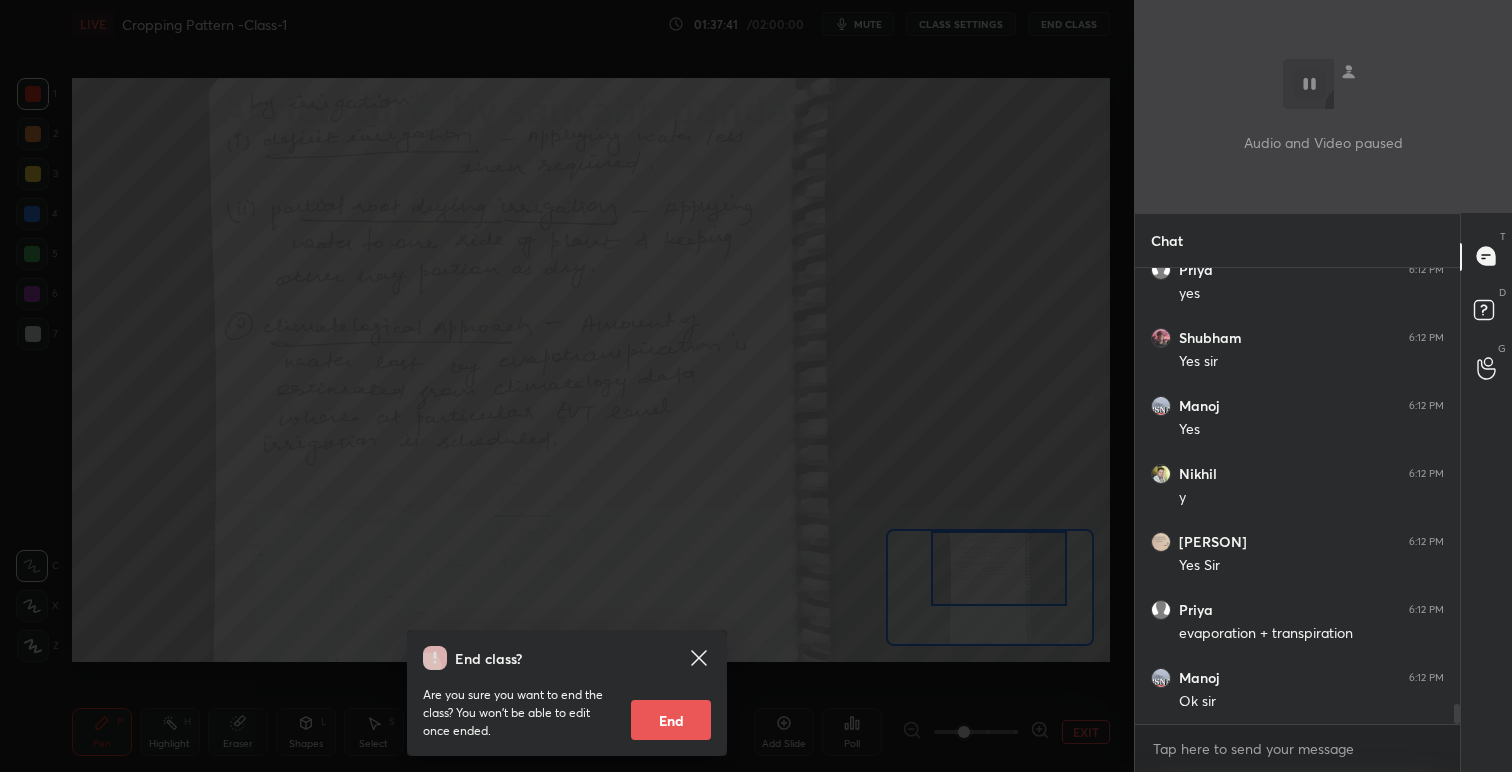 scroll, scrollTop: 9948, scrollLeft: 0, axis: vertical 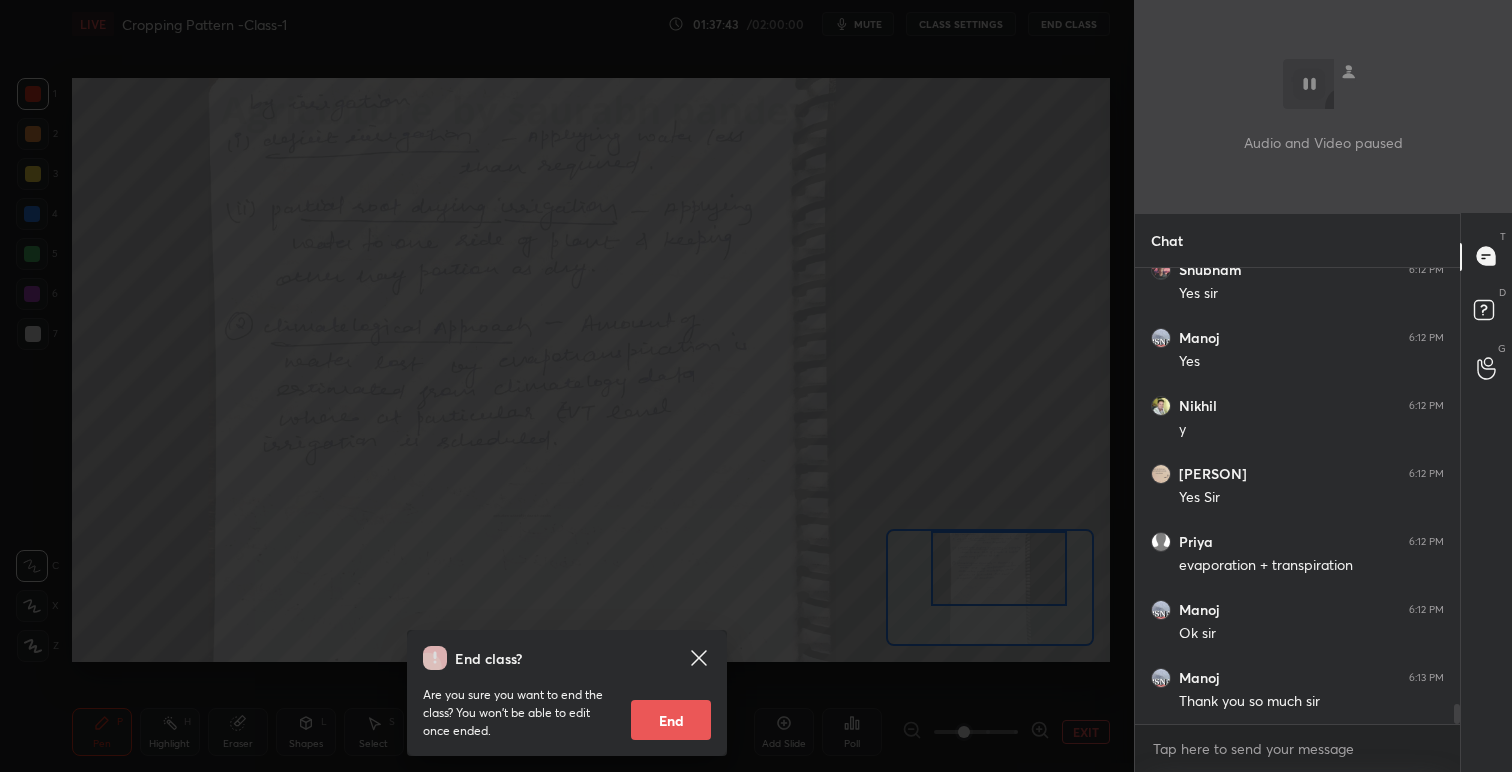 click on "End" at bounding box center [671, 720] 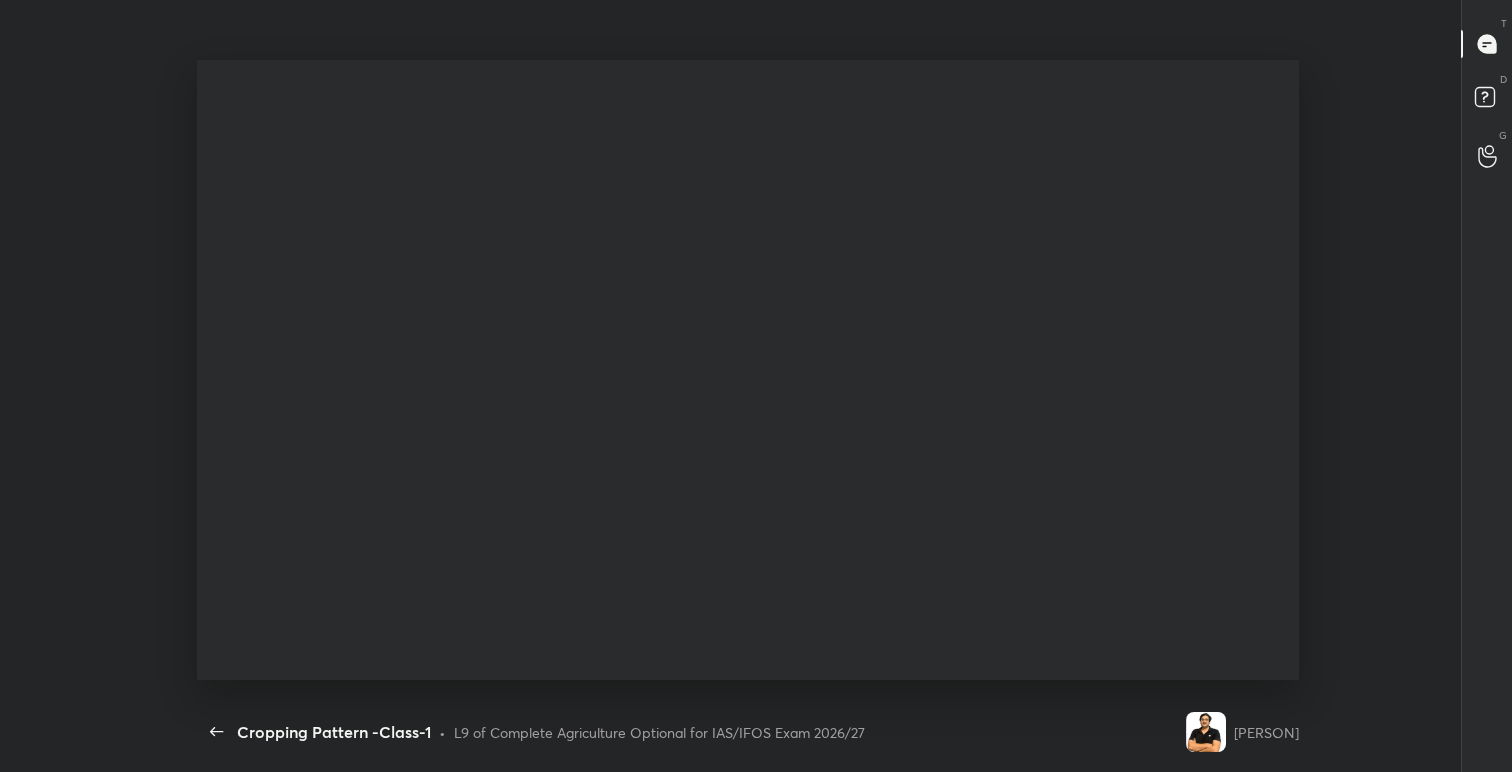 scroll, scrollTop: 99356, scrollLeft: 98815, axis: both 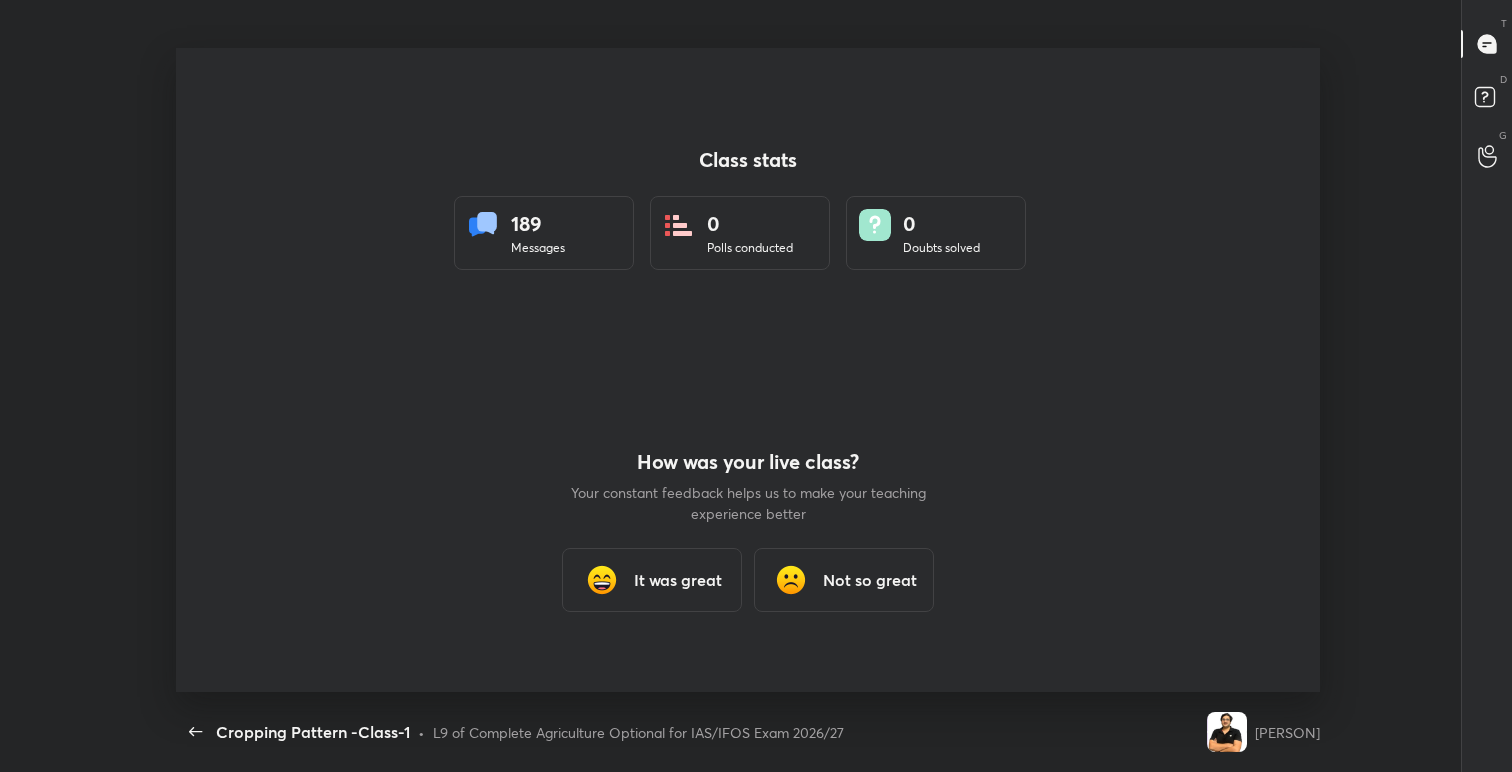 click on "It was great" at bounding box center [678, 580] 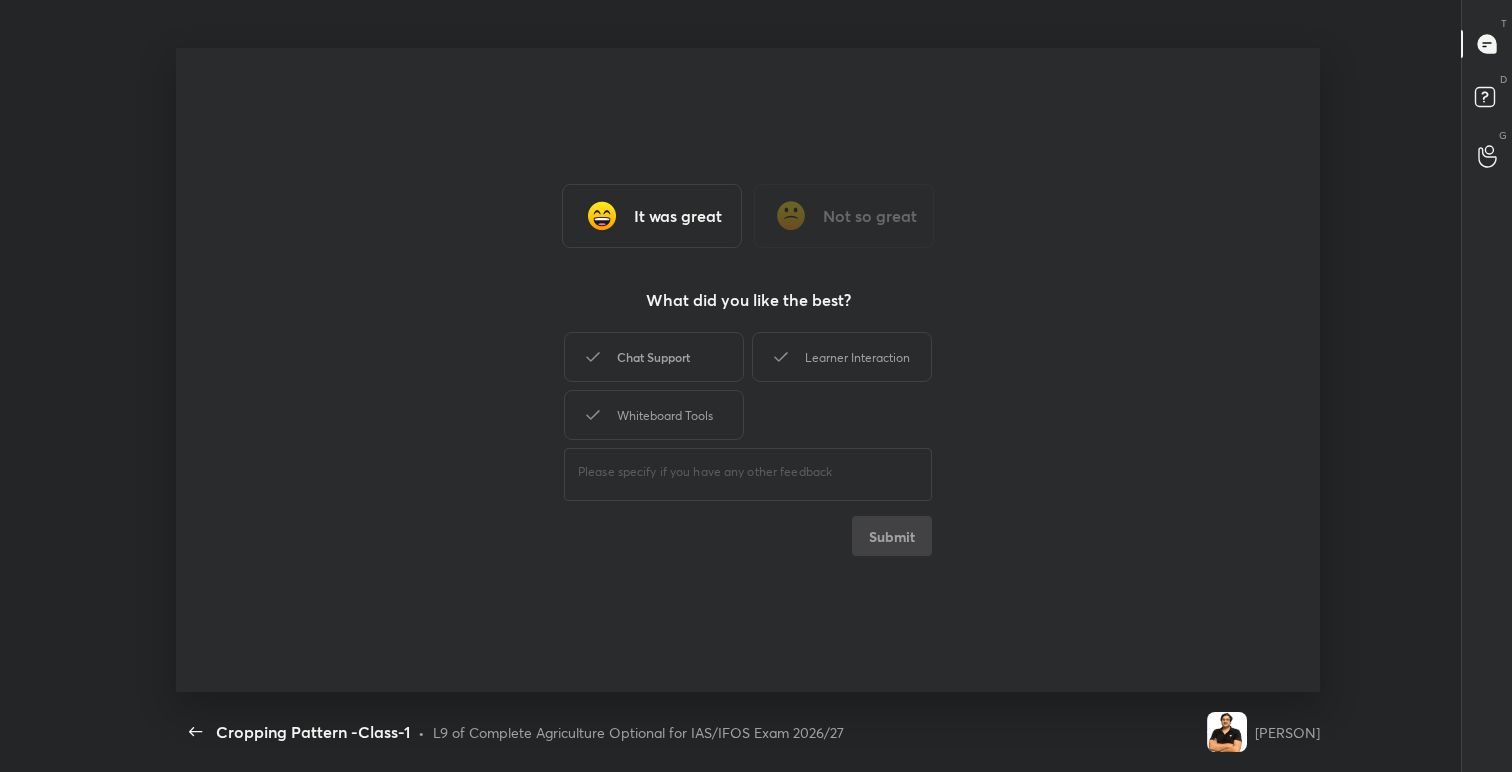 click on "Chat Support" at bounding box center (654, 357) 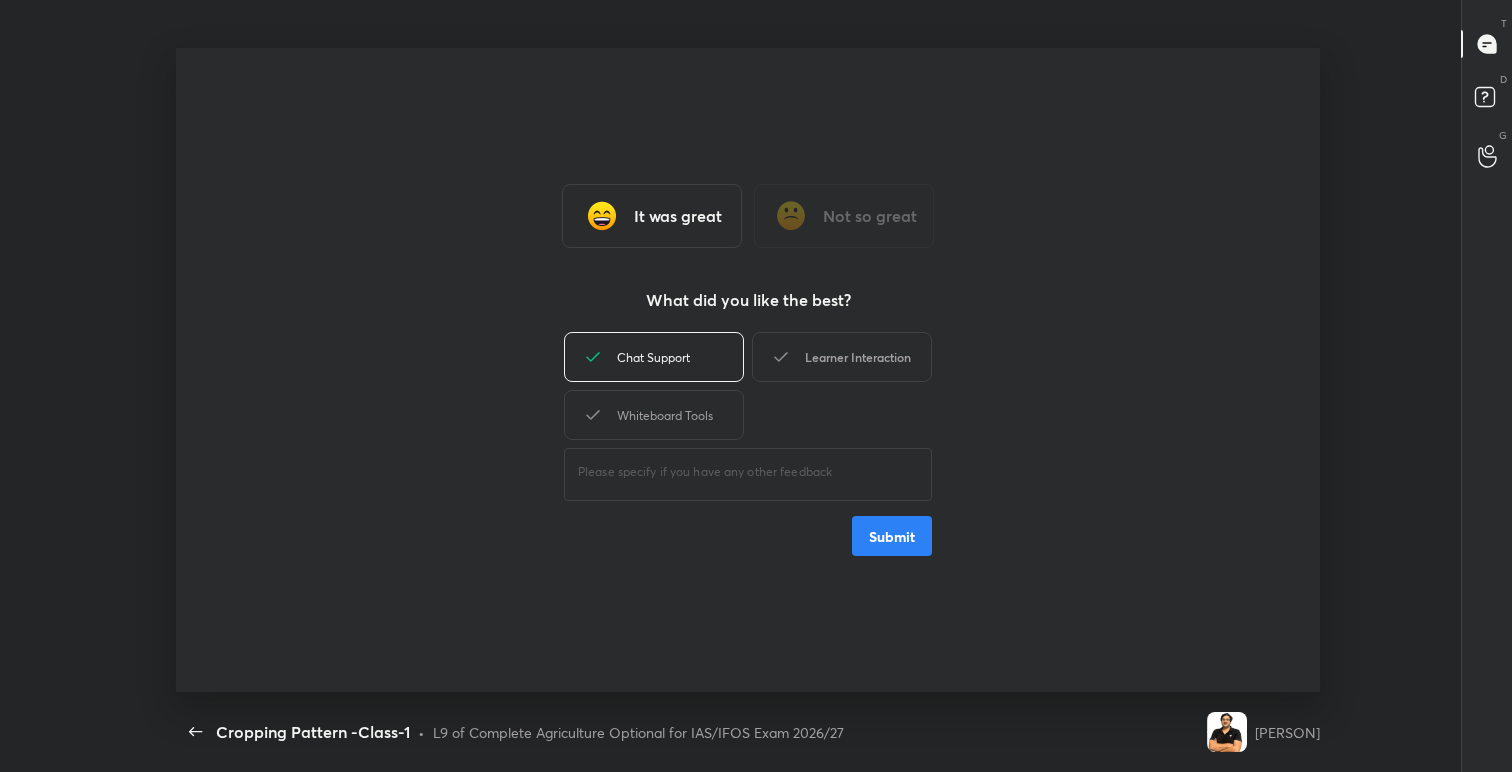 click 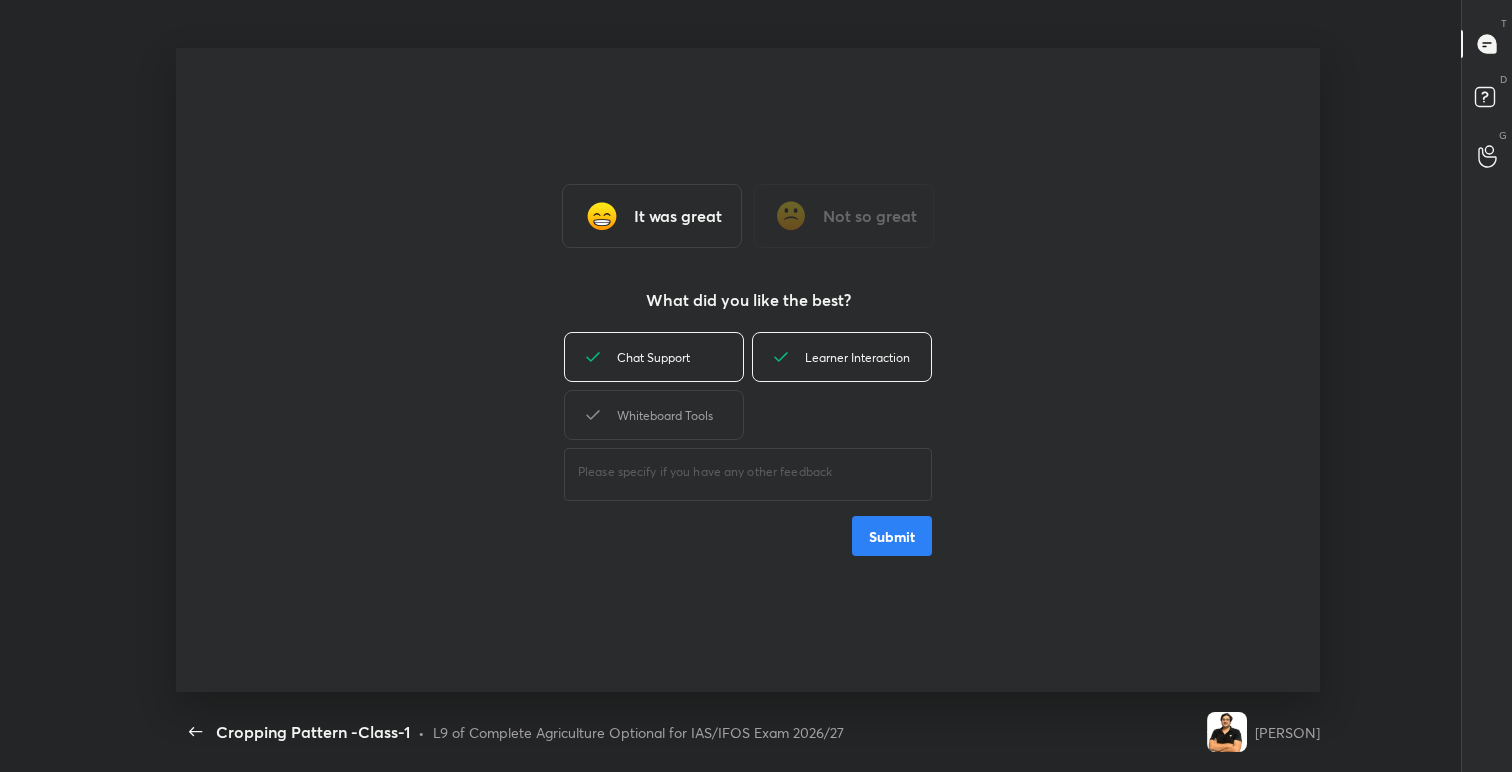 click on "Chat Support Learner Interaction Whiteboard Tools" at bounding box center [748, 386] 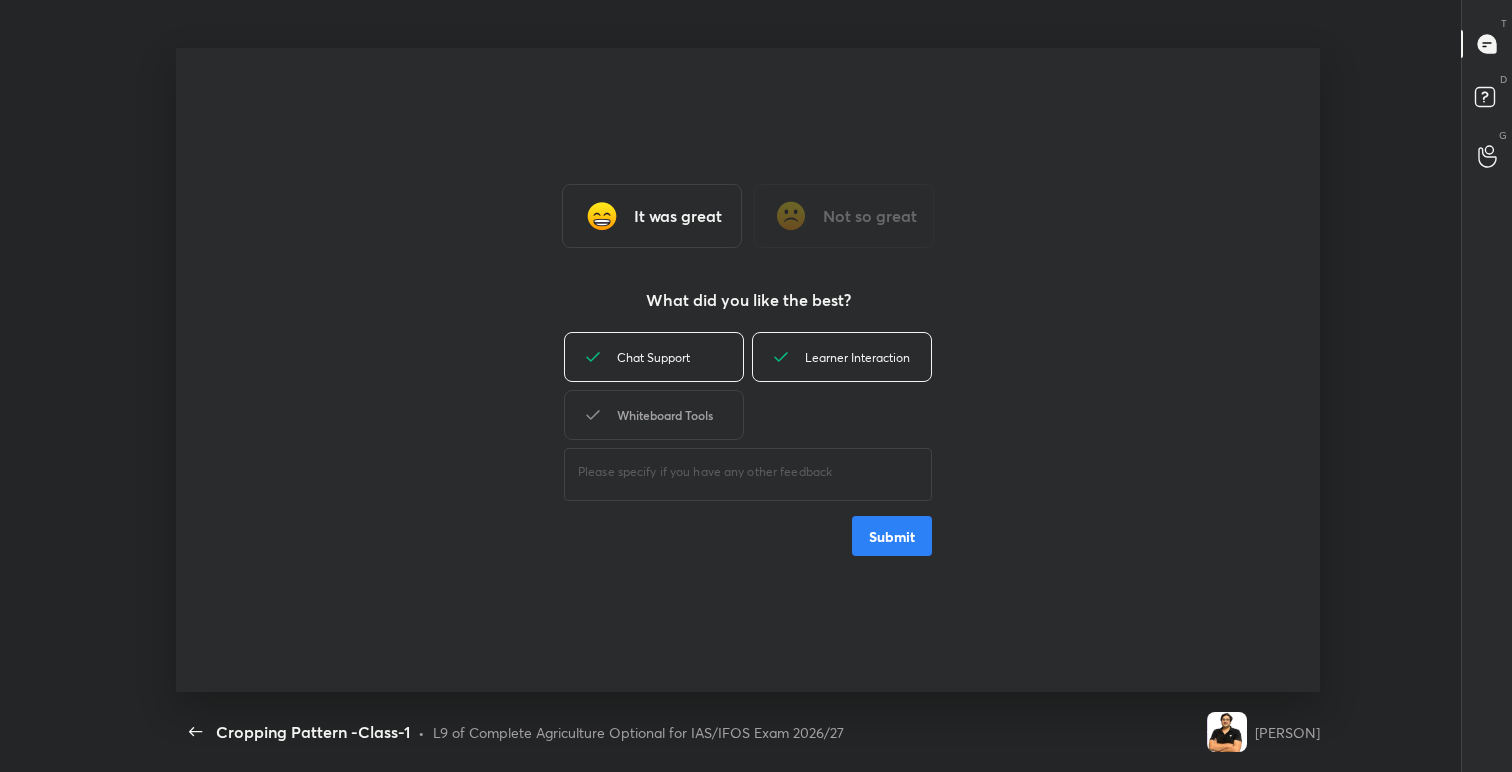 click on "Whiteboard Tools" at bounding box center [654, 415] 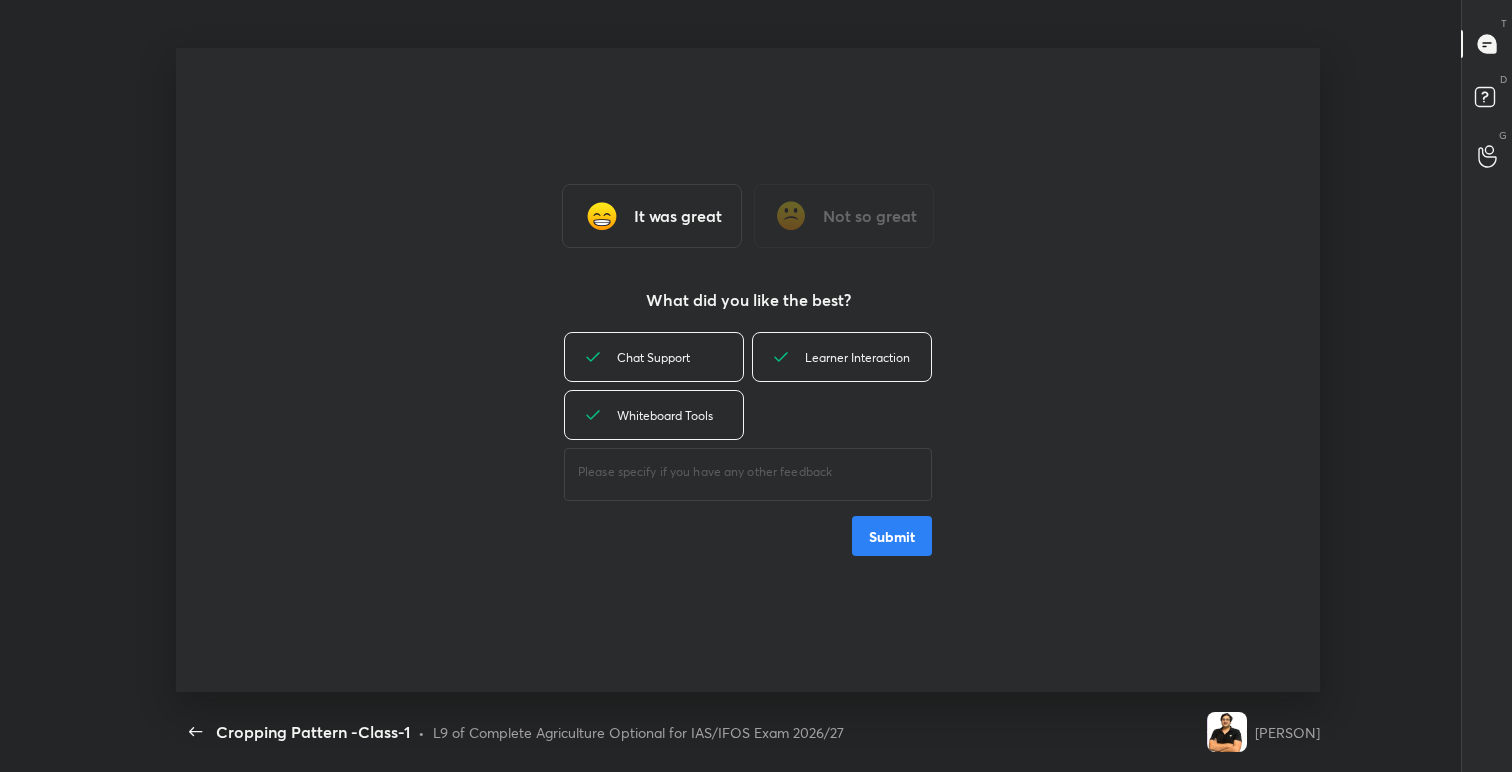 click on "Submit" at bounding box center (892, 536) 